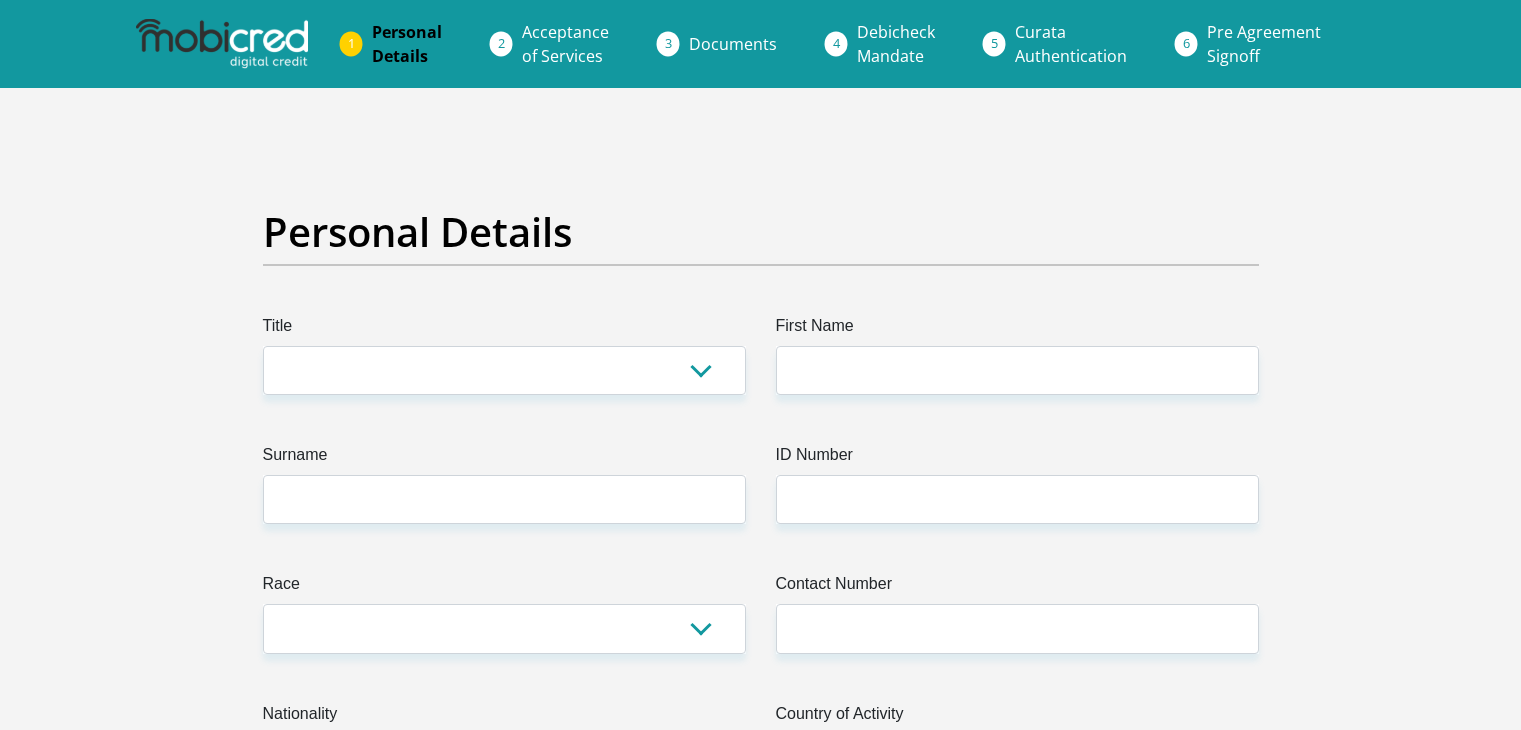scroll, scrollTop: 0, scrollLeft: 0, axis: both 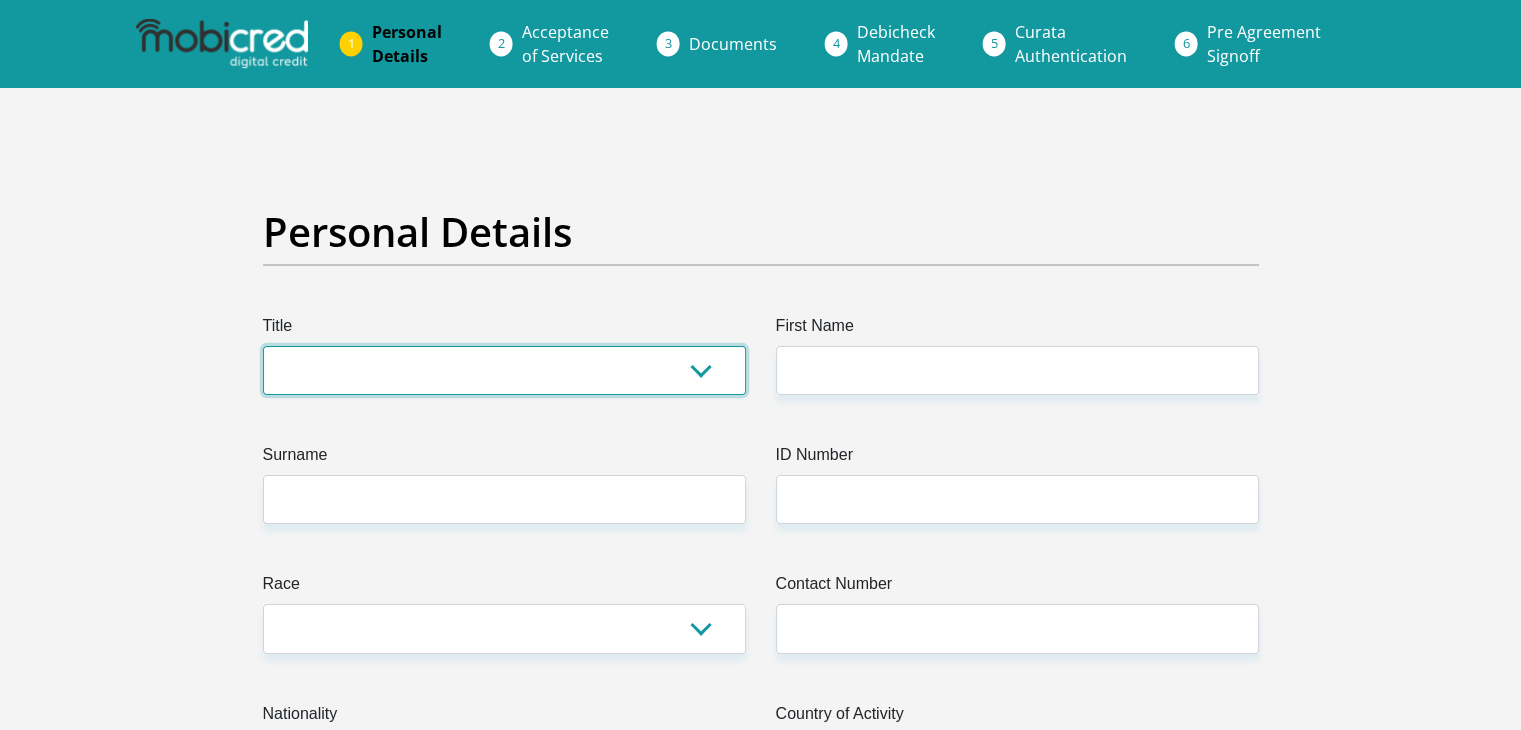 drag, startPoint x: 0, startPoint y: 0, endPoint x: 685, endPoint y: 369, distance: 778.06555 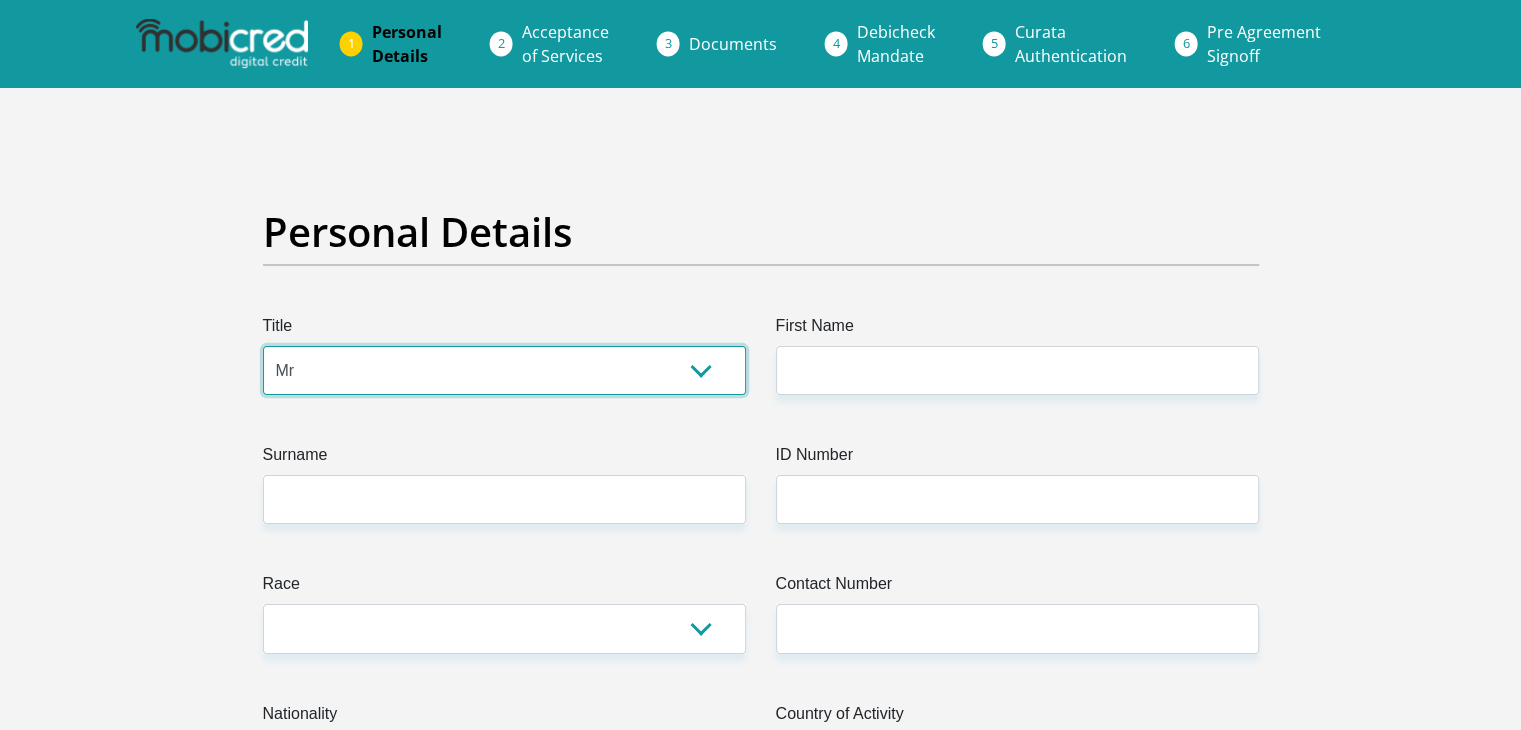click on "Mr
Ms
Mrs
Dr
[PERSON_NAME]" at bounding box center (504, 370) 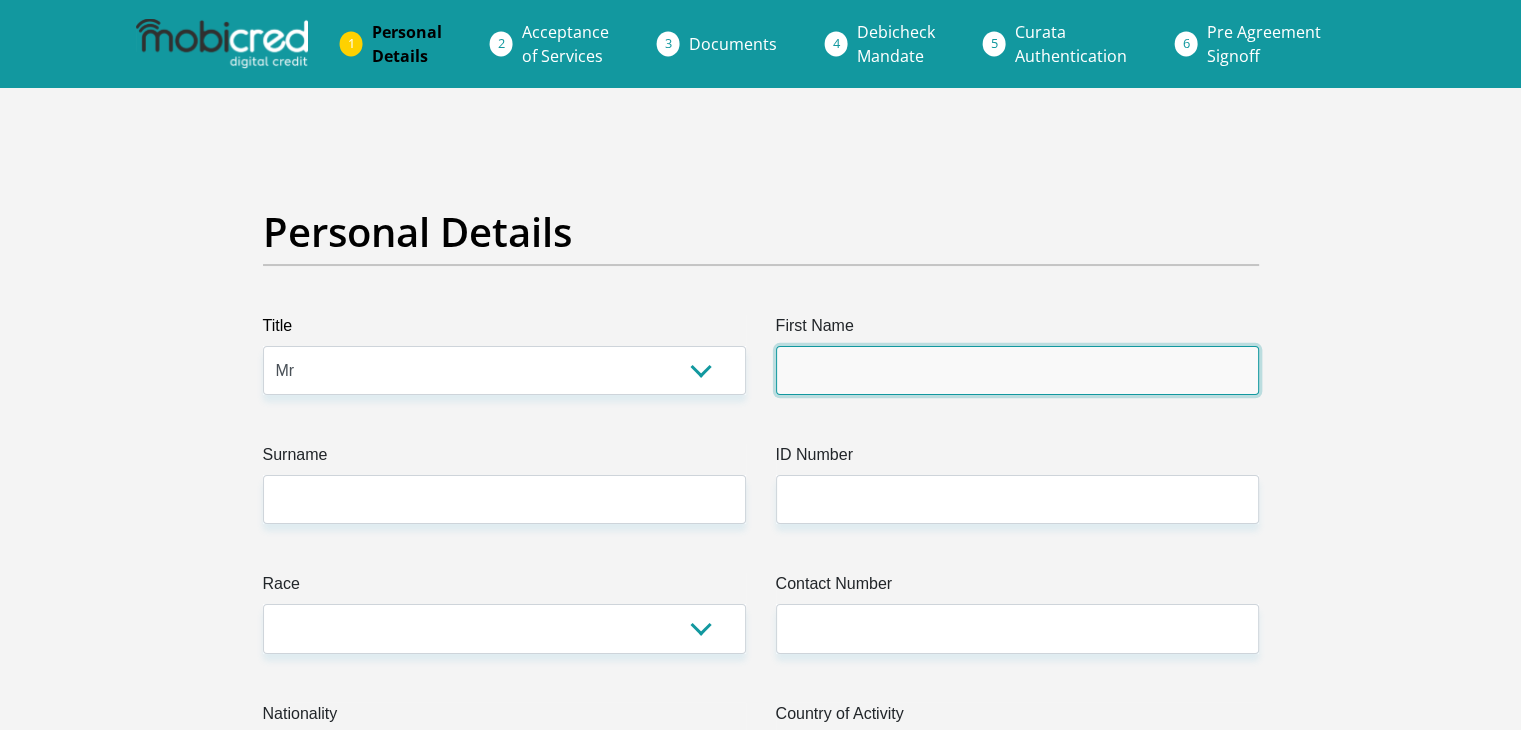 click on "First Name" at bounding box center [1017, 370] 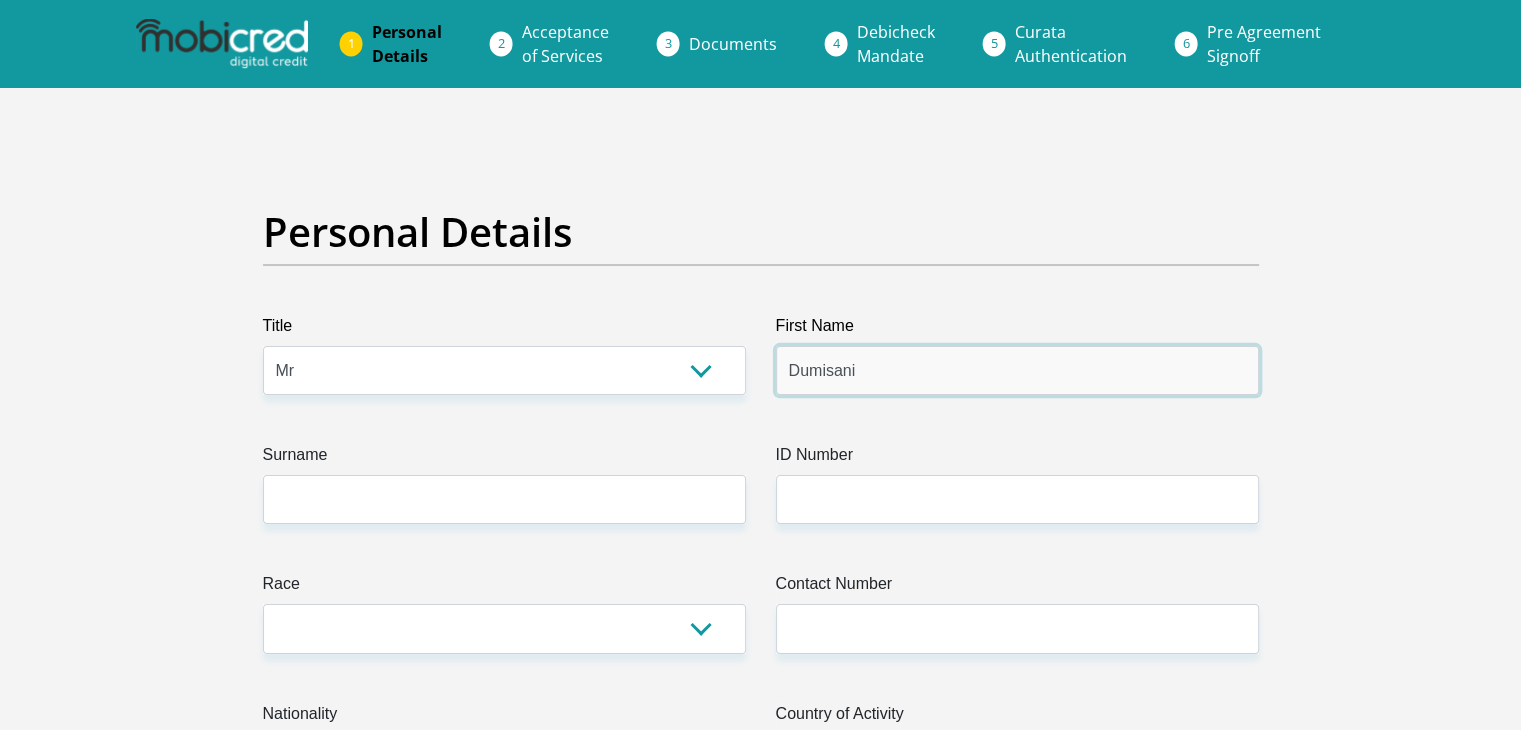 type on "Dumisani" 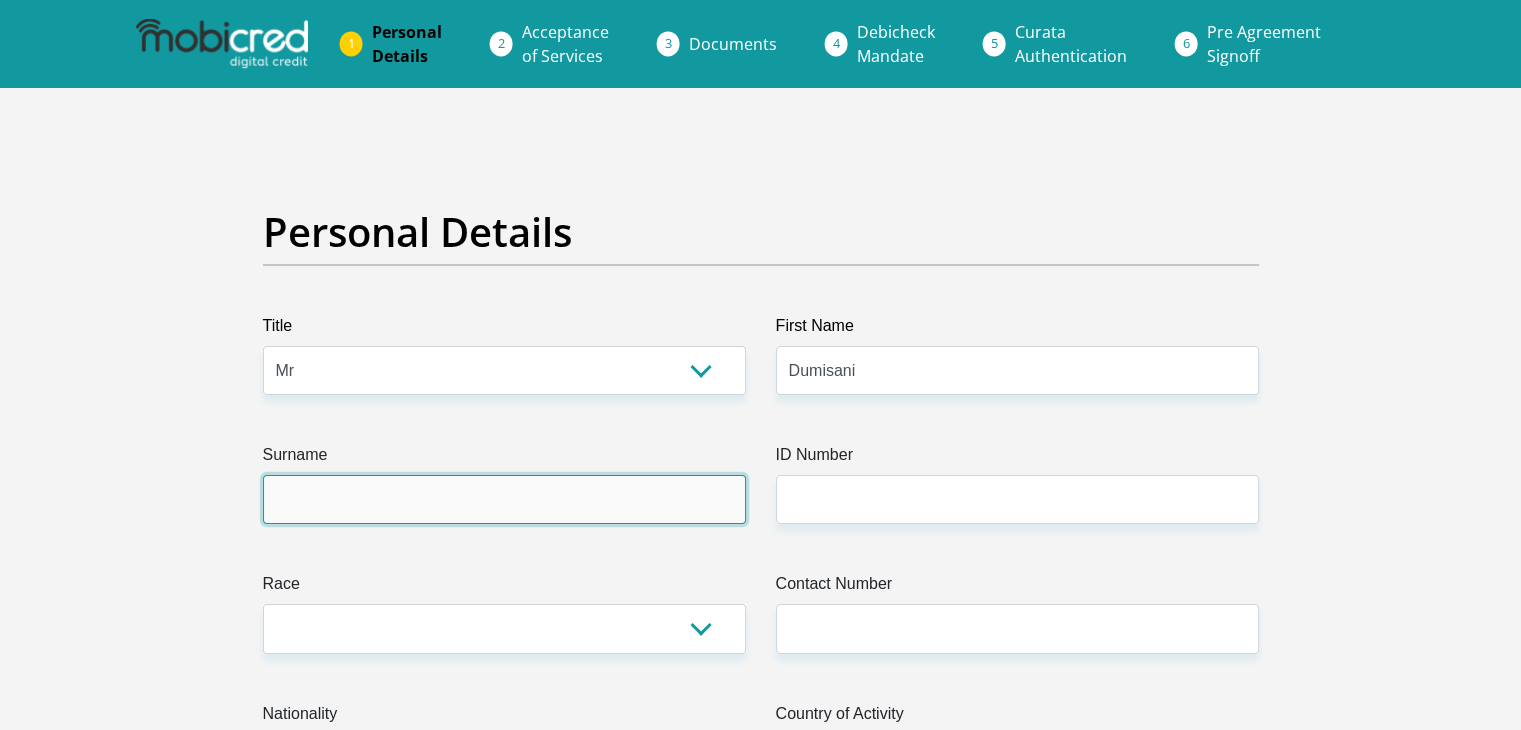 click on "Surname" at bounding box center (504, 499) 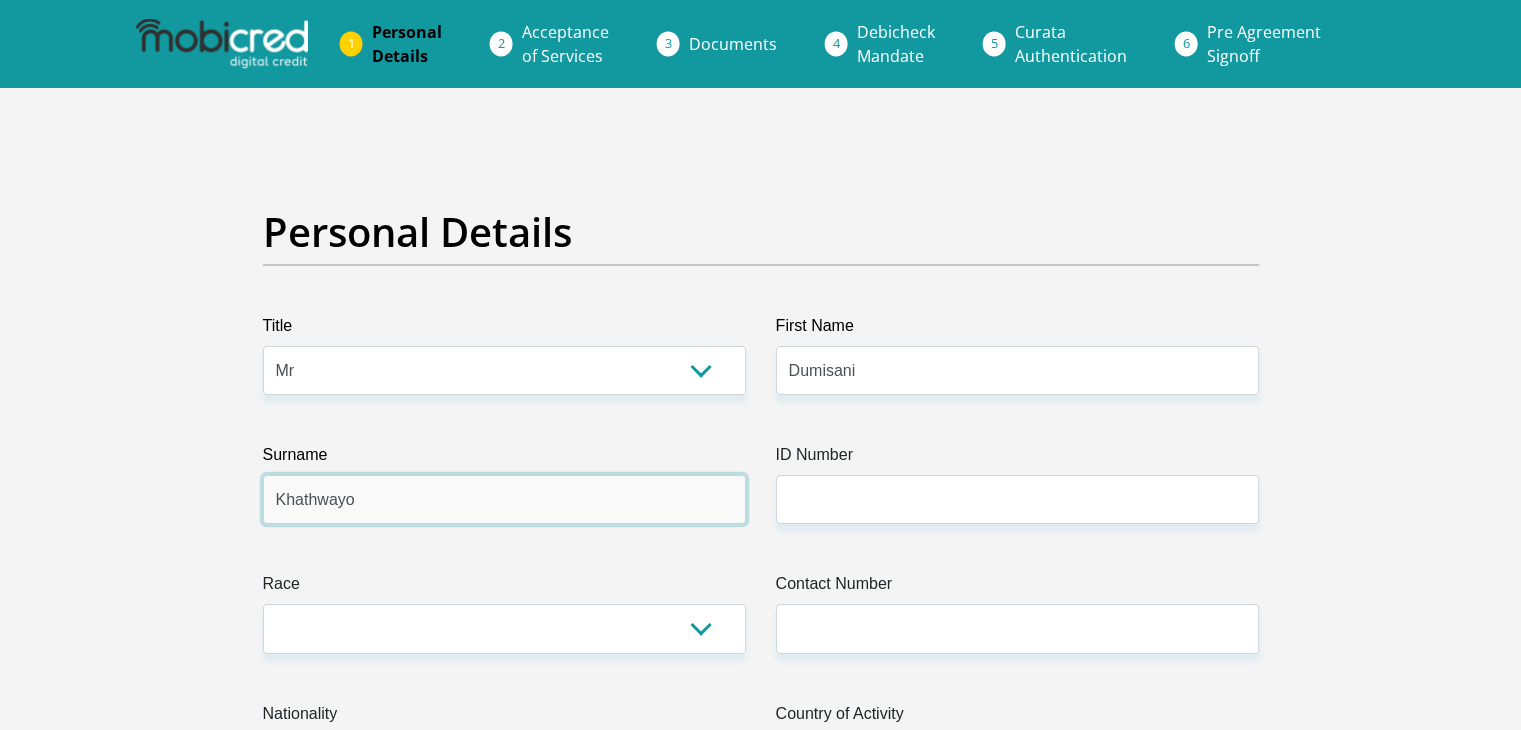 type on "Khathwayo" 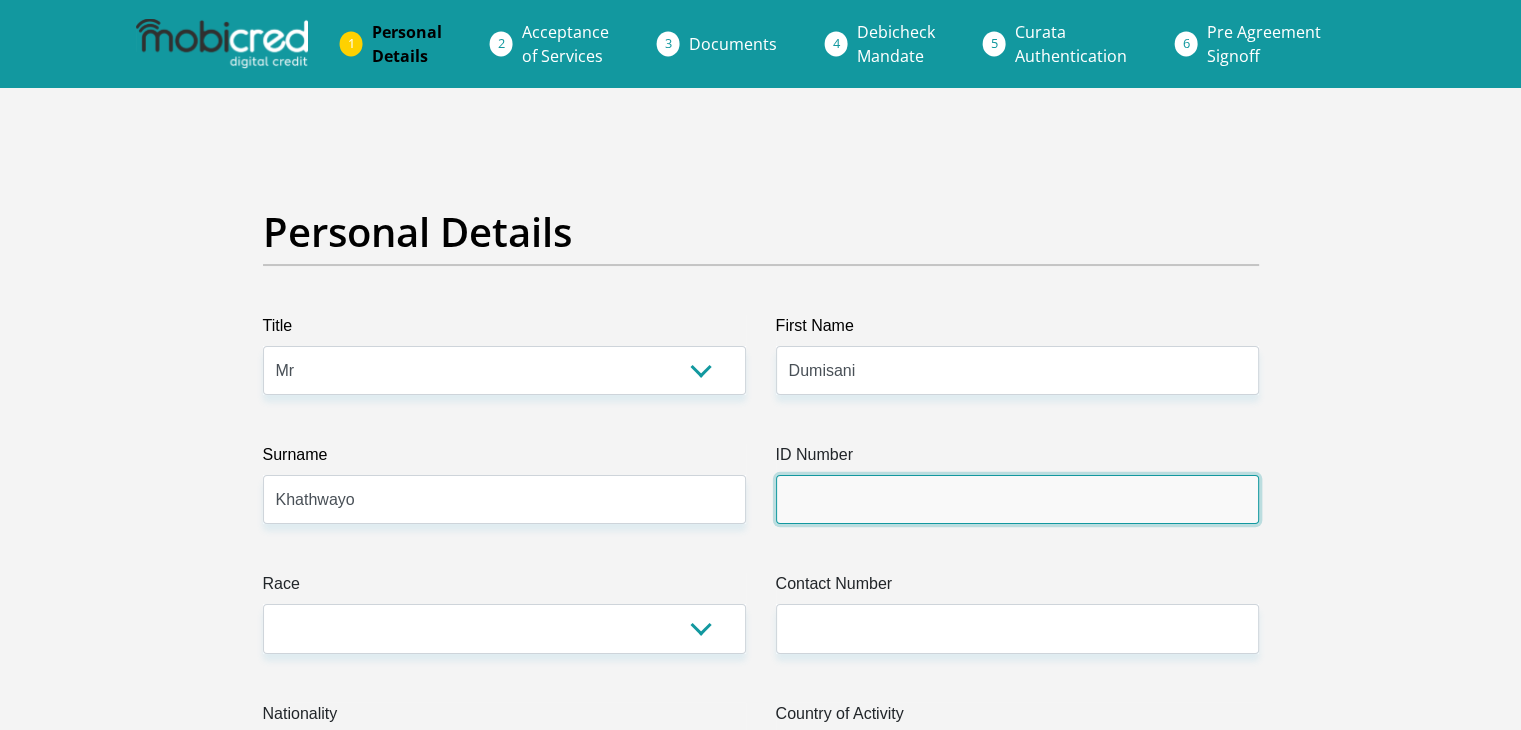 click on "ID Number" at bounding box center (1017, 499) 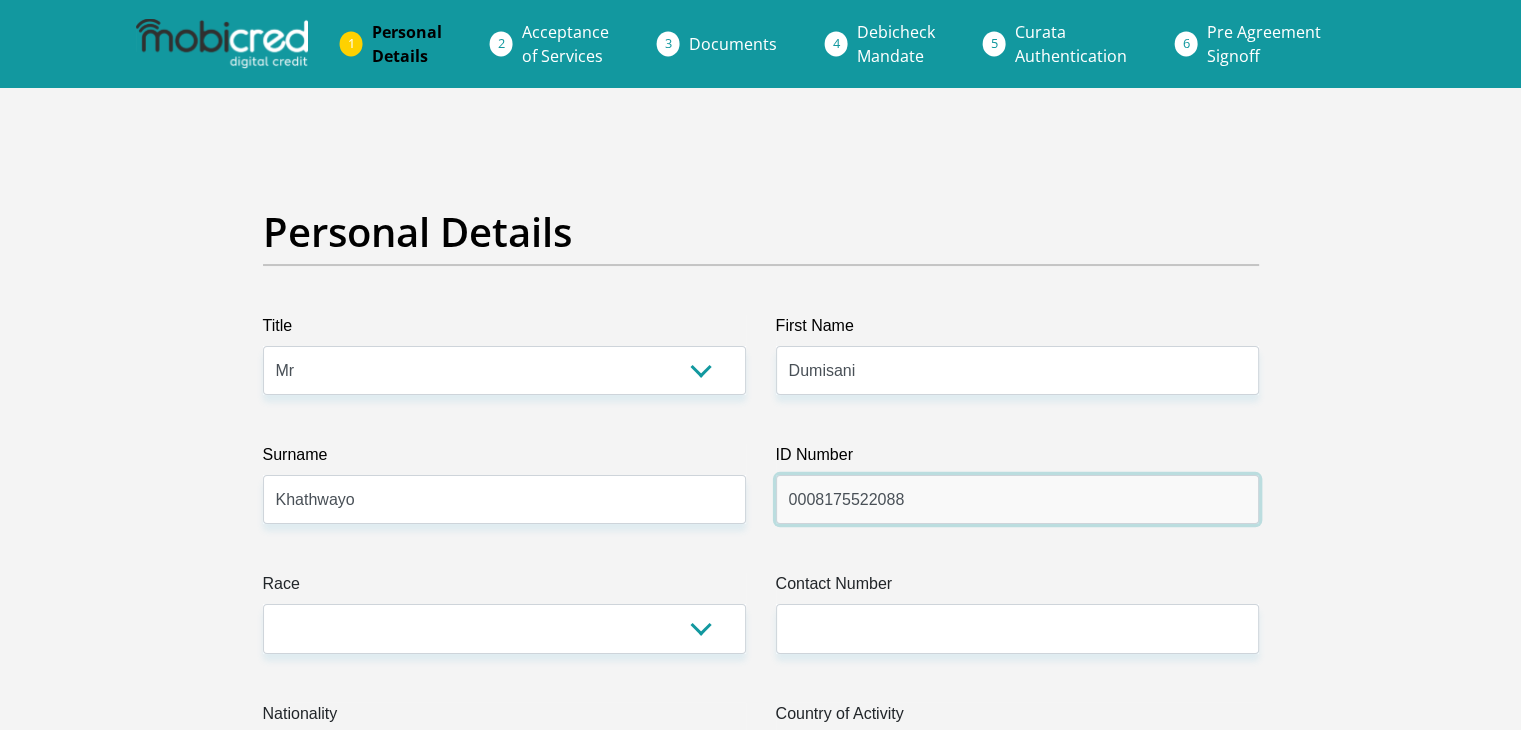 type on "0008175522088" 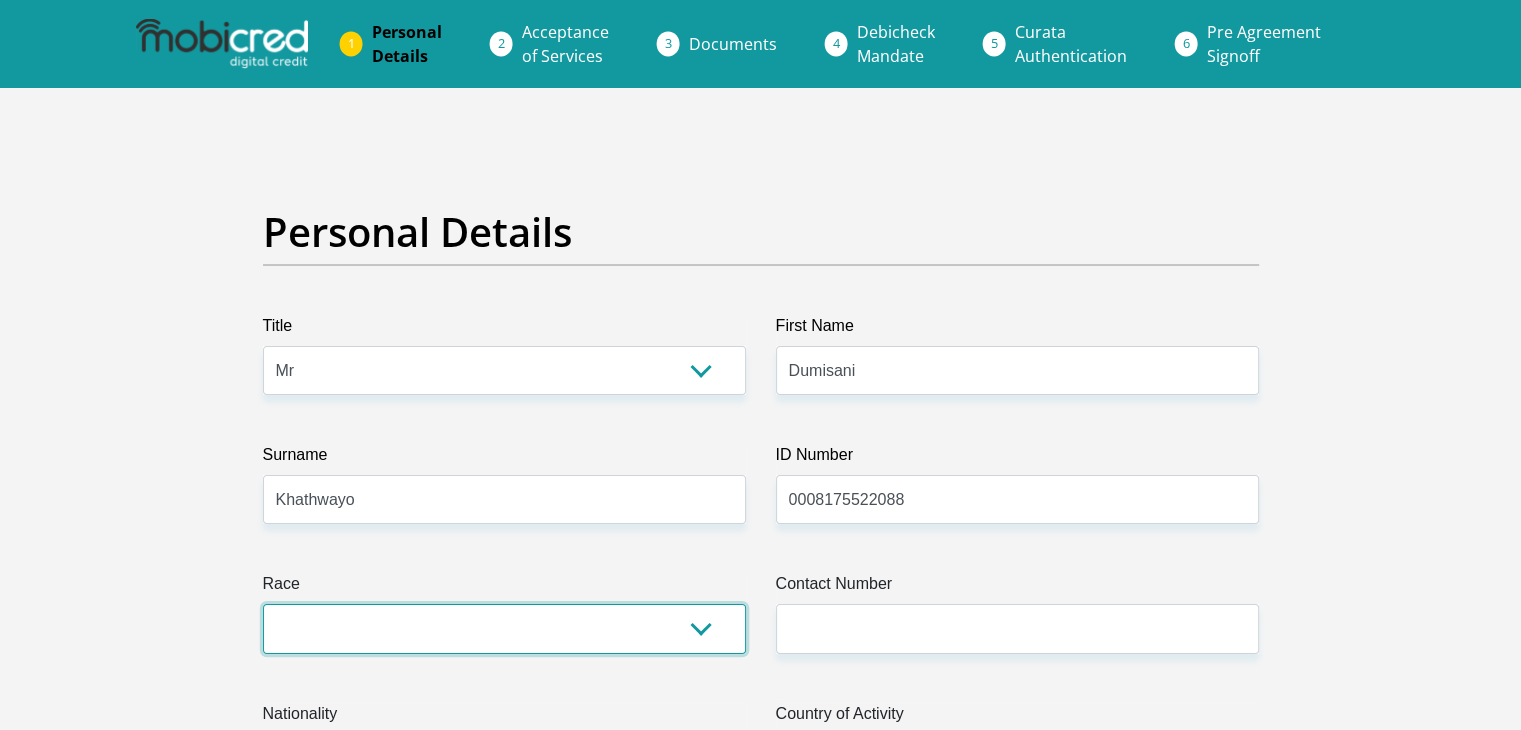 click on "Black
Coloured
Indian
White
Other" at bounding box center [504, 628] 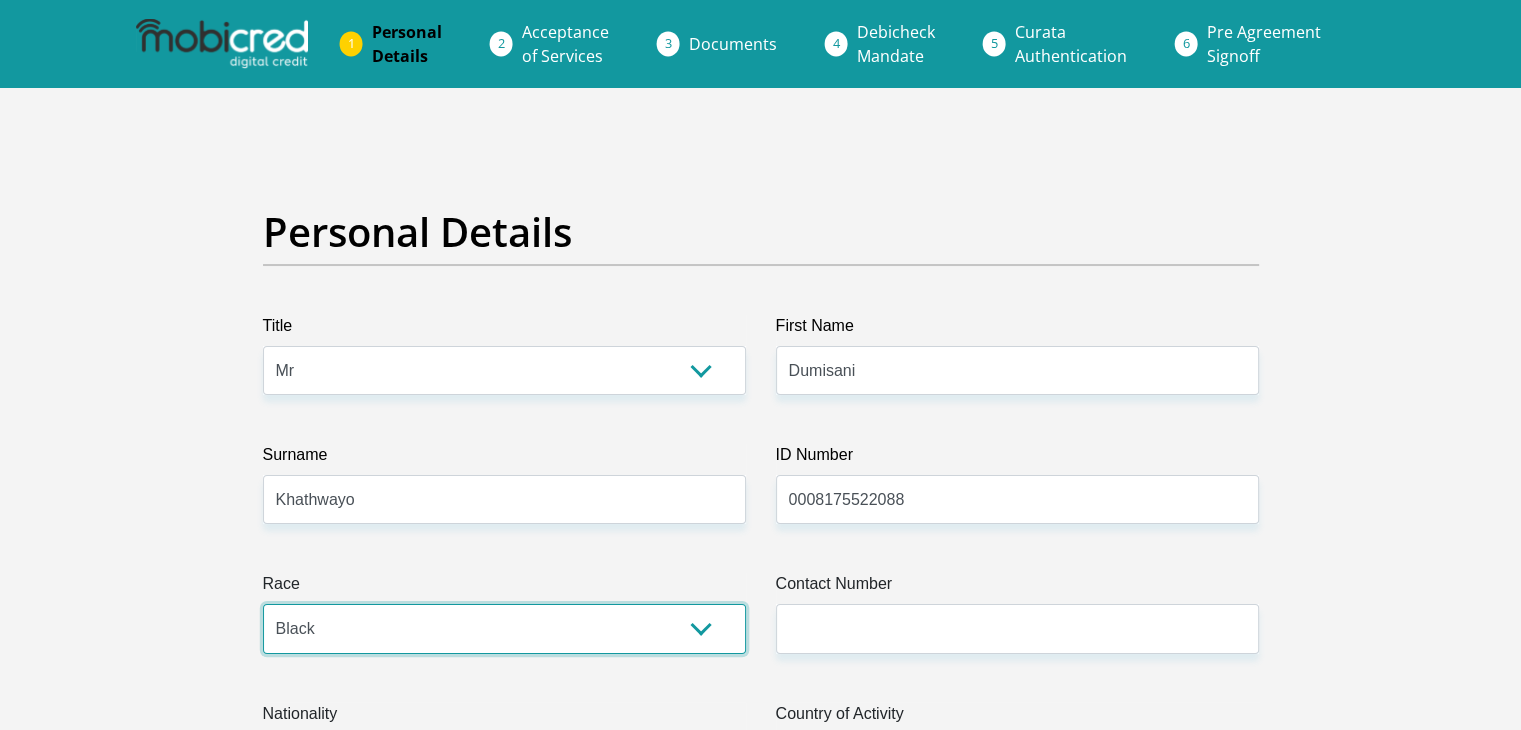 click on "Black
Coloured
Indian
White
Other" at bounding box center [504, 628] 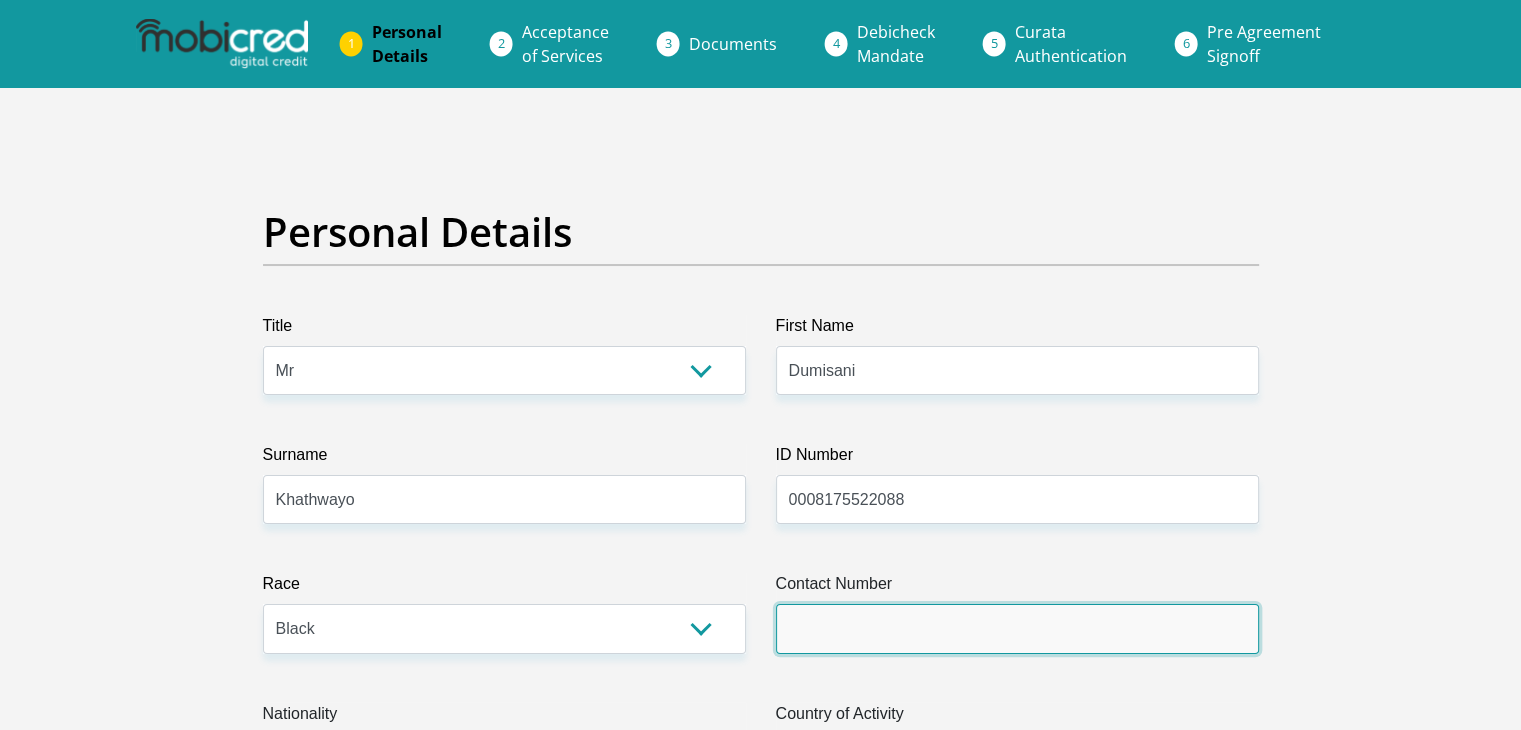 click on "Contact Number" at bounding box center (1017, 628) 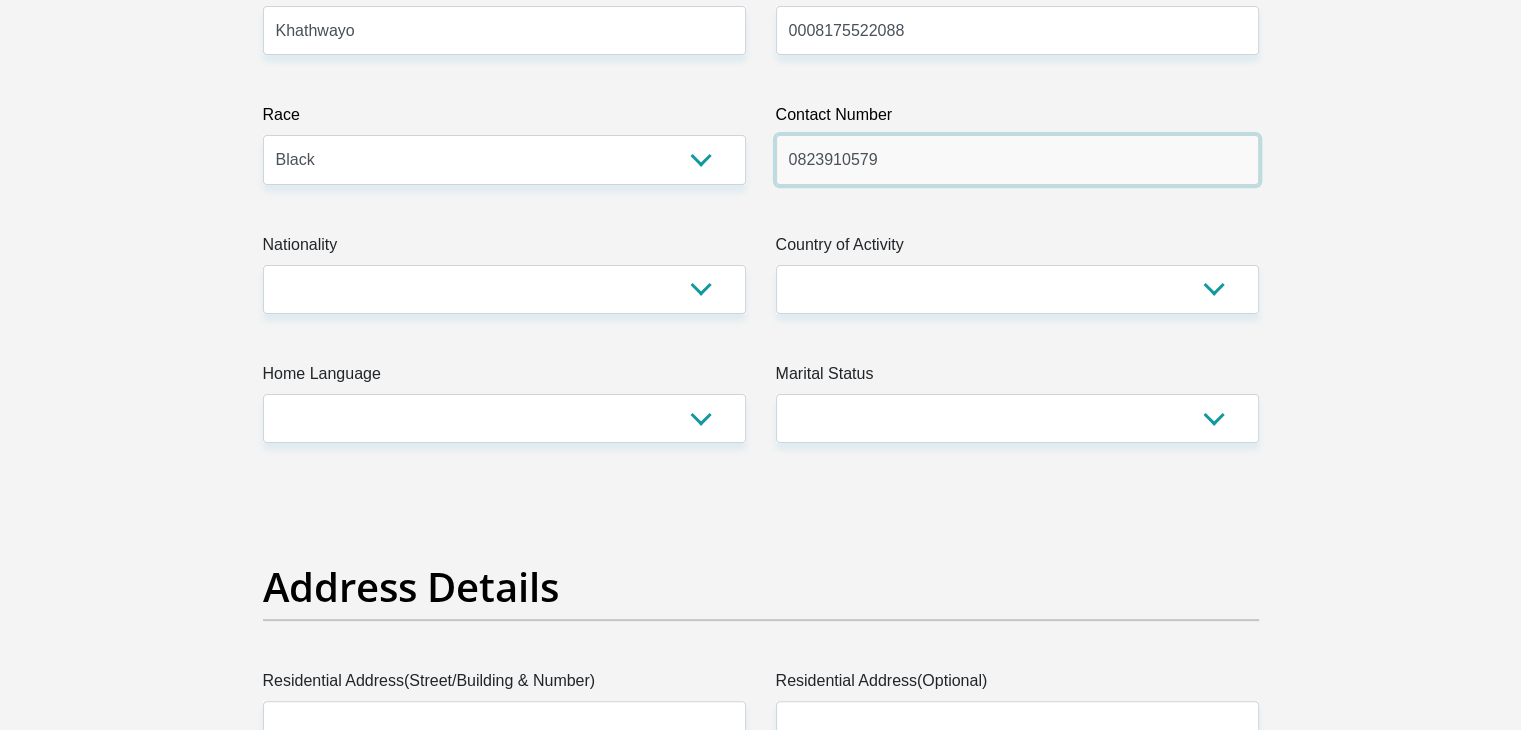 scroll, scrollTop: 503, scrollLeft: 0, axis: vertical 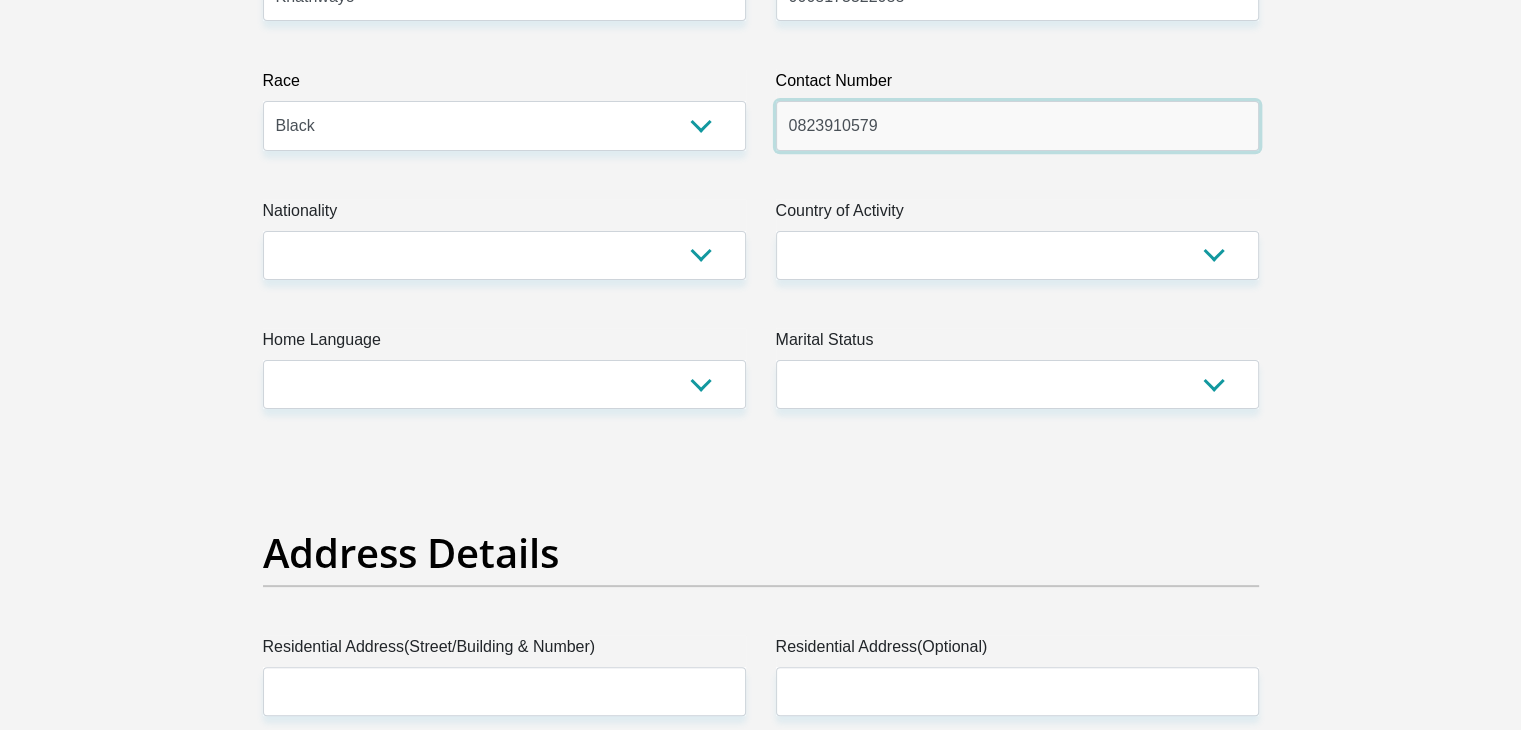type on "0823910579" 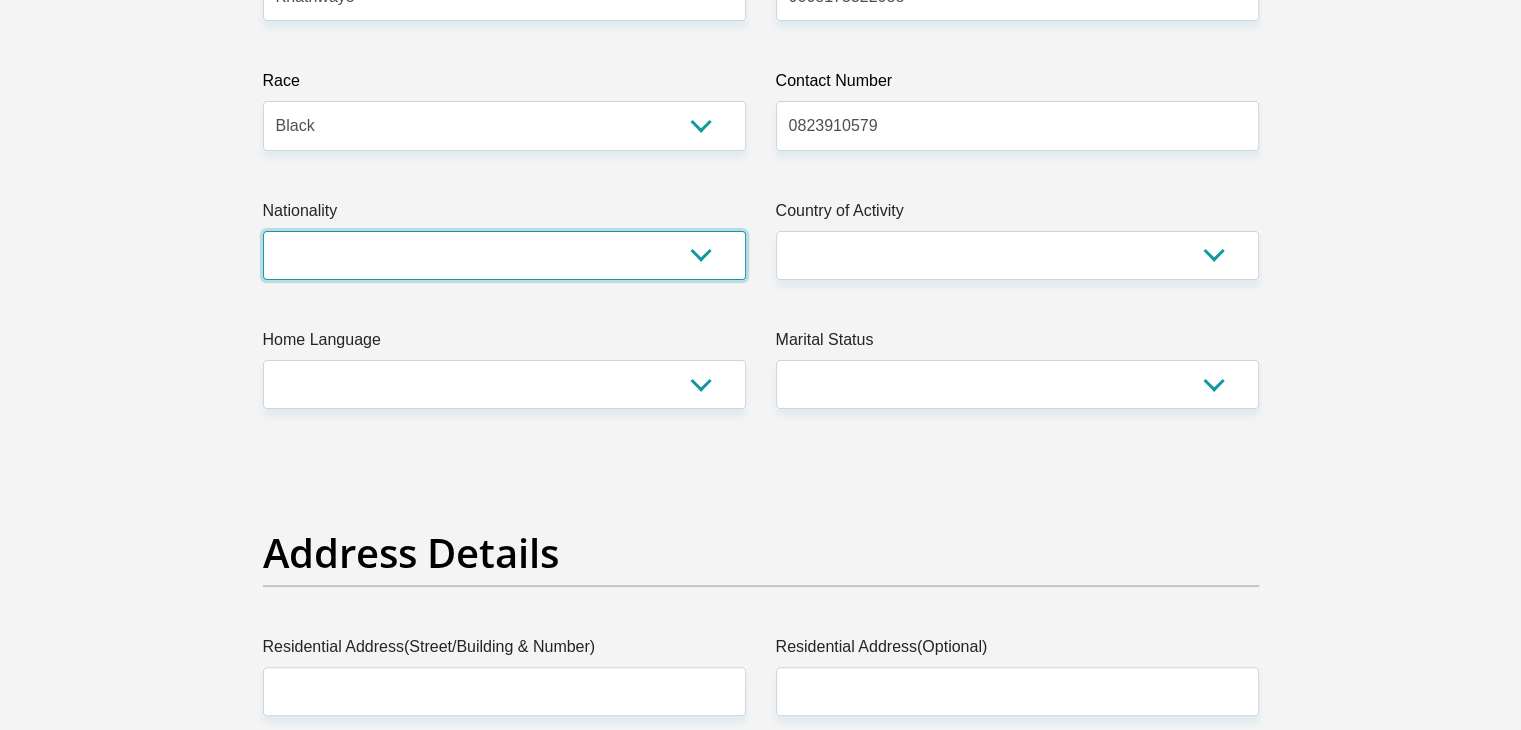 click on "[GEOGRAPHIC_DATA]
[GEOGRAPHIC_DATA]
[GEOGRAPHIC_DATA]
[GEOGRAPHIC_DATA]
[GEOGRAPHIC_DATA]
[GEOGRAPHIC_DATA] [GEOGRAPHIC_DATA]
[GEOGRAPHIC_DATA]
[GEOGRAPHIC_DATA]
[GEOGRAPHIC_DATA]
[GEOGRAPHIC_DATA]
[GEOGRAPHIC_DATA]
[GEOGRAPHIC_DATA]
[GEOGRAPHIC_DATA]
[GEOGRAPHIC_DATA]
[GEOGRAPHIC_DATA]
[DATE][GEOGRAPHIC_DATA]
[GEOGRAPHIC_DATA]
[GEOGRAPHIC_DATA]
[GEOGRAPHIC_DATA]
[GEOGRAPHIC_DATA]
[GEOGRAPHIC_DATA]
[GEOGRAPHIC_DATA]
[GEOGRAPHIC_DATA]
[GEOGRAPHIC_DATA]" at bounding box center (504, 255) 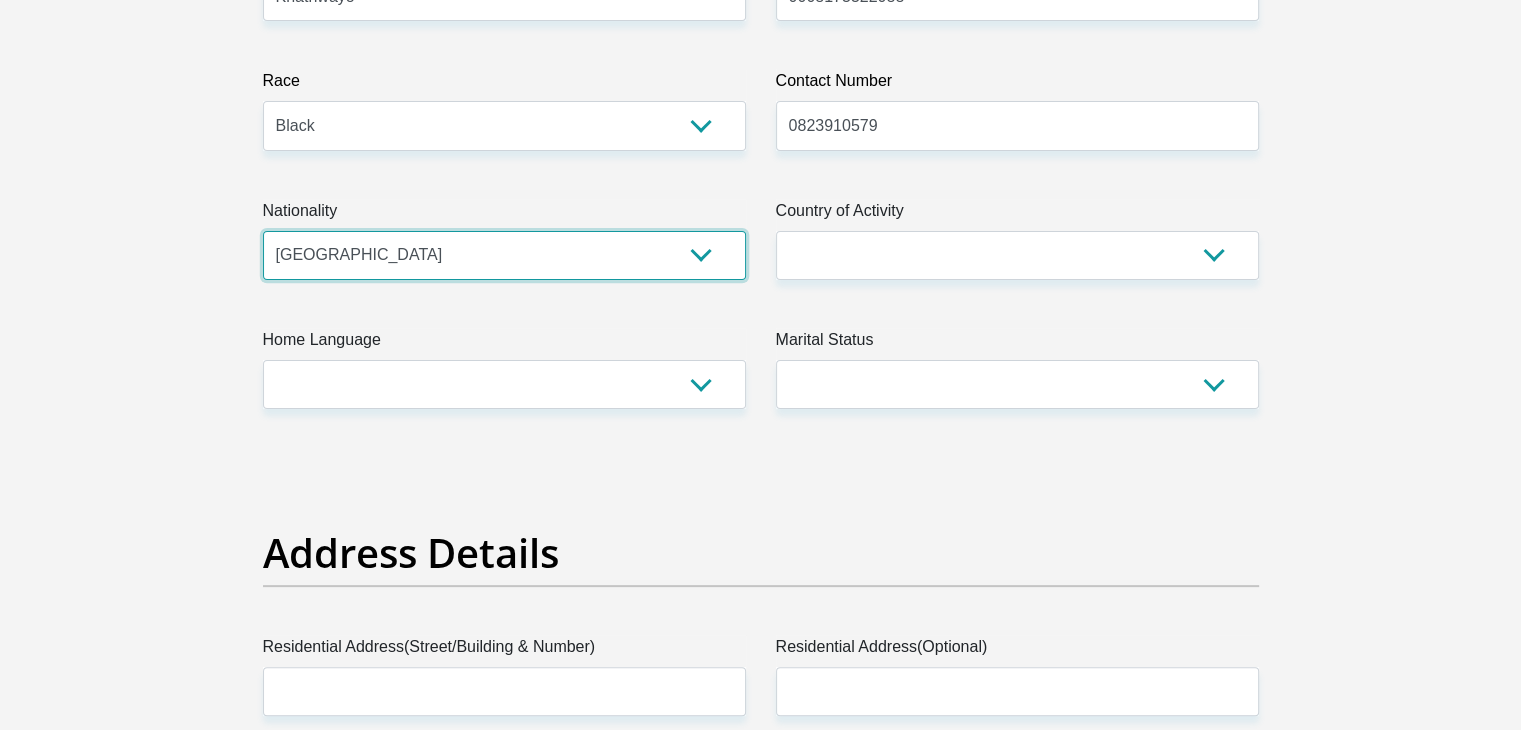 click on "[GEOGRAPHIC_DATA]
[GEOGRAPHIC_DATA]
[GEOGRAPHIC_DATA]
[GEOGRAPHIC_DATA]
[GEOGRAPHIC_DATA]
[GEOGRAPHIC_DATA] [GEOGRAPHIC_DATA]
[GEOGRAPHIC_DATA]
[GEOGRAPHIC_DATA]
[GEOGRAPHIC_DATA]
[GEOGRAPHIC_DATA]
[GEOGRAPHIC_DATA]
[GEOGRAPHIC_DATA]
[GEOGRAPHIC_DATA]
[GEOGRAPHIC_DATA]
[GEOGRAPHIC_DATA]
[DATE][GEOGRAPHIC_DATA]
[GEOGRAPHIC_DATA]
[GEOGRAPHIC_DATA]
[GEOGRAPHIC_DATA]
[GEOGRAPHIC_DATA]
[GEOGRAPHIC_DATA]
[GEOGRAPHIC_DATA]
[GEOGRAPHIC_DATA]
[GEOGRAPHIC_DATA]" at bounding box center (504, 255) 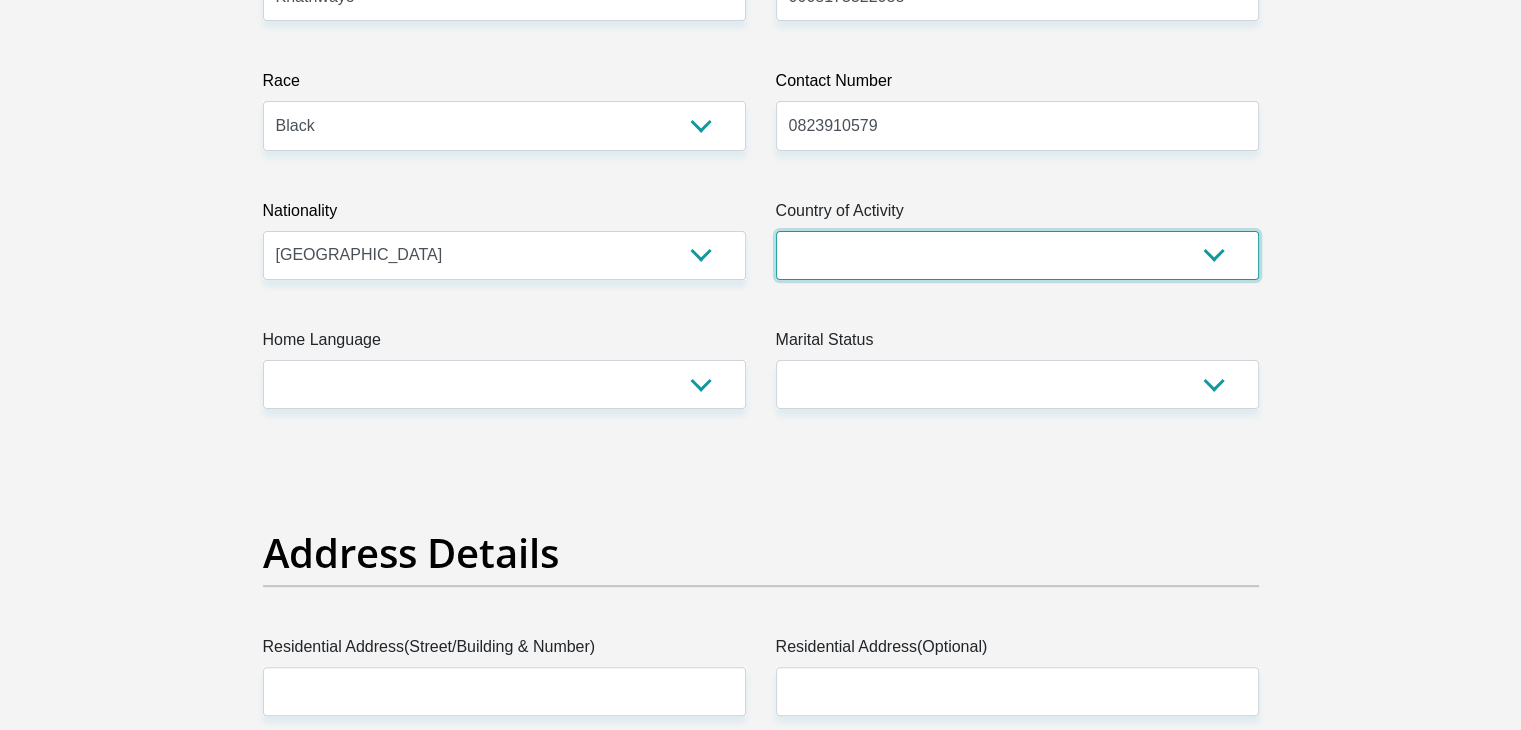 click on "[GEOGRAPHIC_DATA]
[GEOGRAPHIC_DATA]
[GEOGRAPHIC_DATA]
[GEOGRAPHIC_DATA]
[GEOGRAPHIC_DATA]
[GEOGRAPHIC_DATA] [GEOGRAPHIC_DATA]
[GEOGRAPHIC_DATA]
[GEOGRAPHIC_DATA]
[GEOGRAPHIC_DATA]
[GEOGRAPHIC_DATA]
[GEOGRAPHIC_DATA]
[GEOGRAPHIC_DATA]
[GEOGRAPHIC_DATA]
[GEOGRAPHIC_DATA]
[GEOGRAPHIC_DATA]
[DATE][GEOGRAPHIC_DATA]
[GEOGRAPHIC_DATA]
[GEOGRAPHIC_DATA]
[GEOGRAPHIC_DATA]
[GEOGRAPHIC_DATA]" at bounding box center [1017, 255] 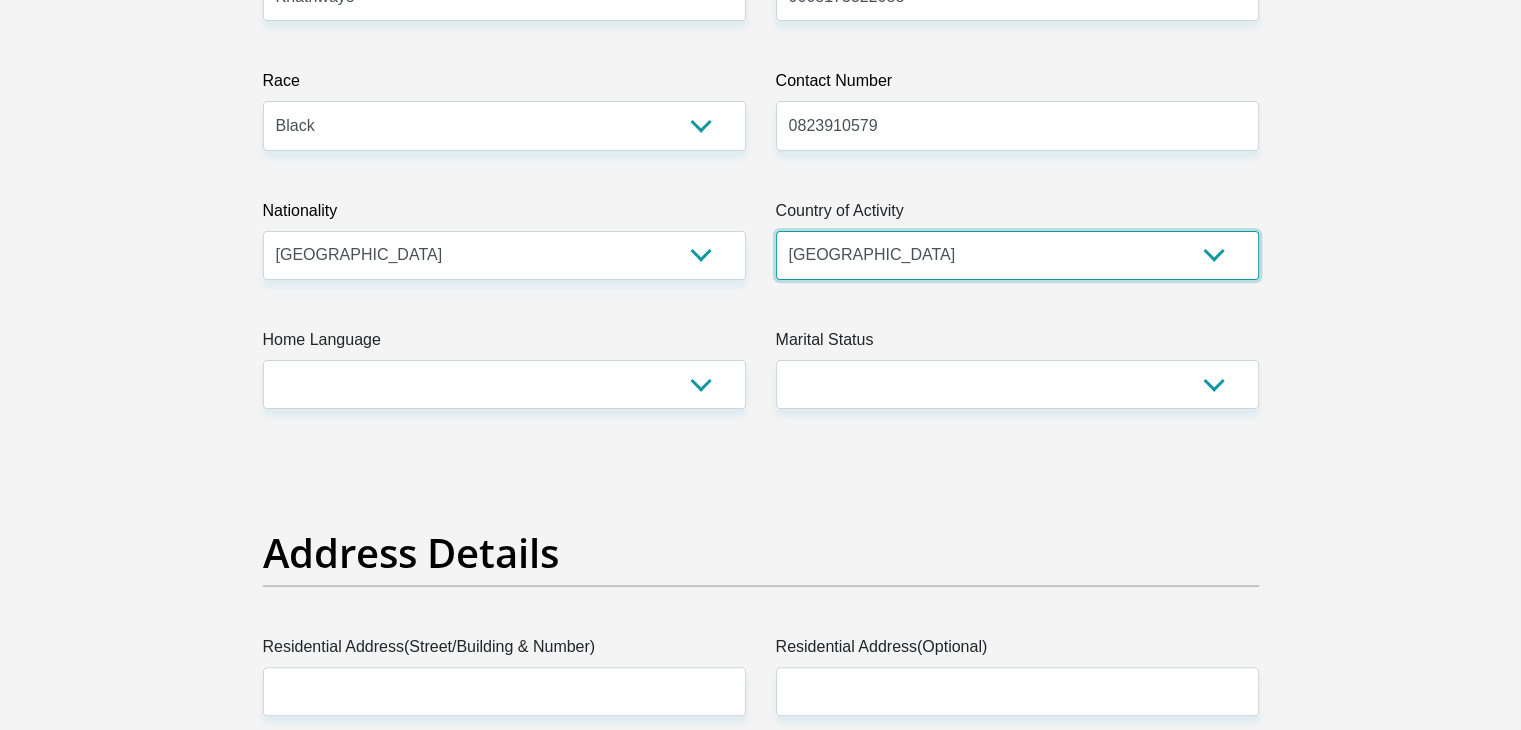 click on "[GEOGRAPHIC_DATA]
[GEOGRAPHIC_DATA]
[GEOGRAPHIC_DATA]
[GEOGRAPHIC_DATA]
[GEOGRAPHIC_DATA]
[GEOGRAPHIC_DATA] [GEOGRAPHIC_DATA]
[GEOGRAPHIC_DATA]
[GEOGRAPHIC_DATA]
[GEOGRAPHIC_DATA]
[GEOGRAPHIC_DATA]
[GEOGRAPHIC_DATA]
[GEOGRAPHIC_DATA]
[GEOGRAPHIC_DATA]
[GEOGRAPHIC_DATA]
[GEOGRAPHIC_DATA]
[DATE][GEOGRAPHIC_DATA]
[GEOGRAPHIC_DATA]
[GEOGRAPHIC_DATA]
[GEOGRAPHIC_DATA]
[GEOGRAPHIC_DATA]" at bounding box center (1017, 255) 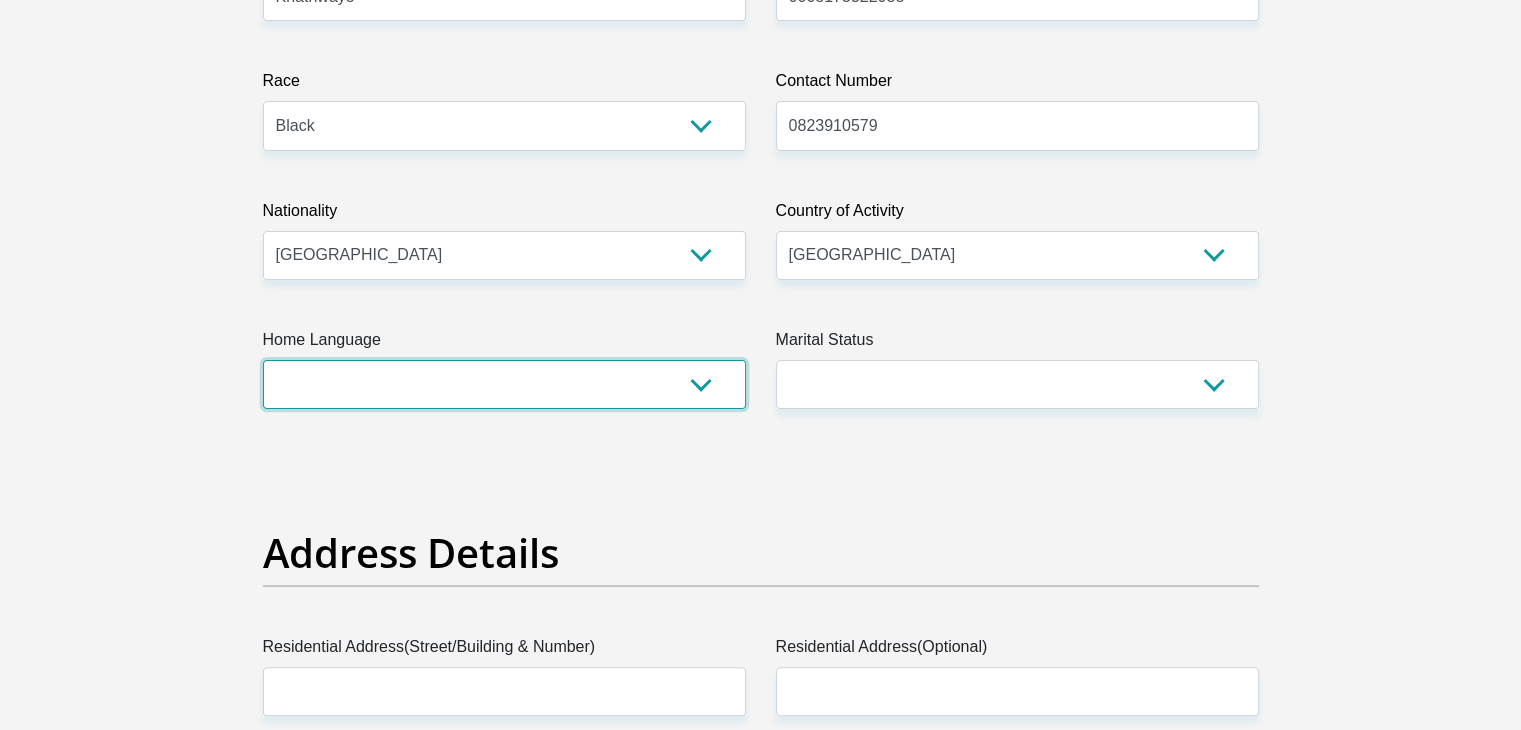 click on "Afrikaans
English
Sepedi
South Ndebele
Southern Sotho
Swati
Tsonga
Tswana
Venda
Xhosa
Zulu
Other" at bounding box center (504, 384) 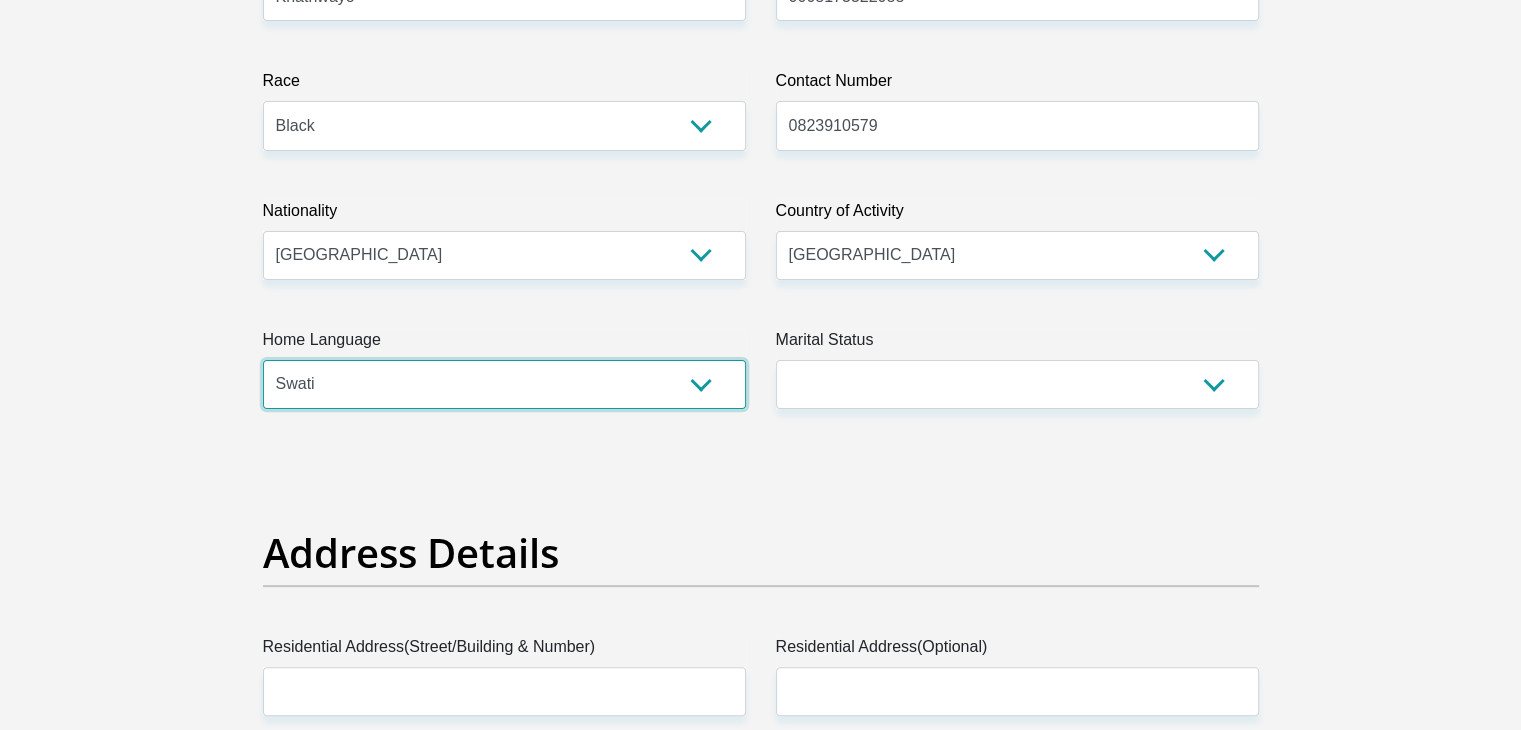 click on "Afrikaans
English
Sepedi
South Ndebele
Southern Sotho
Swati
Tsonga
Tswana
Venda
Xhosa
Zulu
Other" at bounding box center [504, 384] 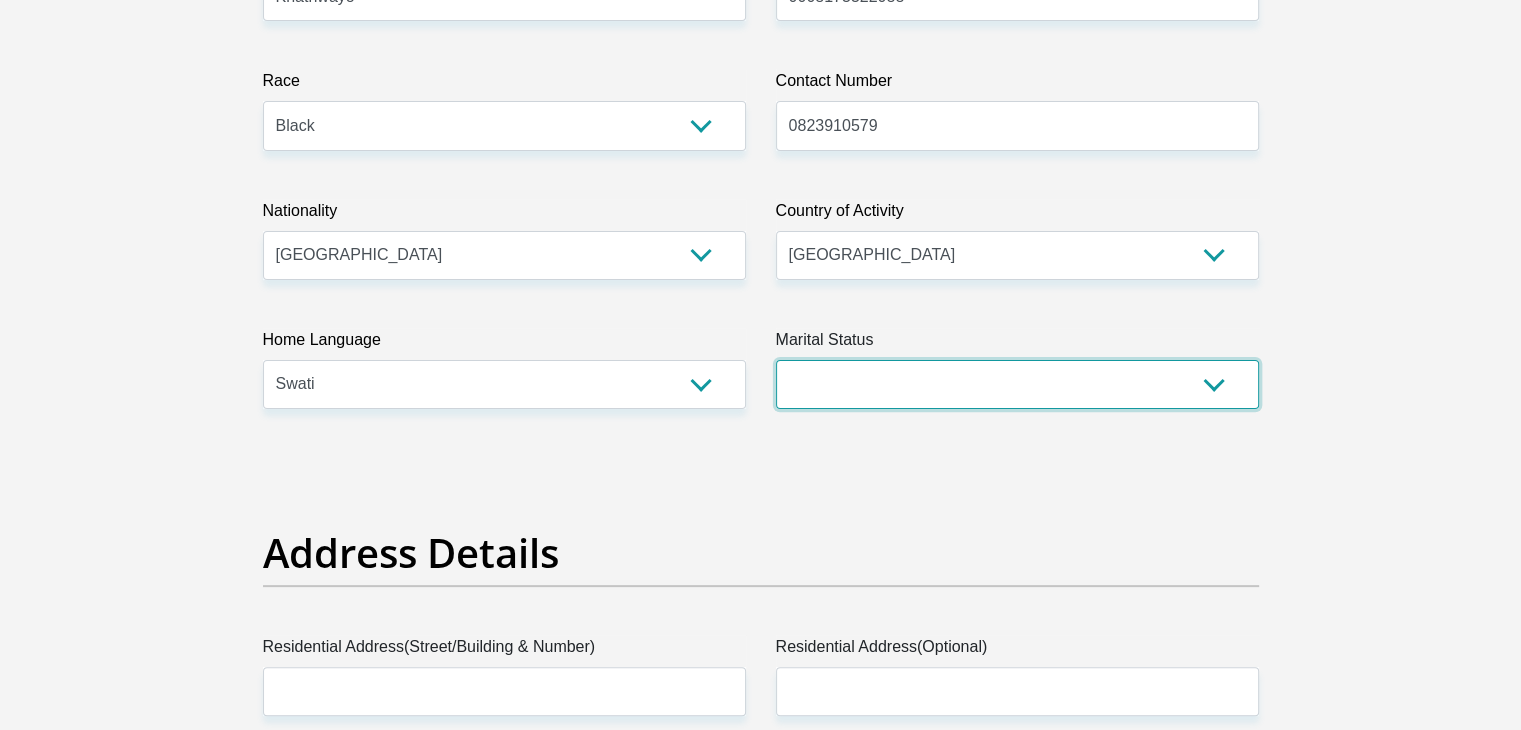 click on "Married ANC
Single
Divorced
Widowed
Married COP or Customary Law" at bounding box center (1017, 384) 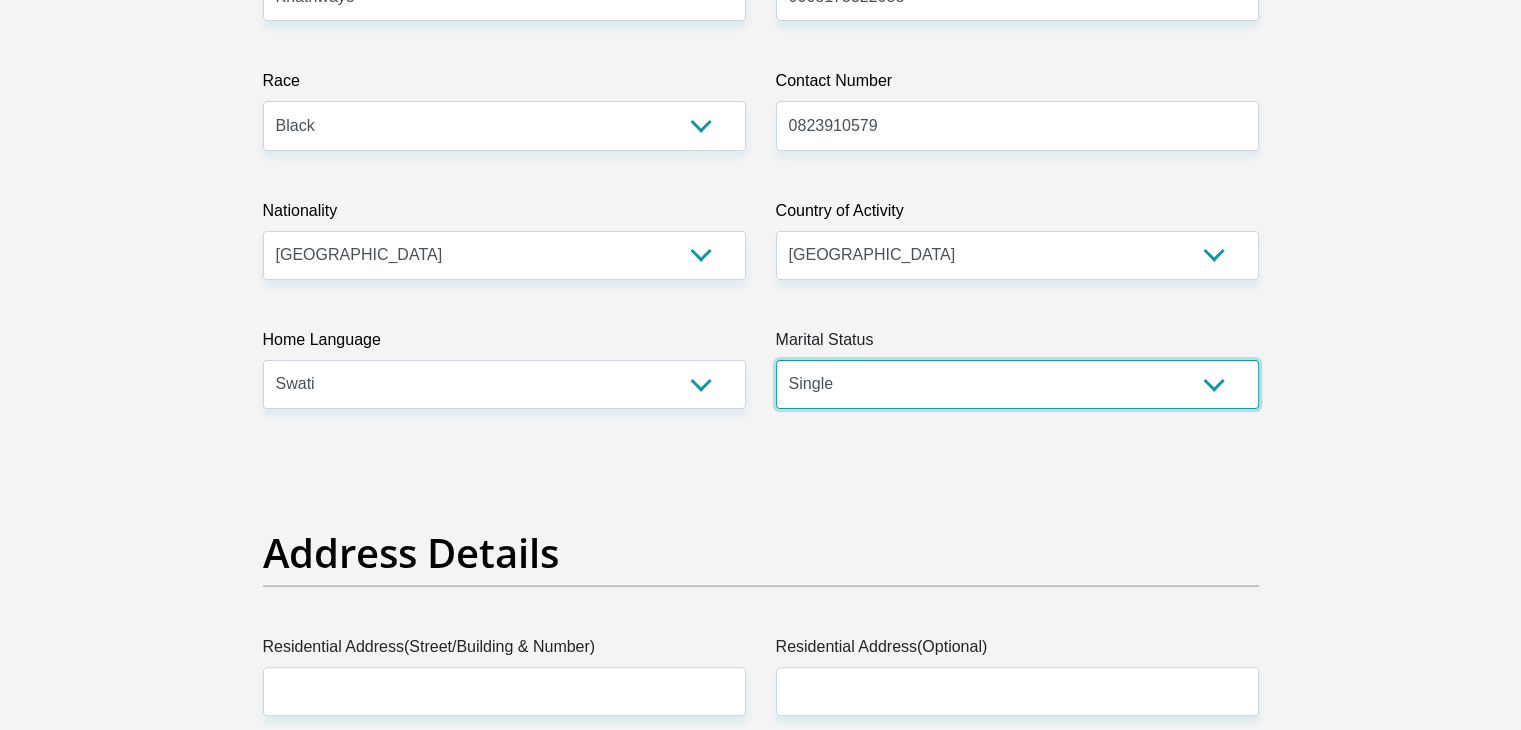 click on "Married ANC
Single
Divorced
Widowed
Married COP or Customary Law" at bounding box center (1017, 384) 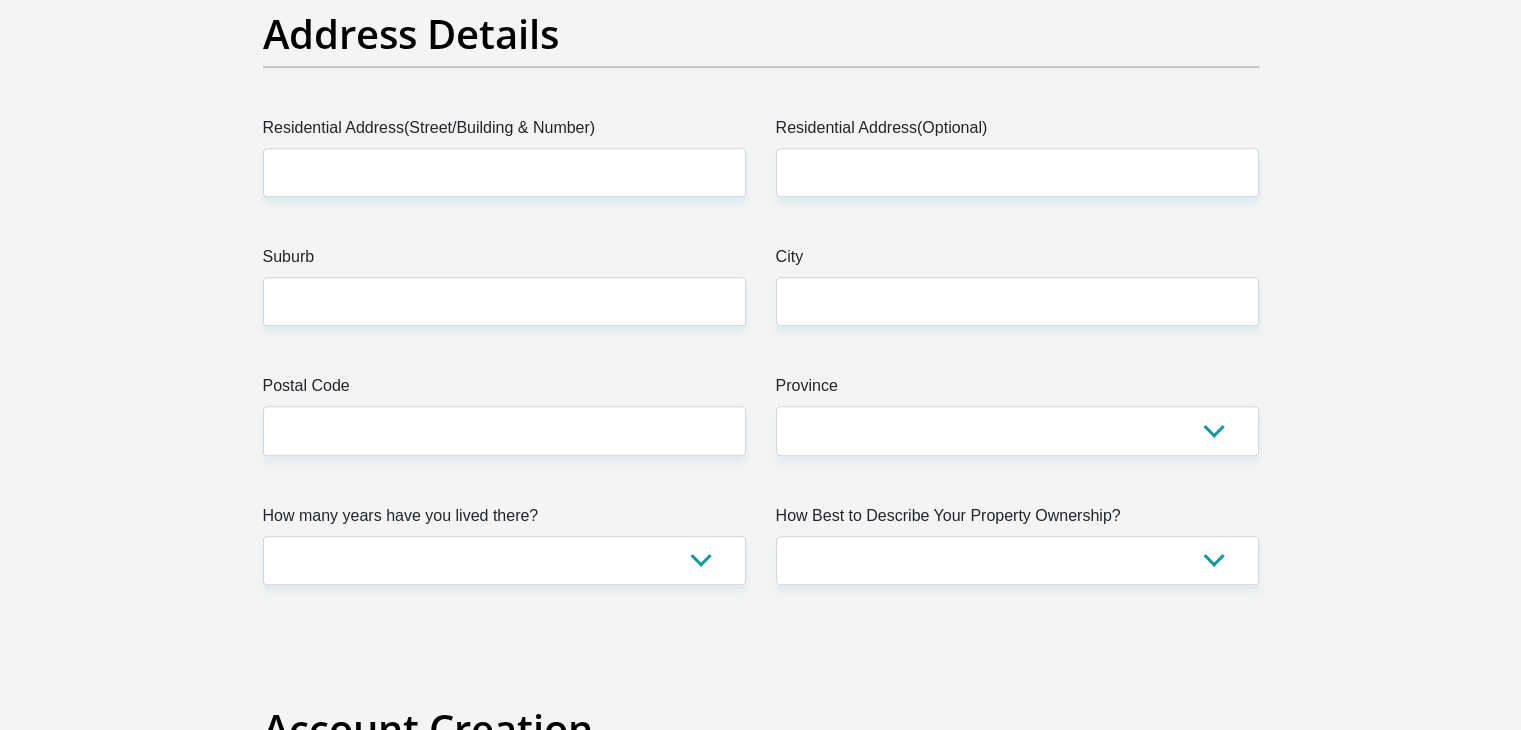 scroll, scrollTop: 1031, scrollLeft: 0, axis: vertical 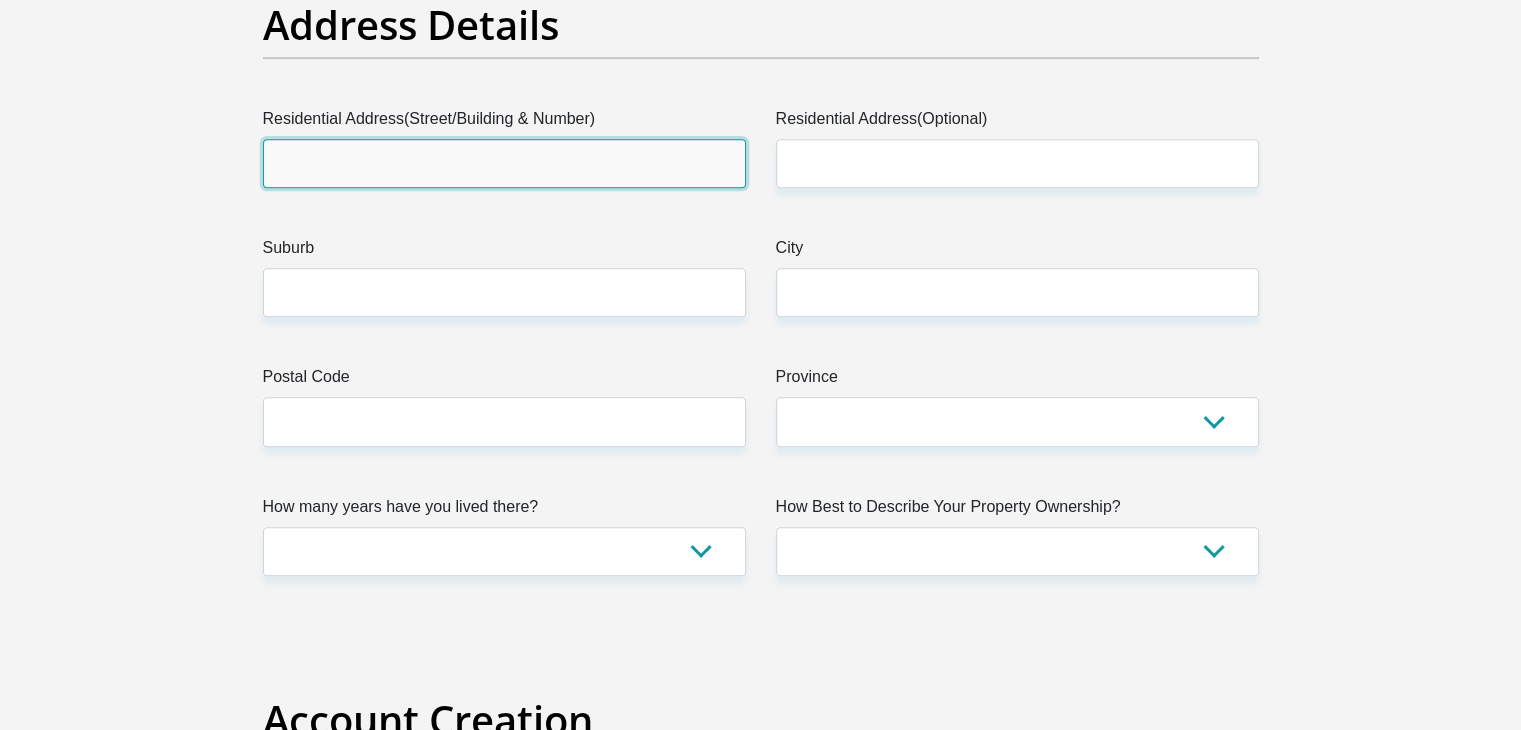 click on "Residential Address(Street/Building & Number)" at bounding box center (504, 163) 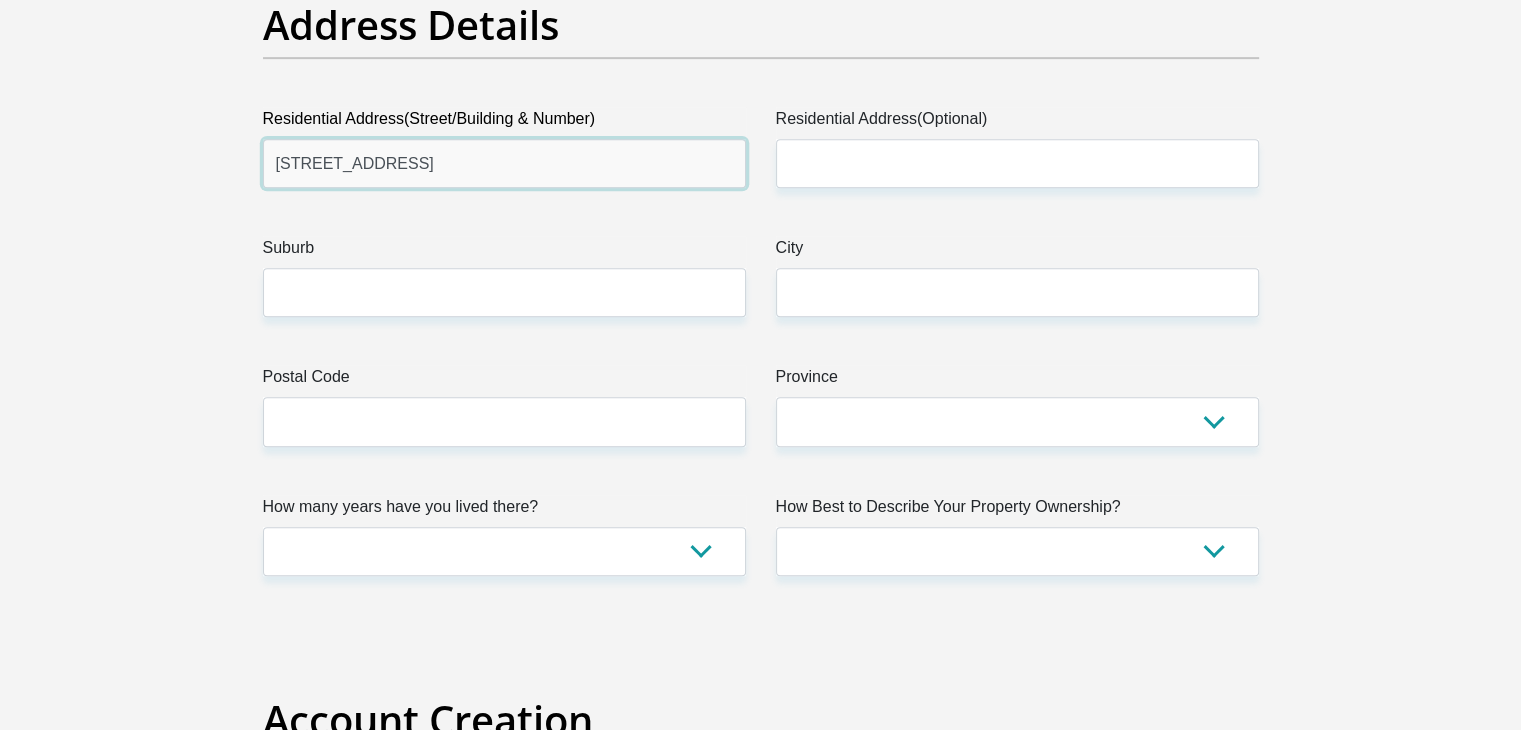 type on "[STREET_ADDRESS]" 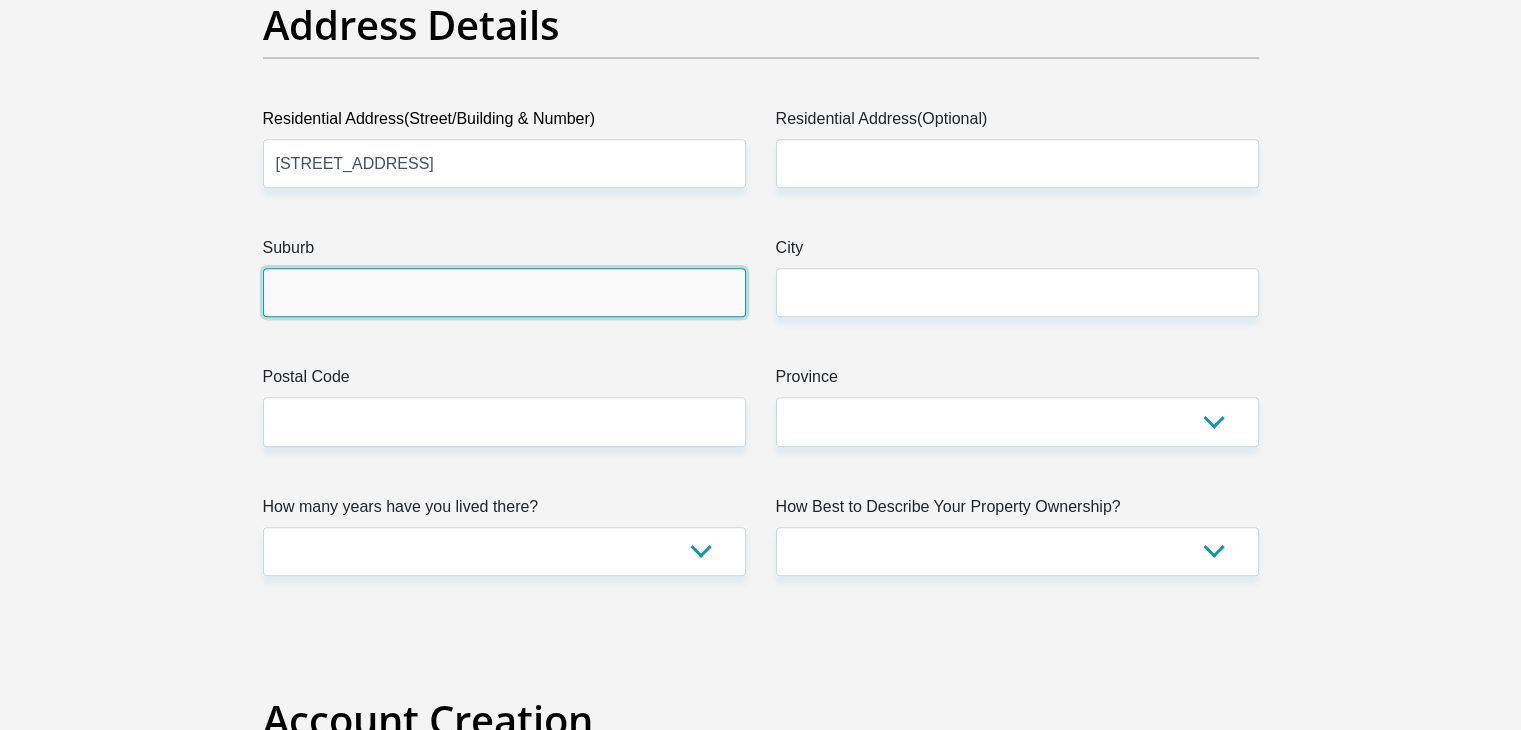 click on "Suburb" at bounding box center [504, 292] 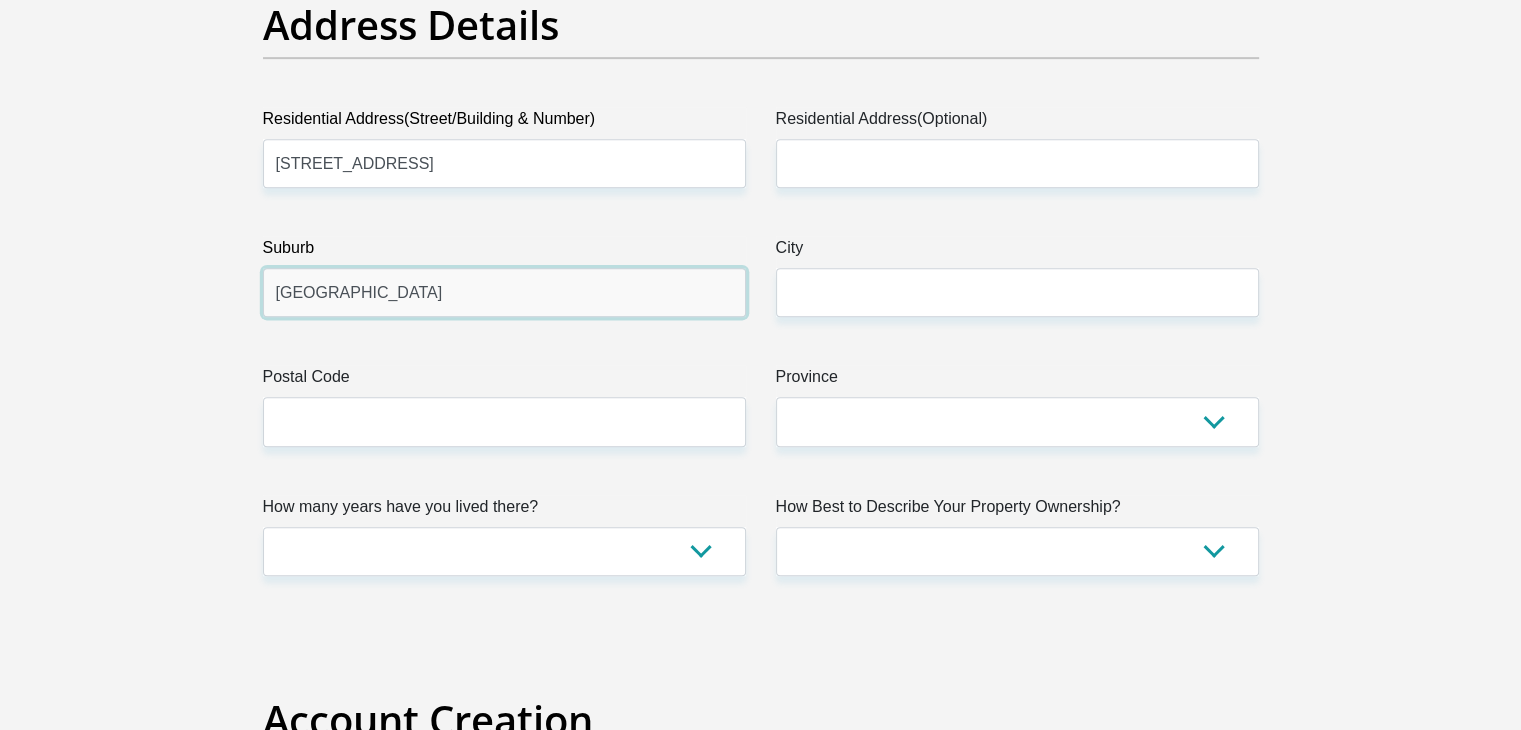 type on "[GEOGRAPHIC_DATA]" 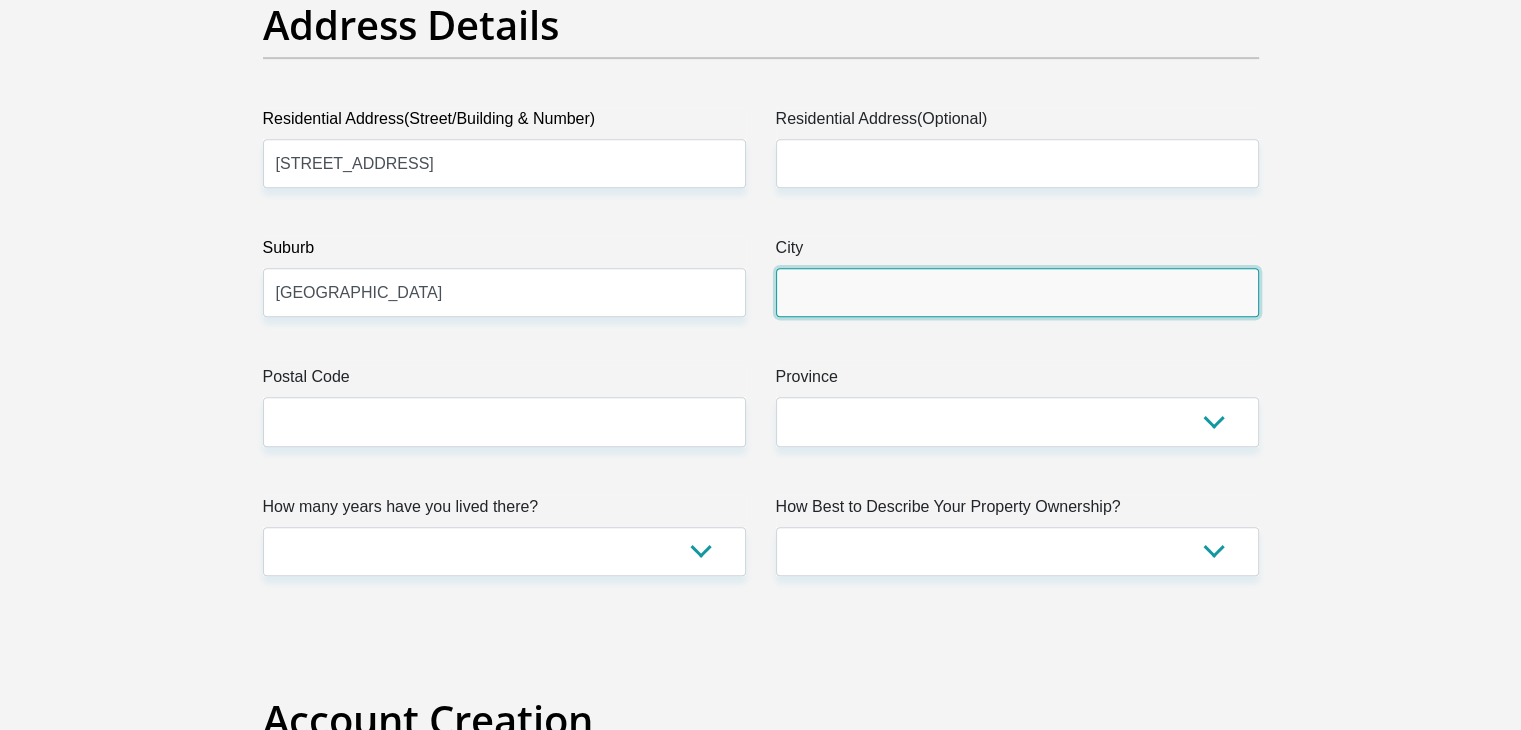 click on "City" at bounding box center (1017, 292) 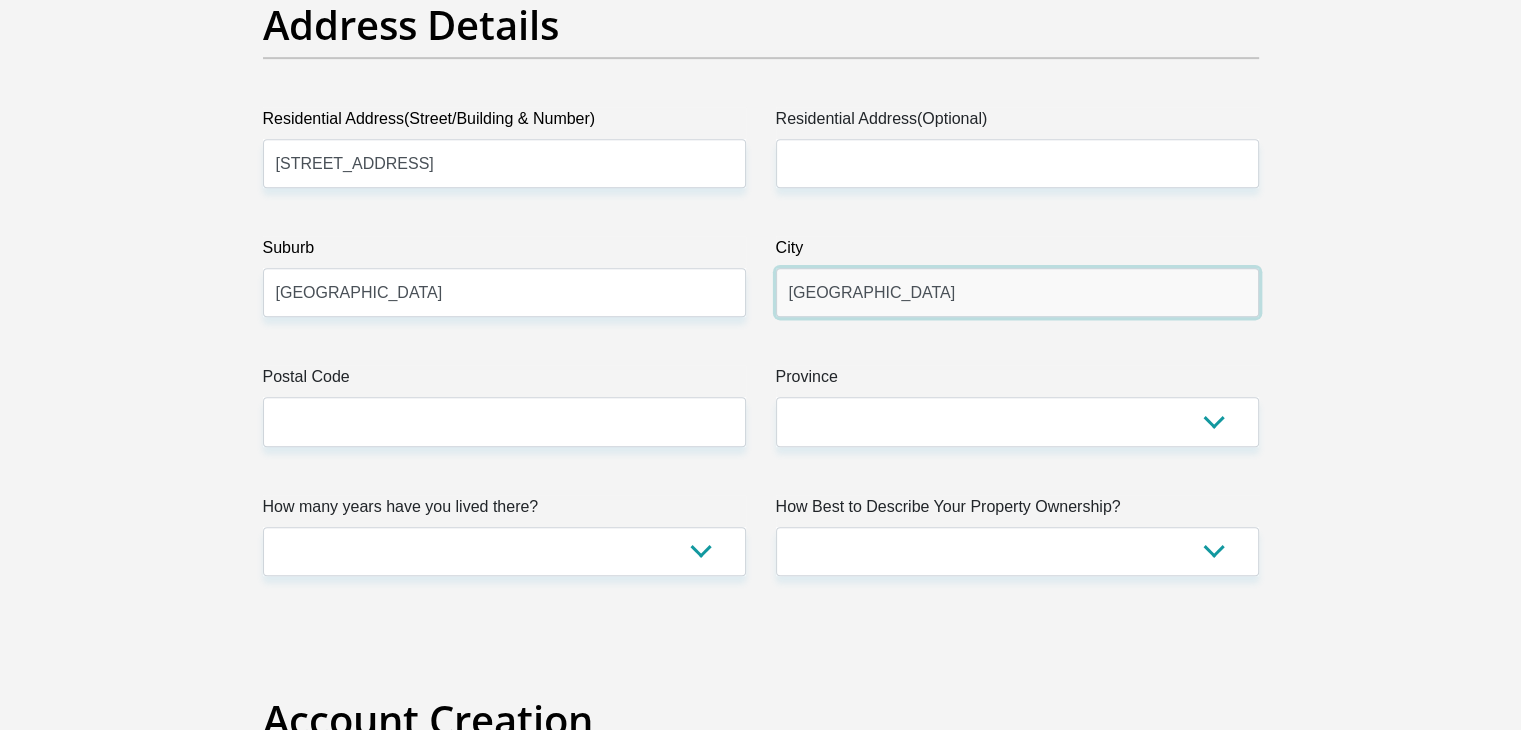 type on "[GEOGRAPHIC_DATA]" 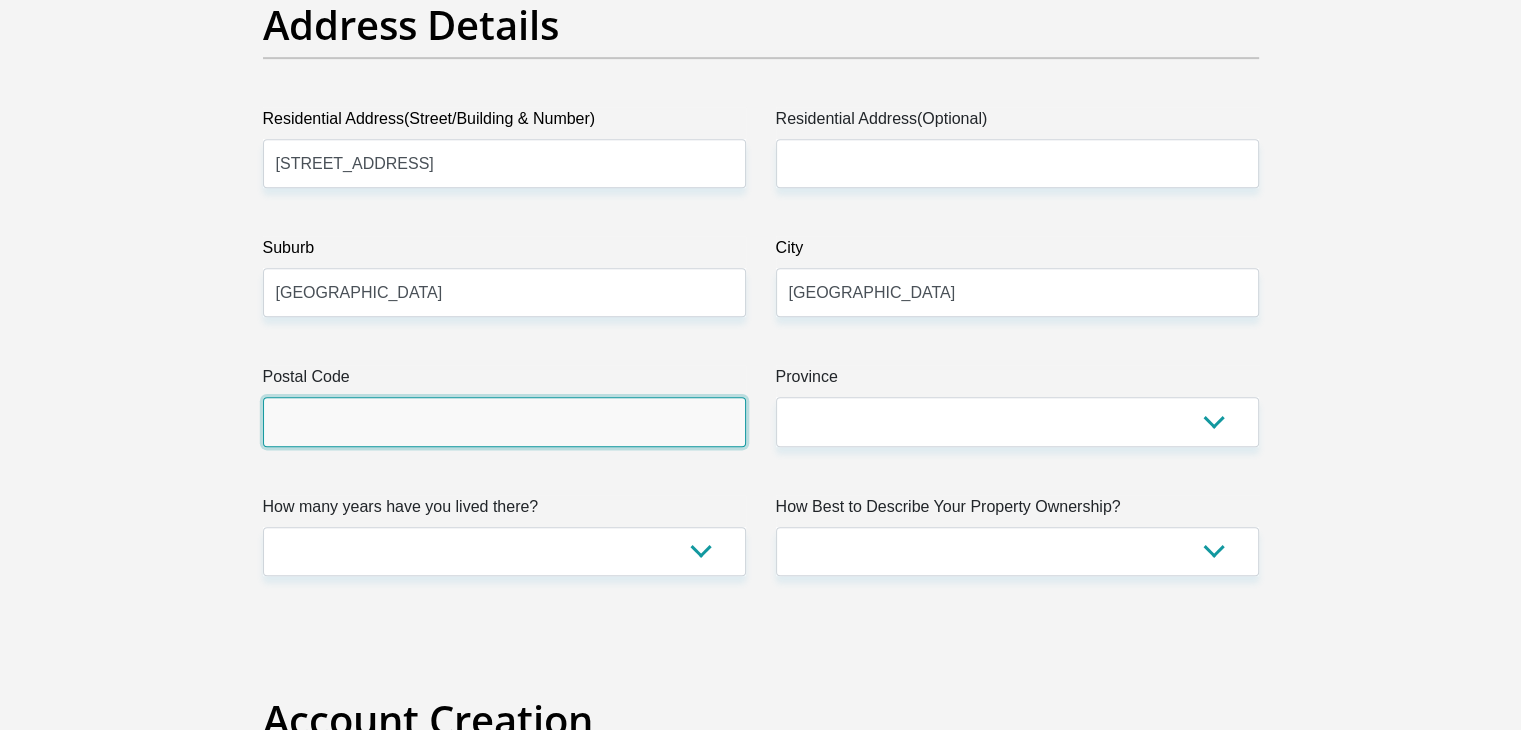 click on "Postal Code" at bounding box center [504, 421] 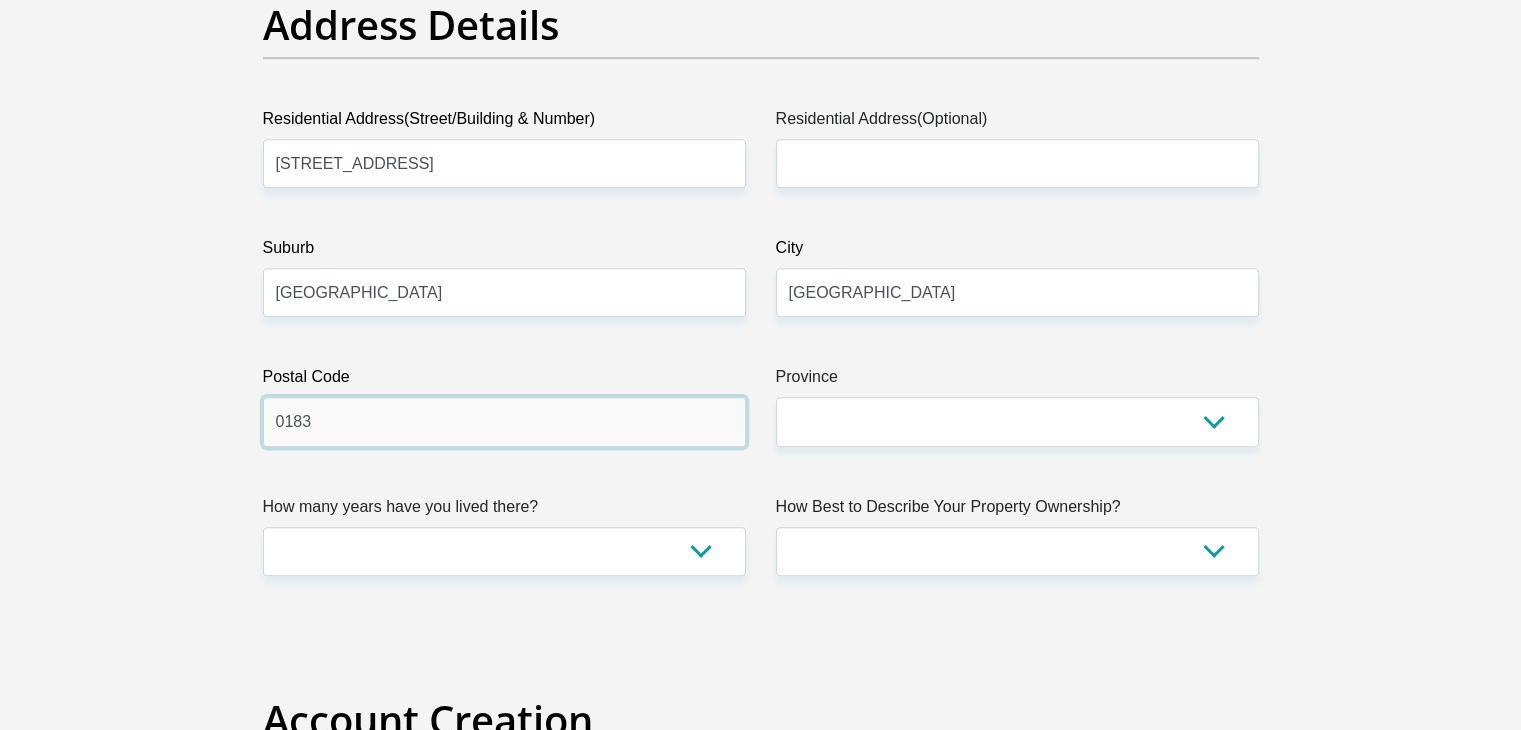 type on "0183" 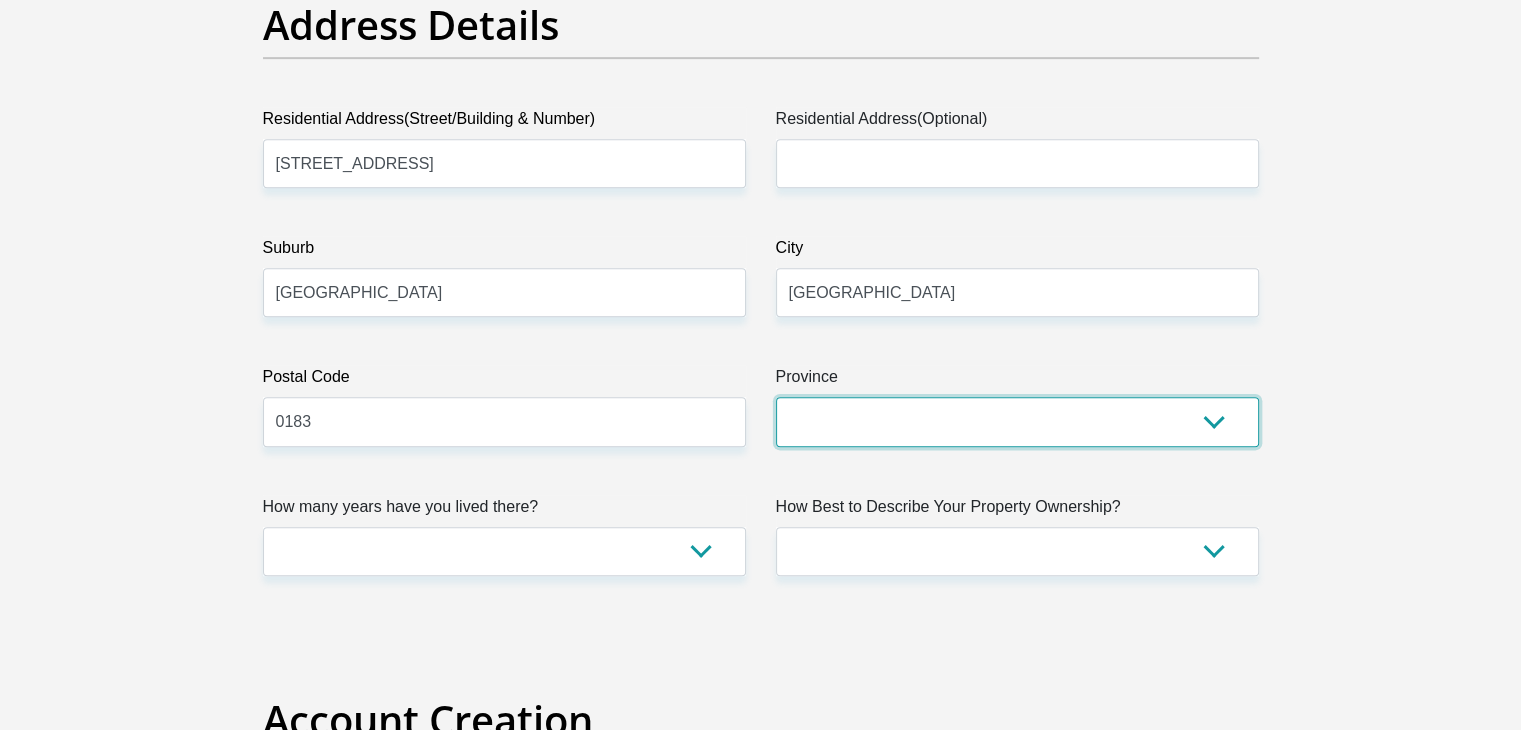 click on "Eastern Cape
Free State
[GEOGRAPHIC_DATA]
[GEOGRAPHIC_DATA][DATE]
[GEOGRAPHIC_DATA]
[GEOGRAPHIC_DATA]
[GEOGRAPHIC_DATA]
[GEOGRAPHIC_DATA]" at bounding box center [1017, 421] 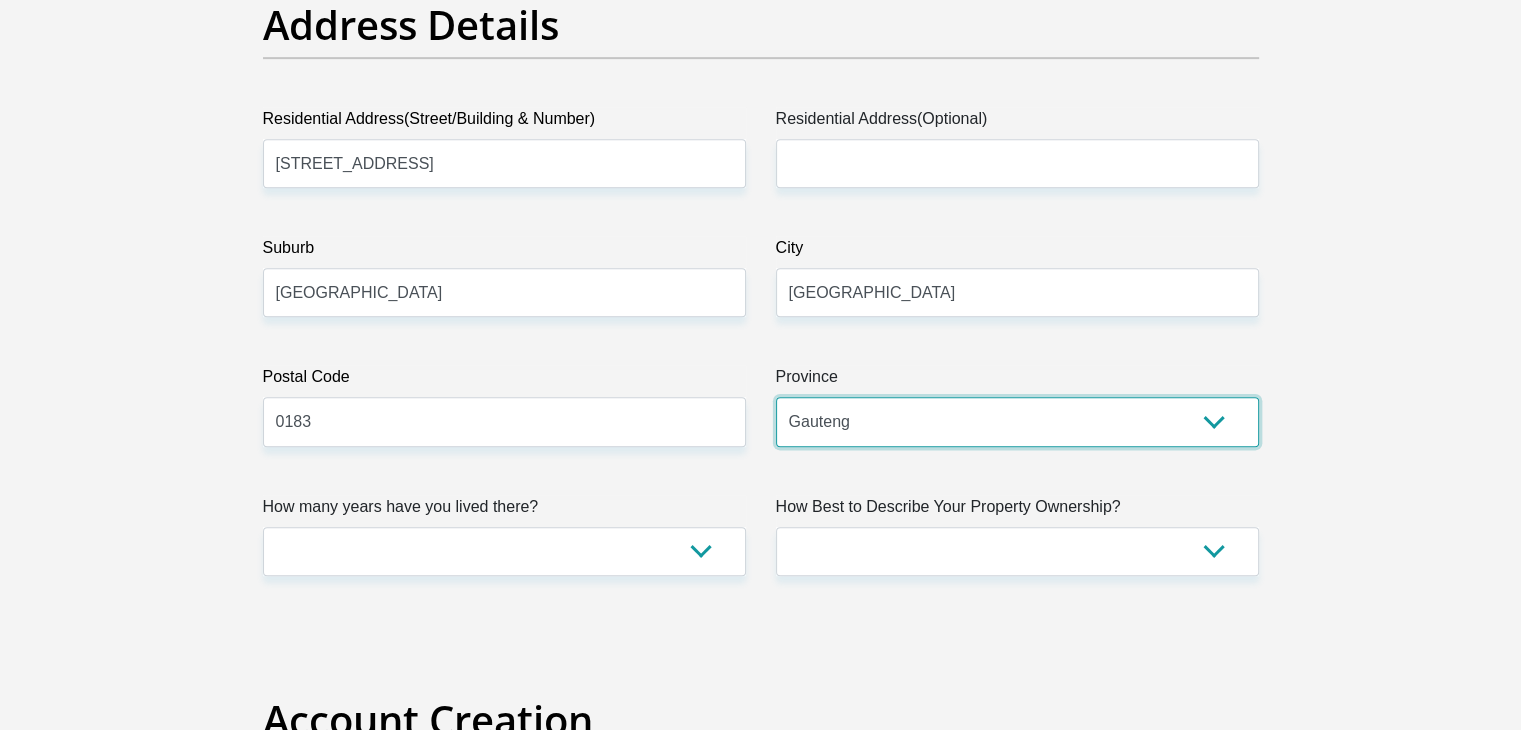 click on "Eastern Cape
Free State
[GEOGRAPHIC_DATA]
[GEOGRAPHIC_DATA][DATE]
[GEOGRAPHIC_DATA]
[GEOGRAPHIC_DATA]
[GEOGRAPHIC_DATA]
[GEOGRAPHIC_DATA]" at bounding box center [1017, 421] 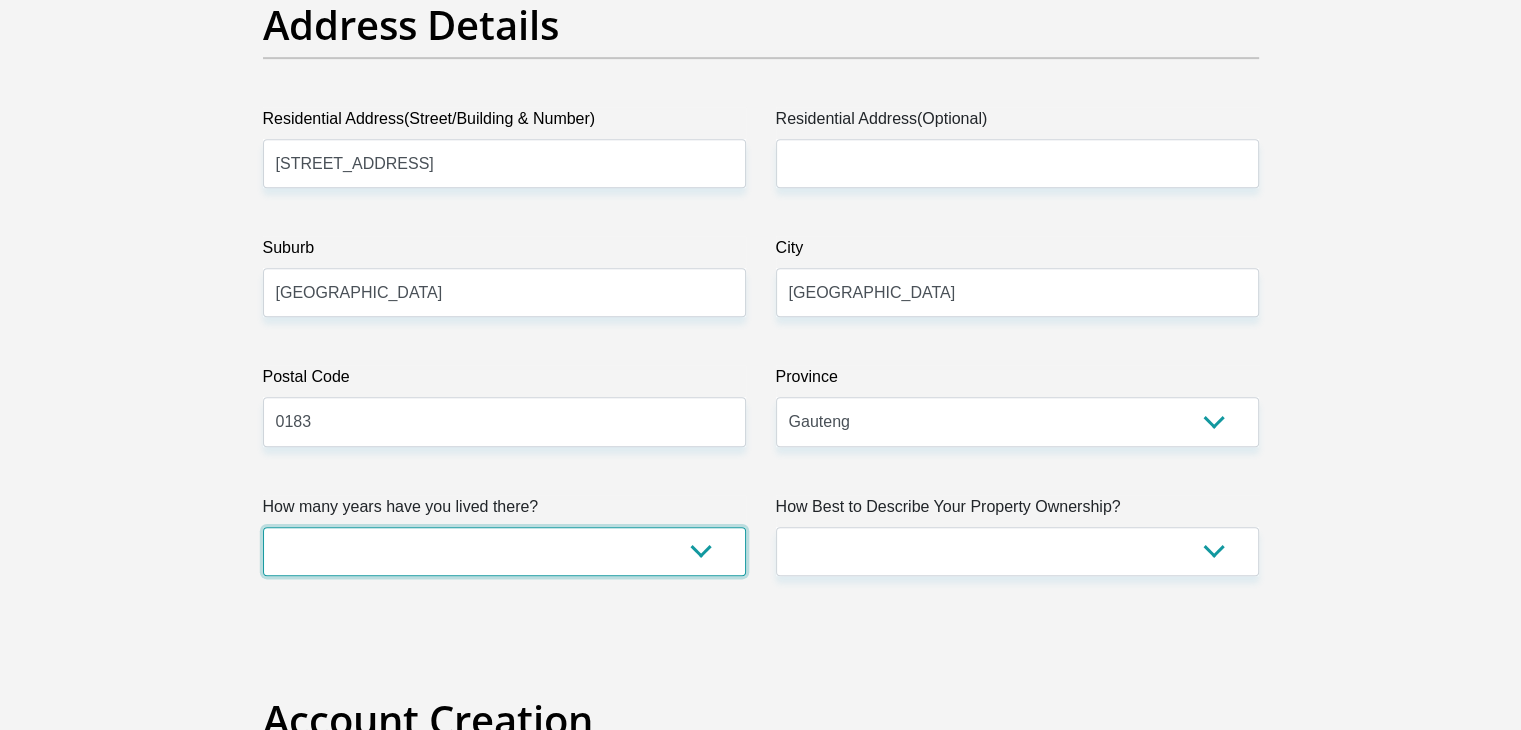 click on "less than 1 year
1-3 years
3-5 years
5+ years" at bounding box center [504, 551] 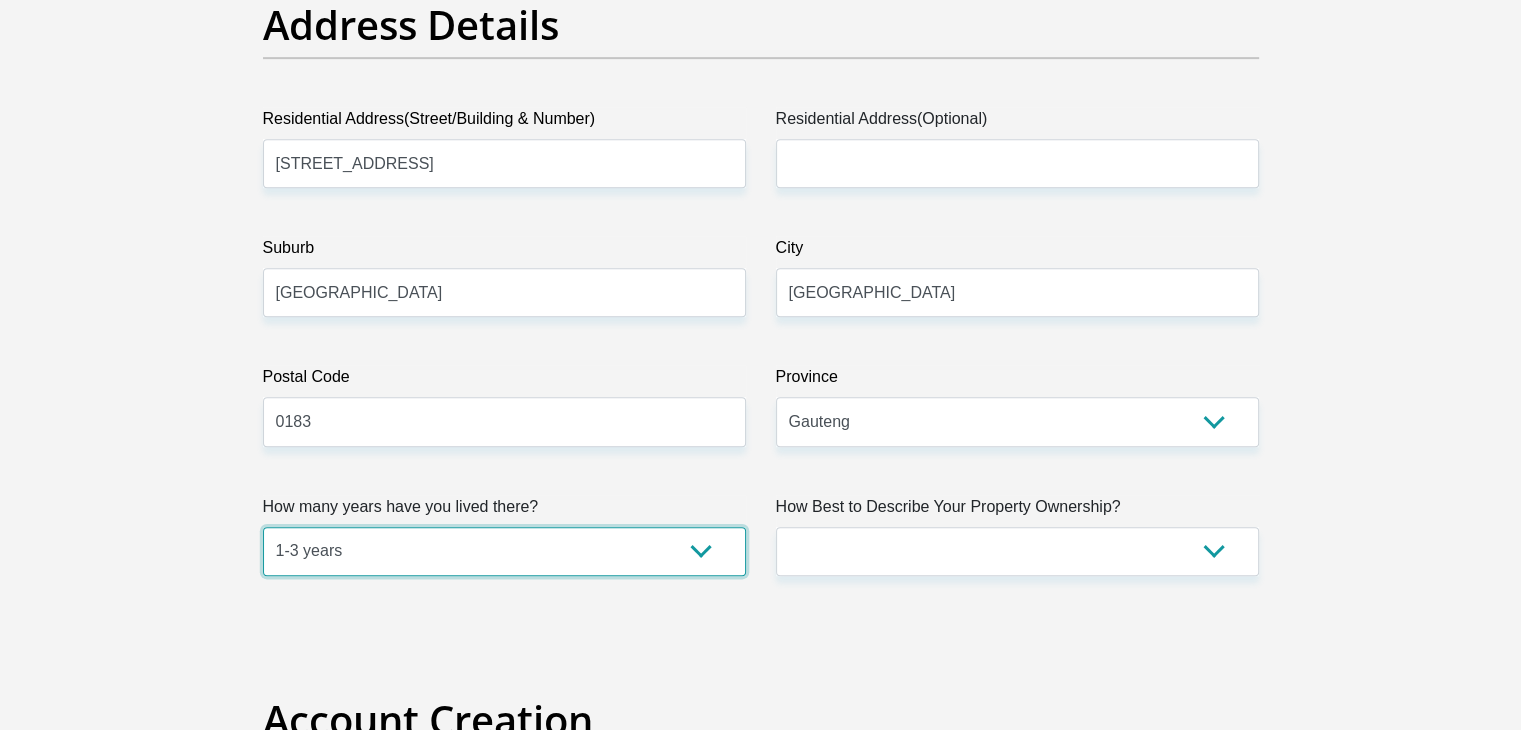 click on "less than 1 year
1-3 years
3-5 years
5+ years" at bounding box center [504, 551] 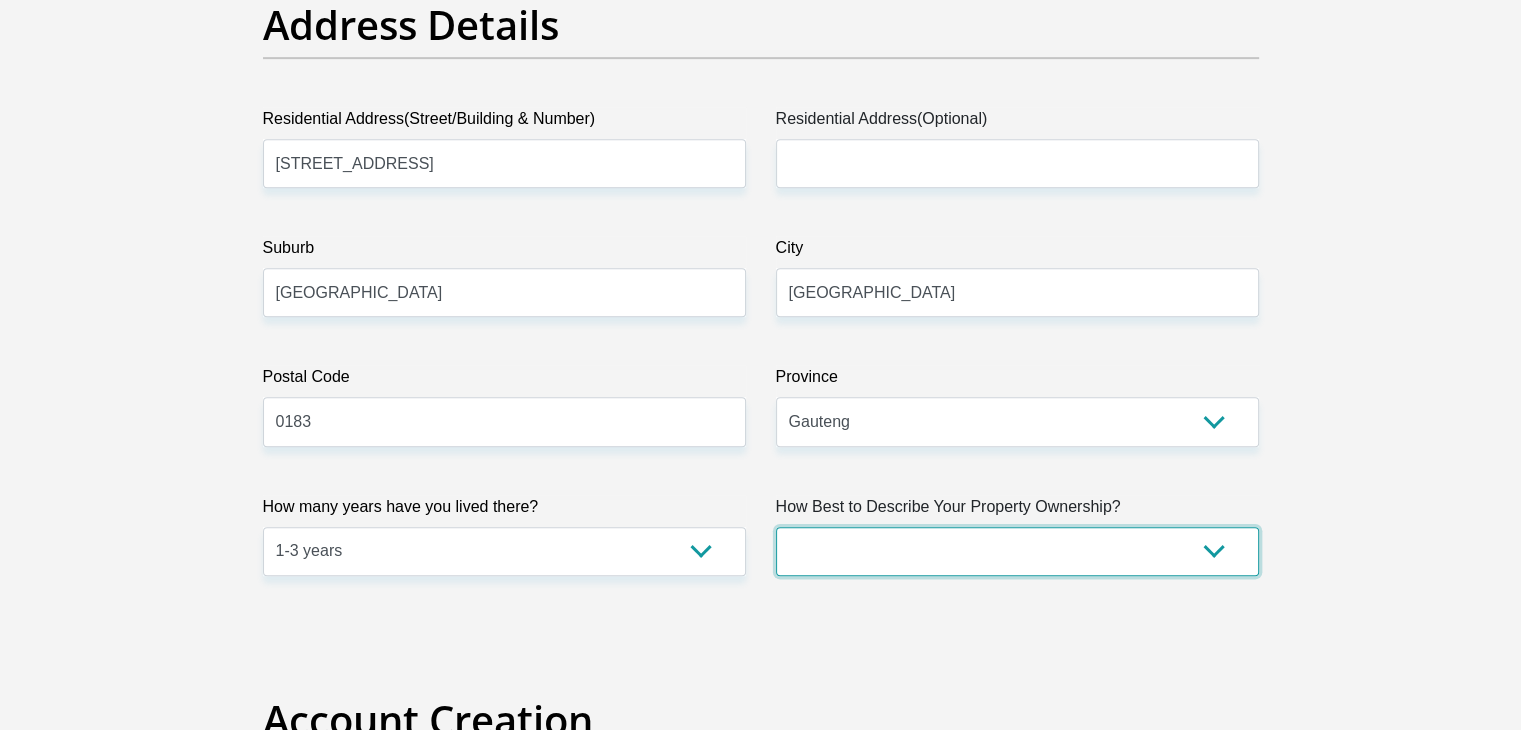 click on "Owned
Rented
Family Owned
Company Dwelling" at bounding box center [1017, 551] 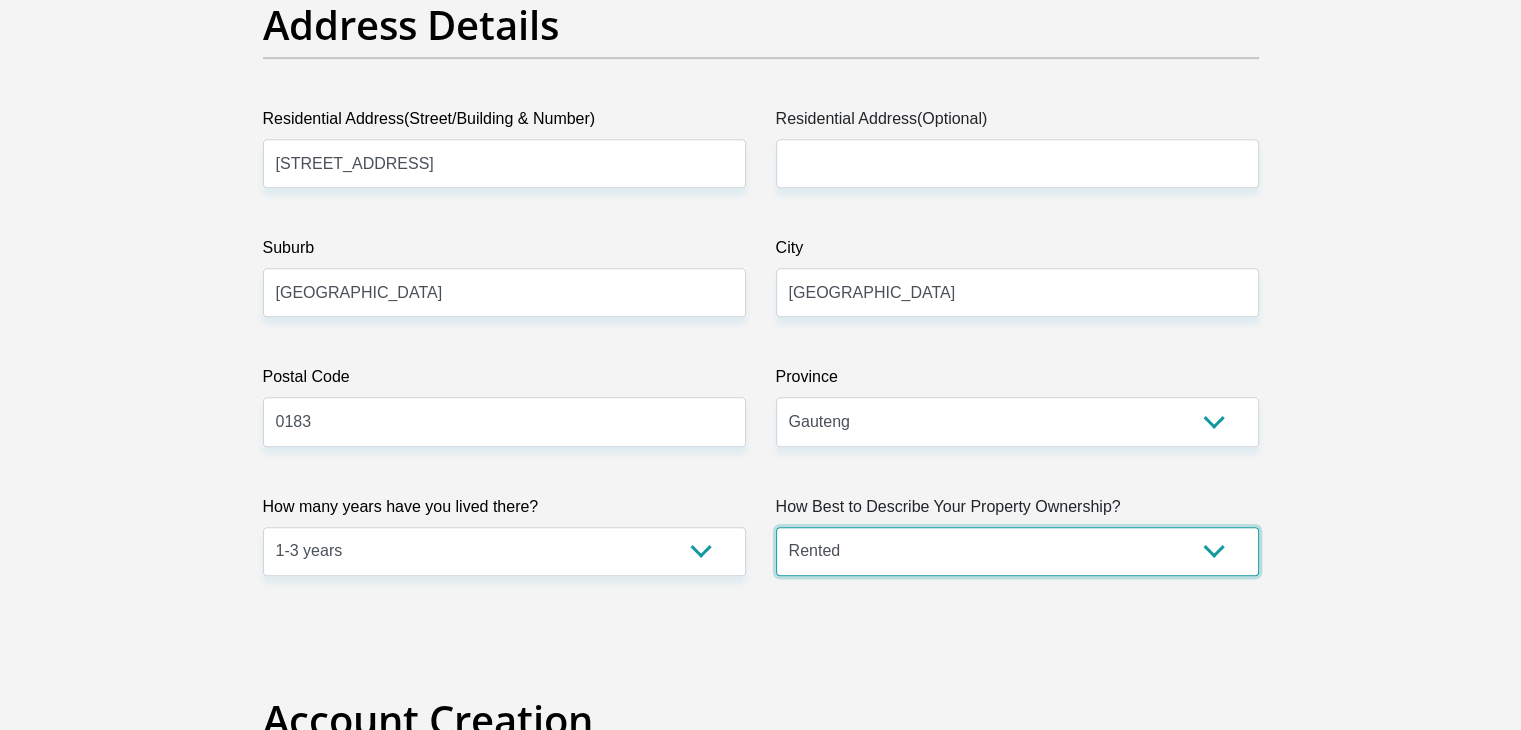 click on "Owned
Rented
Family Owned
Company Dwelling" at bounding box center (1017, 551) 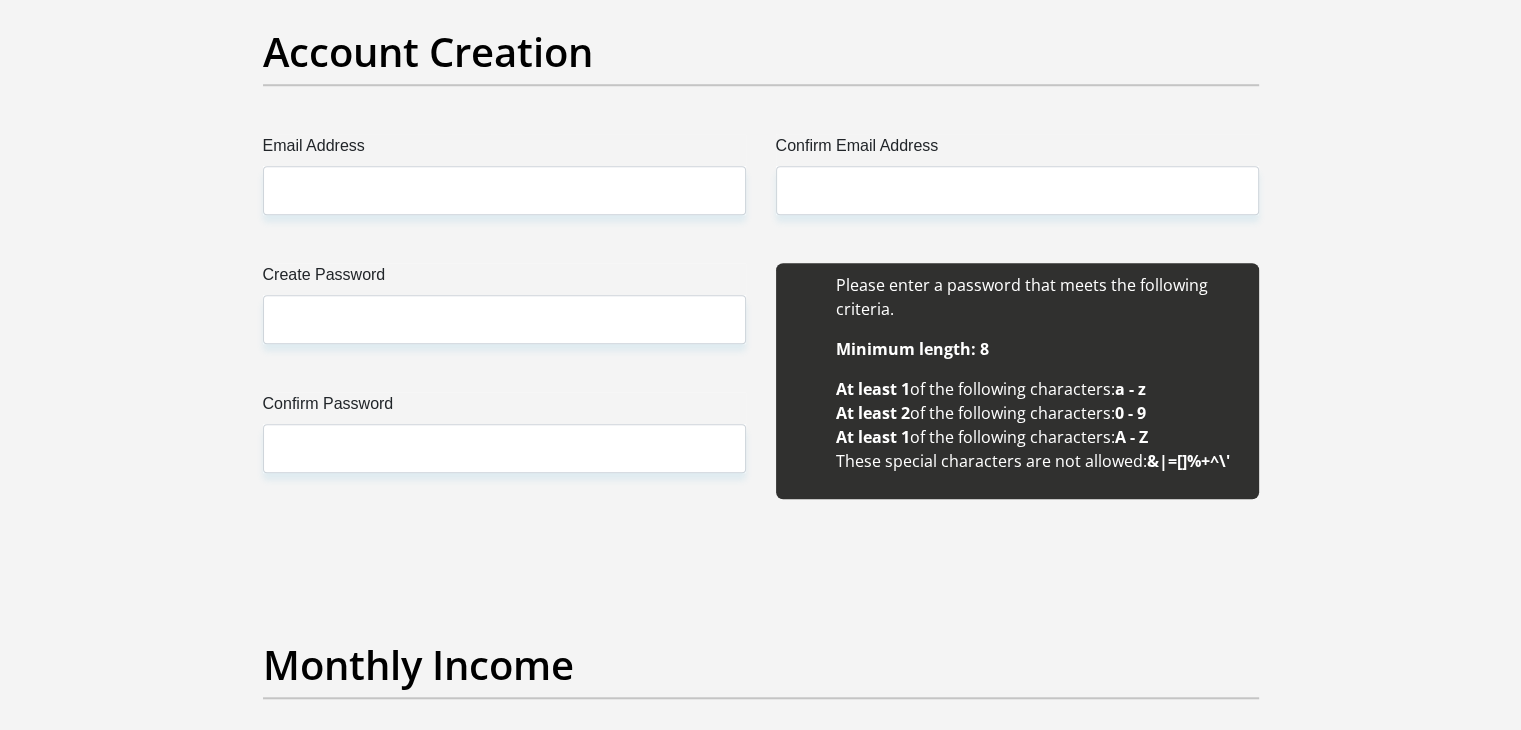 scroll, scrollTop: 1740, scrollLeft: 0, axis: vertical 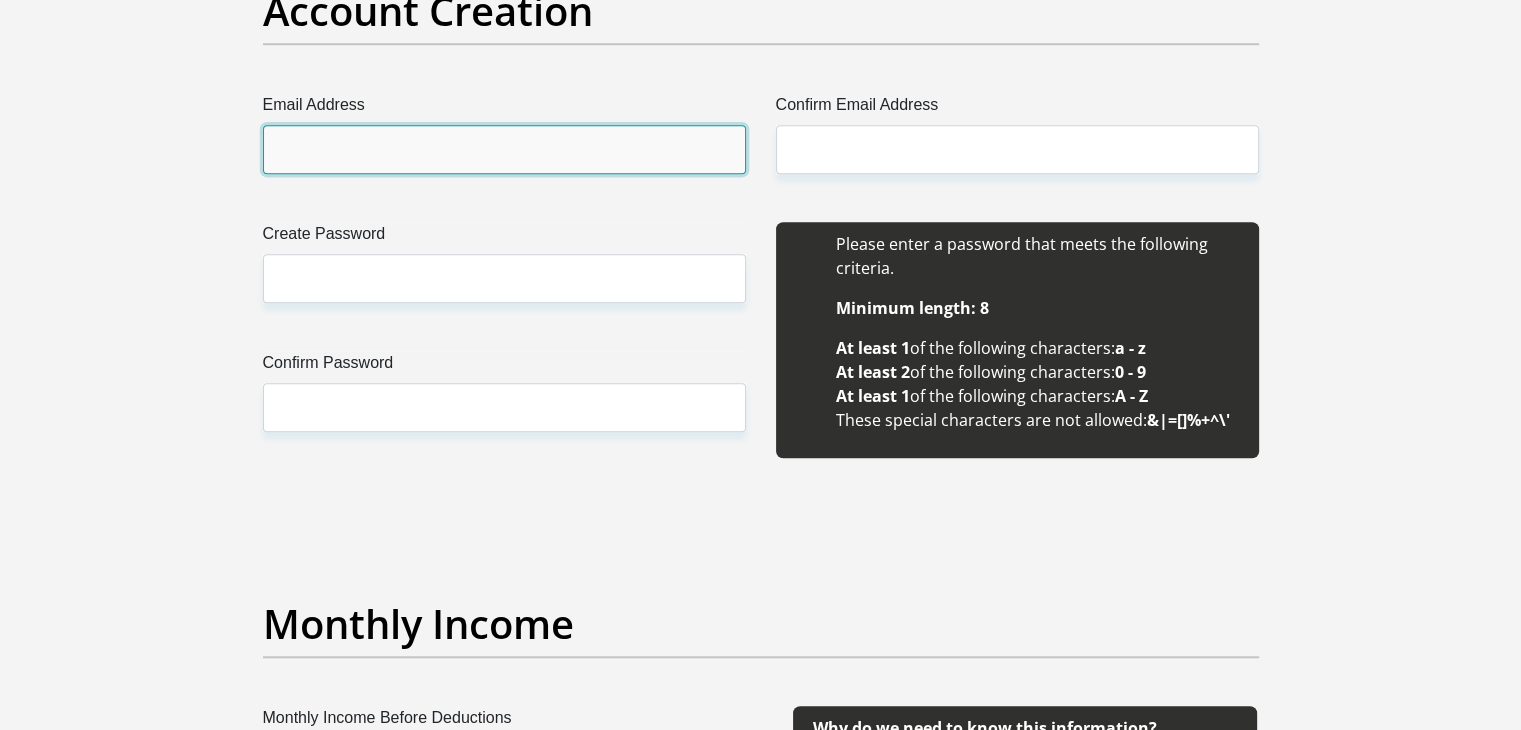 click on "Email Address" at bounding box center [504, 149] 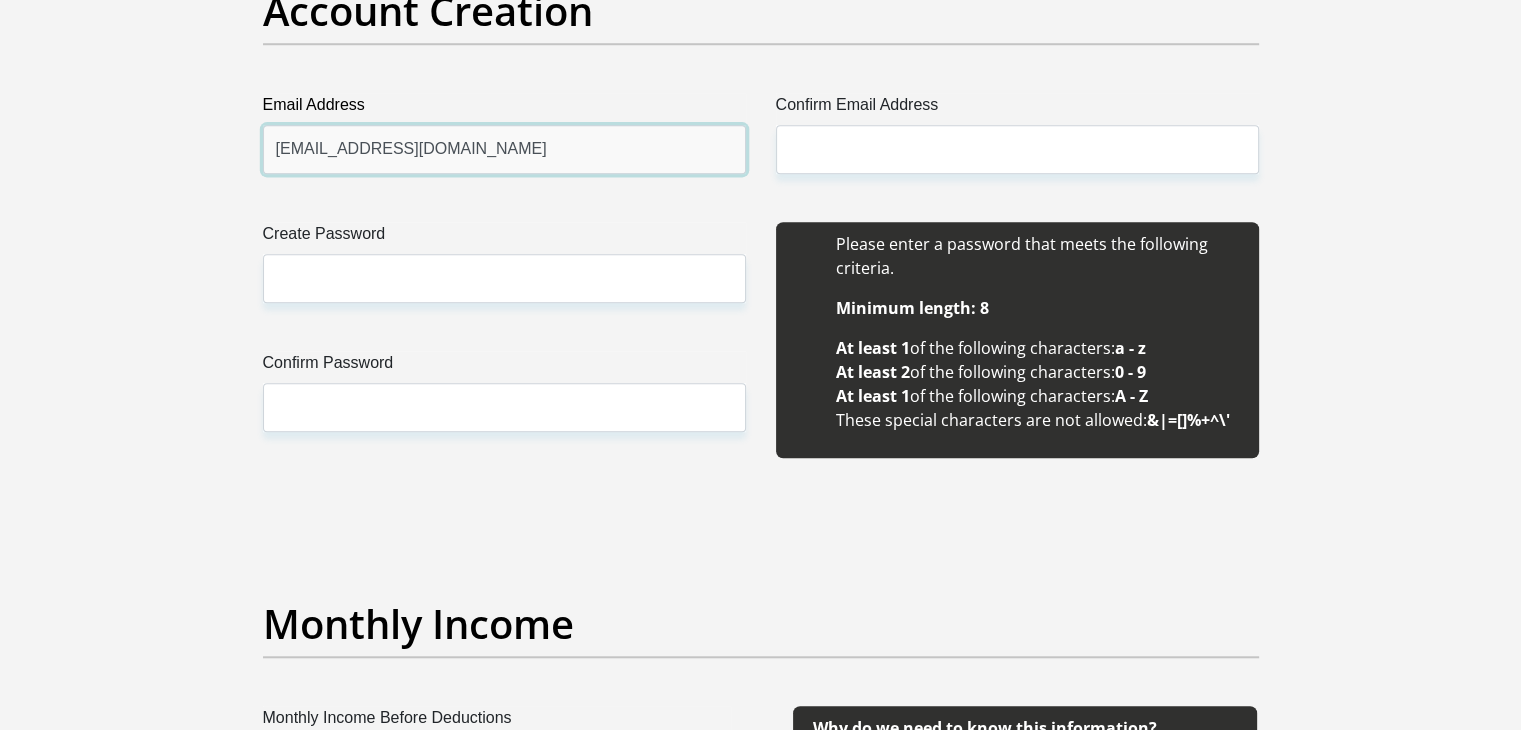 type on "[EMAIL_ADDRESS][DOMAIN_NAME]" 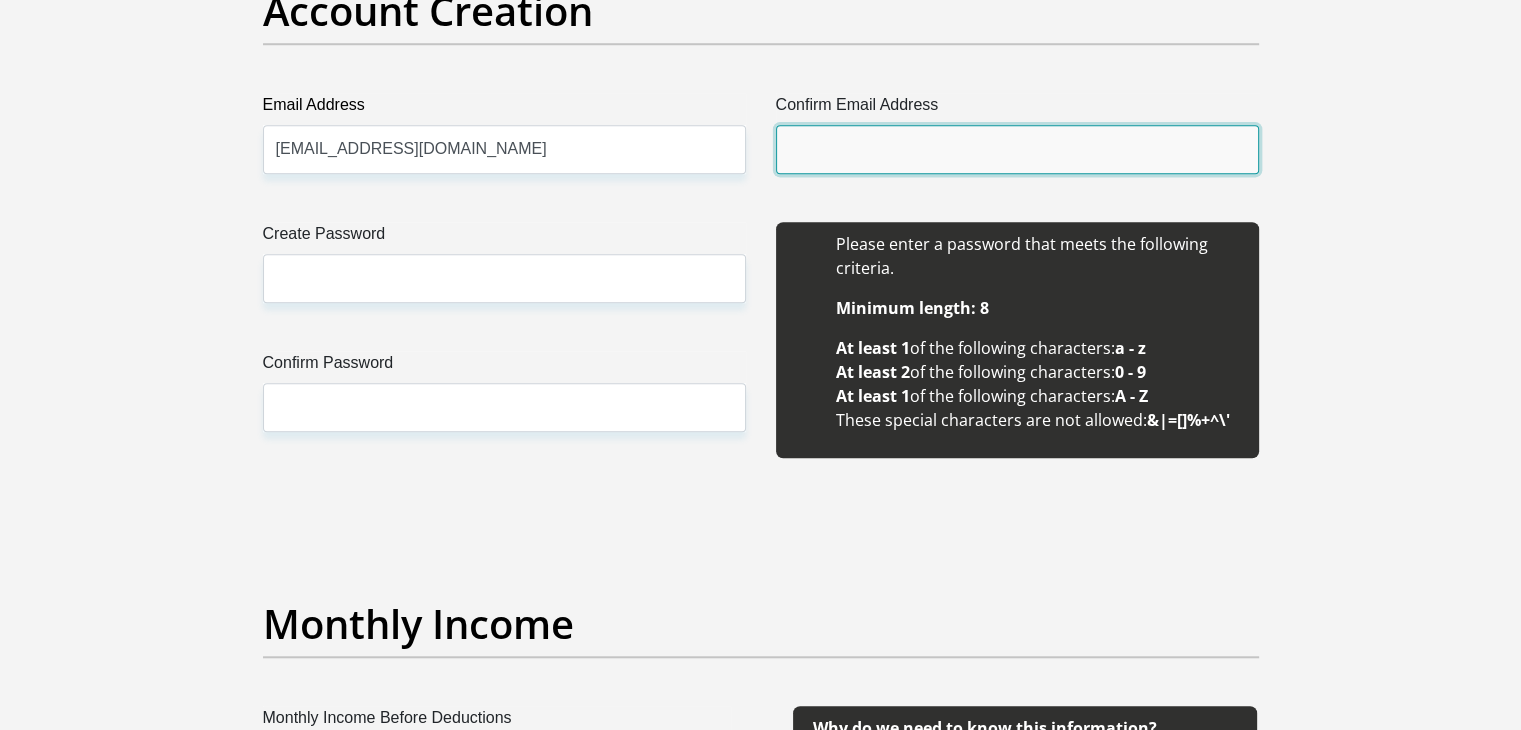 click on "Confirm Email Address" at bounding box center (1017, 149) 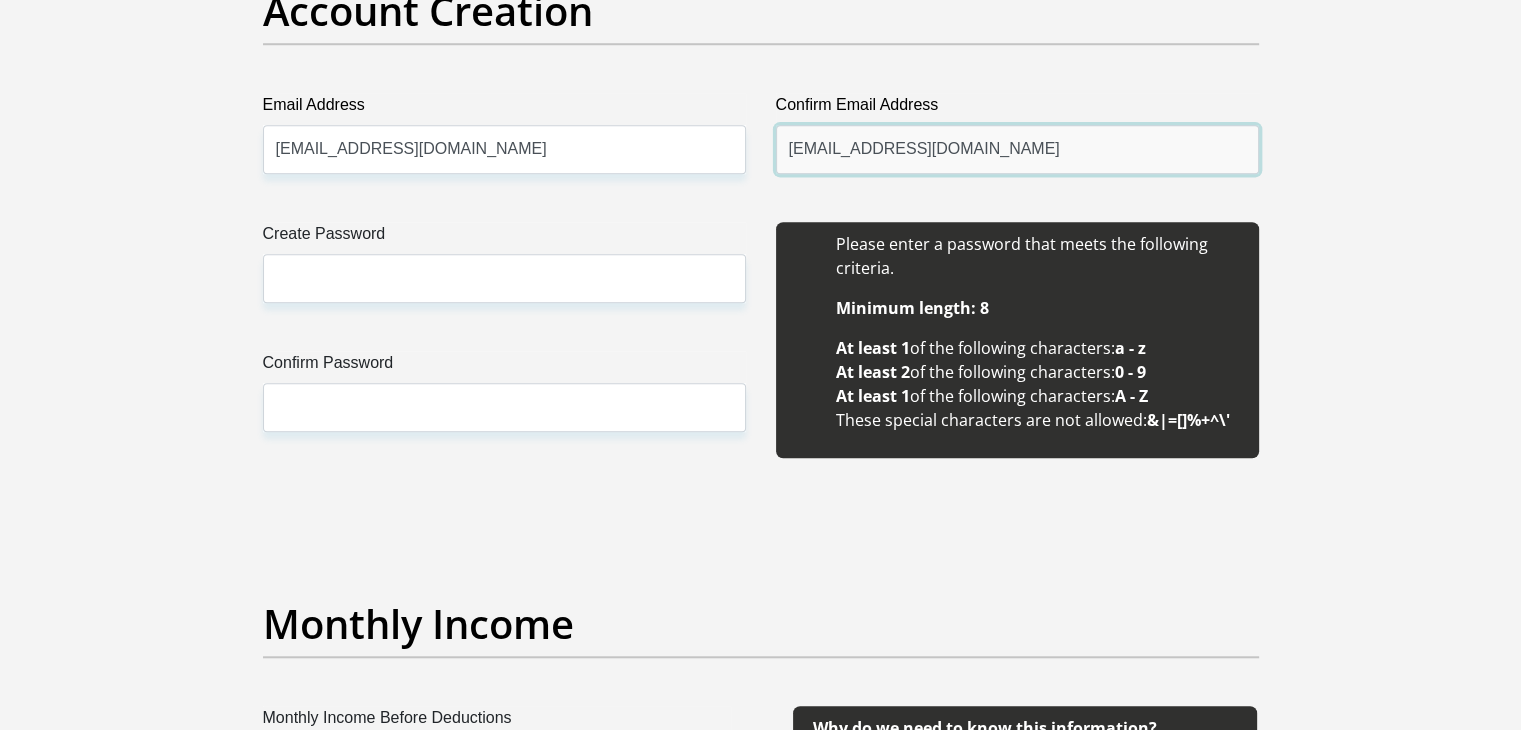 type on "[EMAIL_ADDRESS][DOMAIN_NAME]" 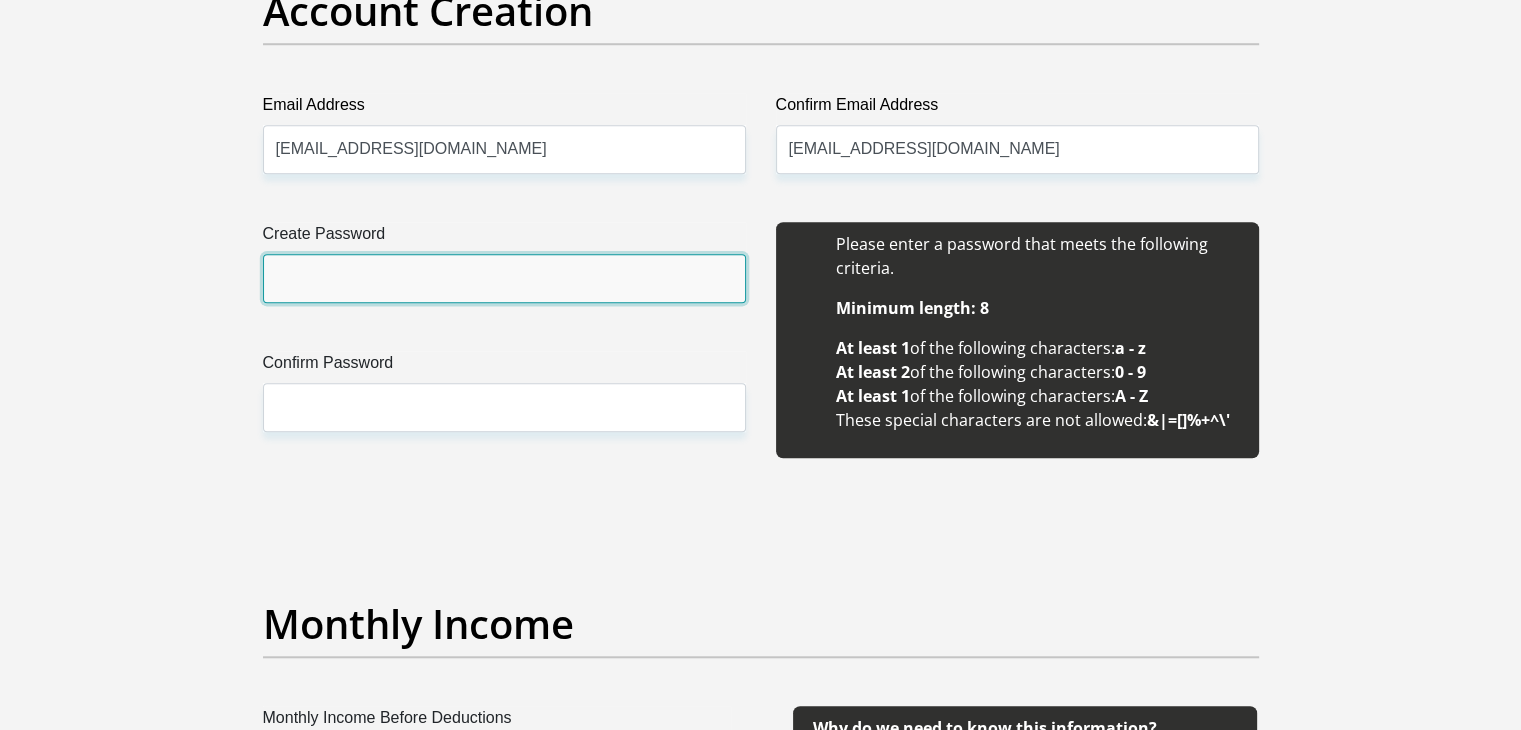 click on "Create Password" at bounding box center (504, 278) 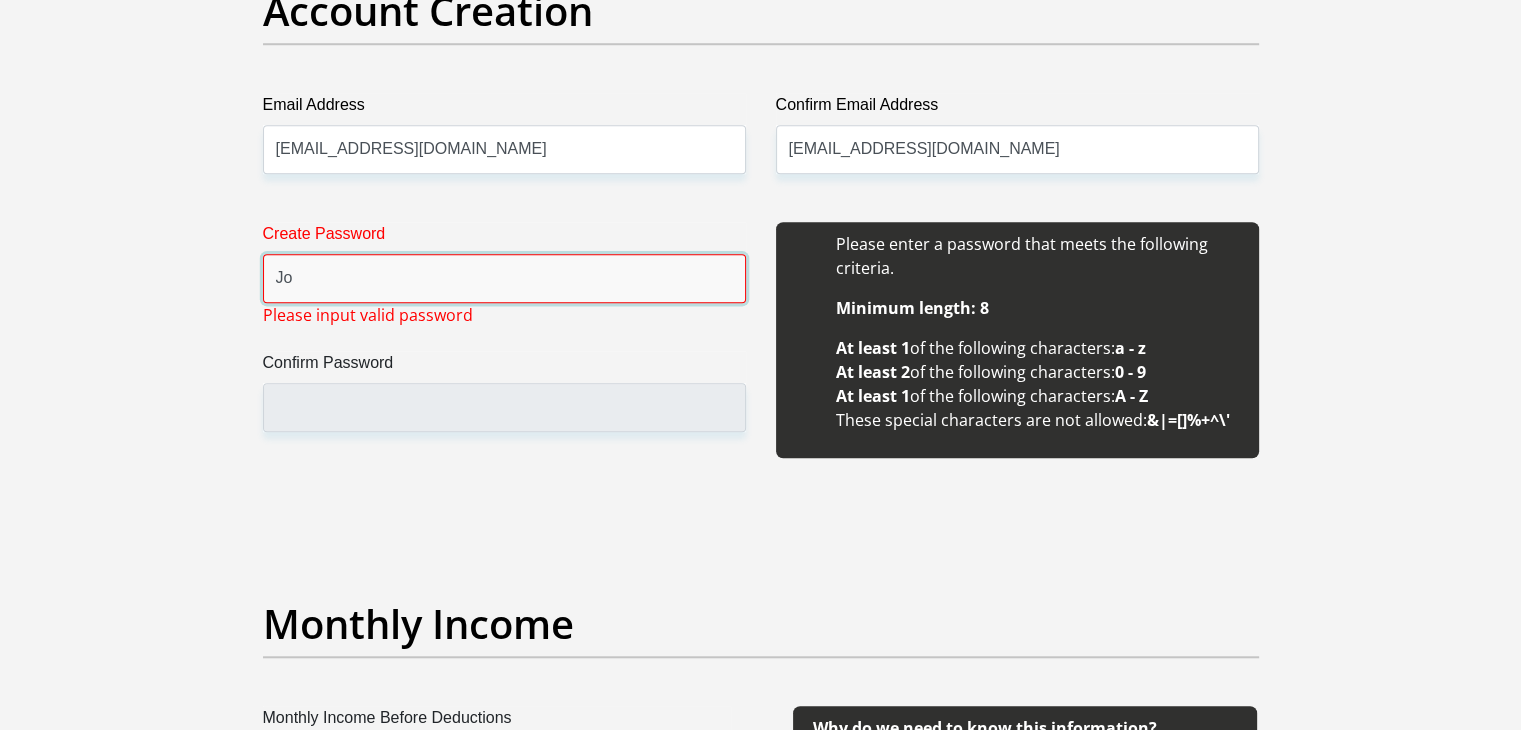 type on "J" 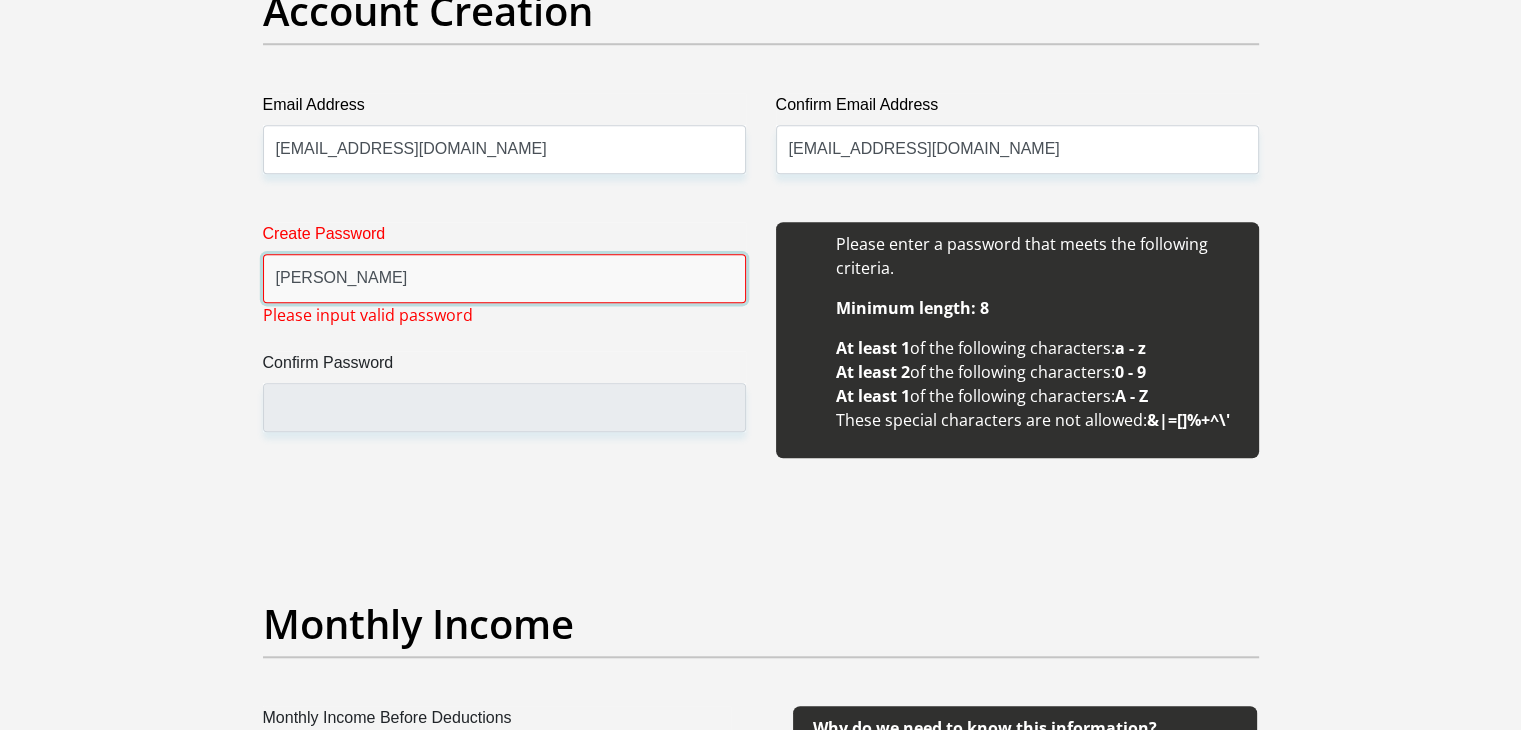 type on "J" 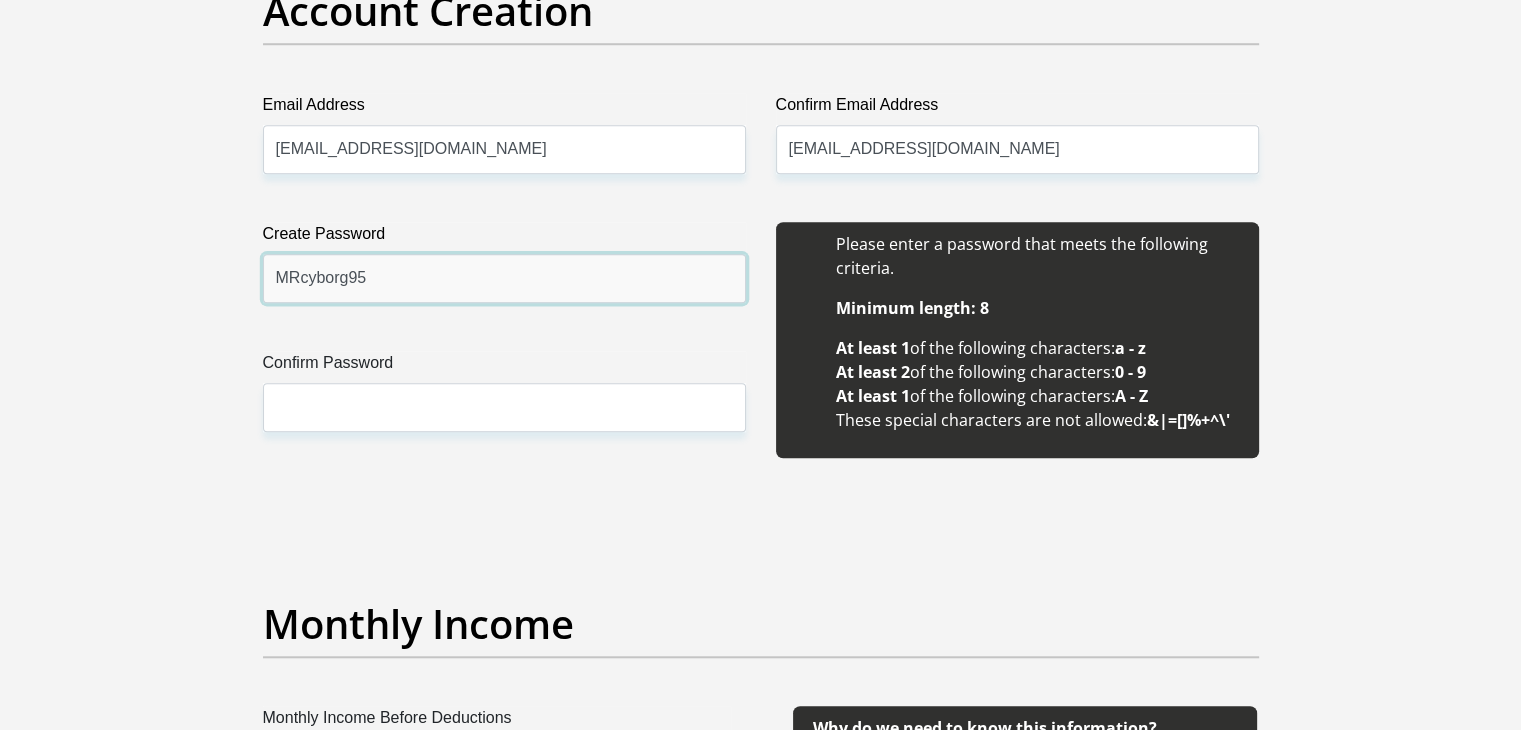 type on "MRcyborg95" 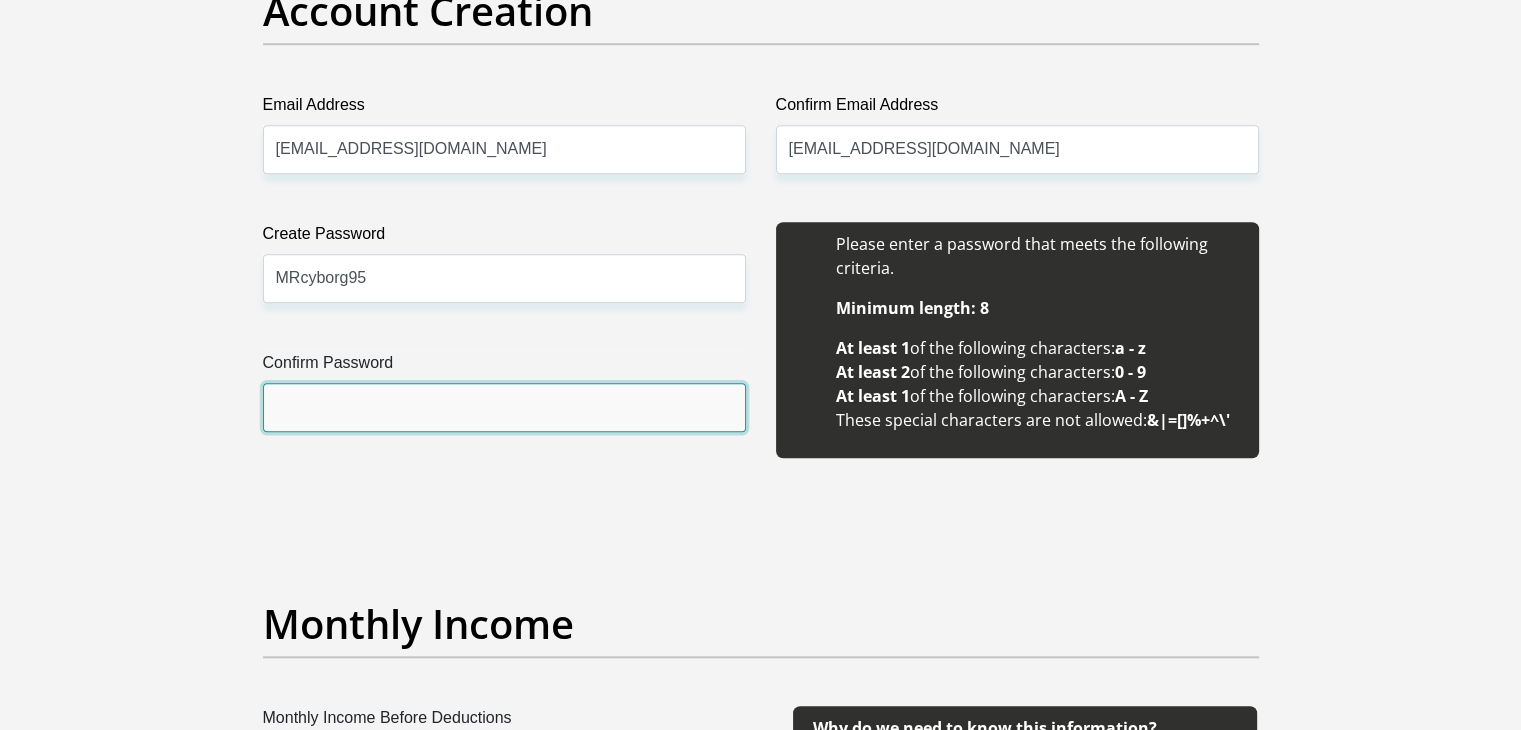 click on "Confirm Password" at bounding box center [504, 407] 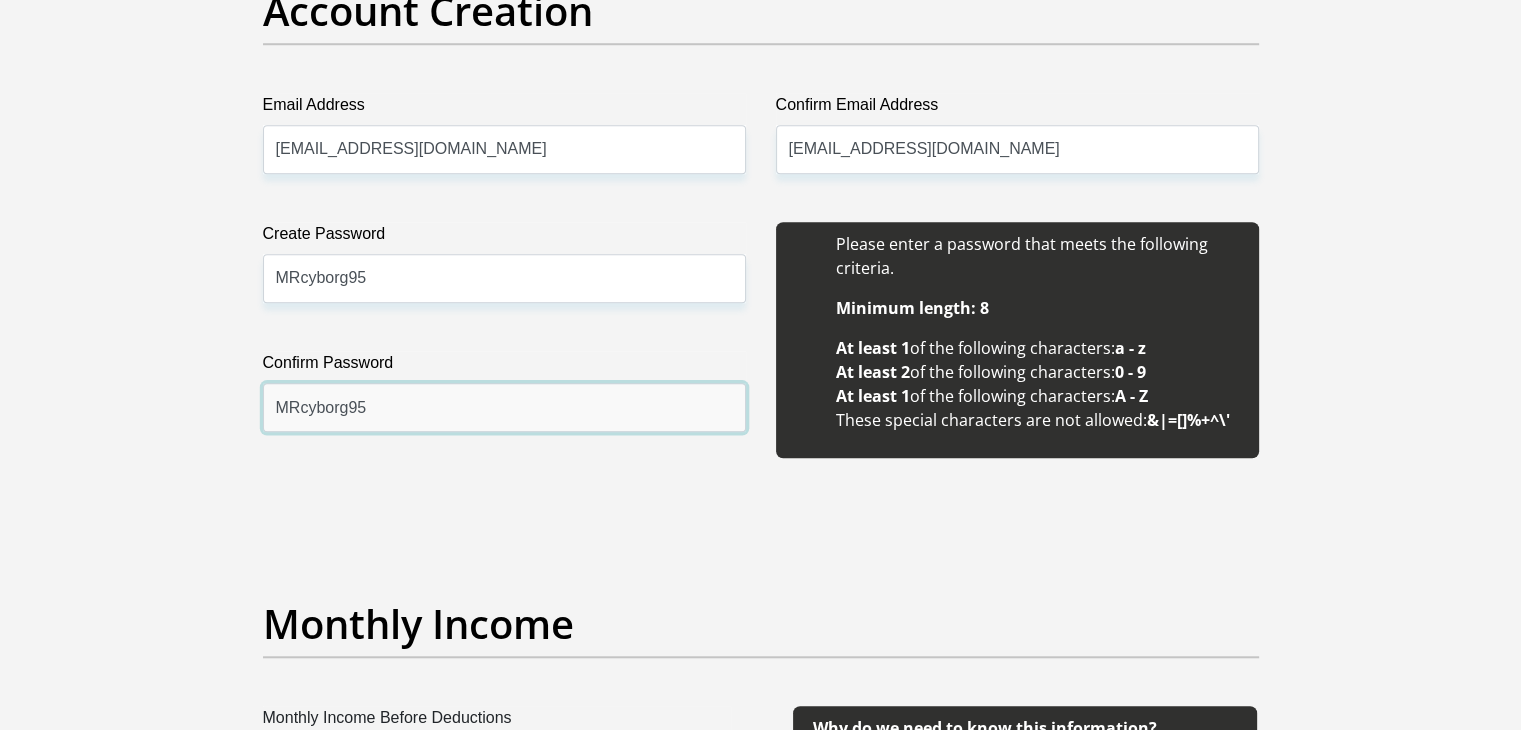 type on "MRcyborg95" 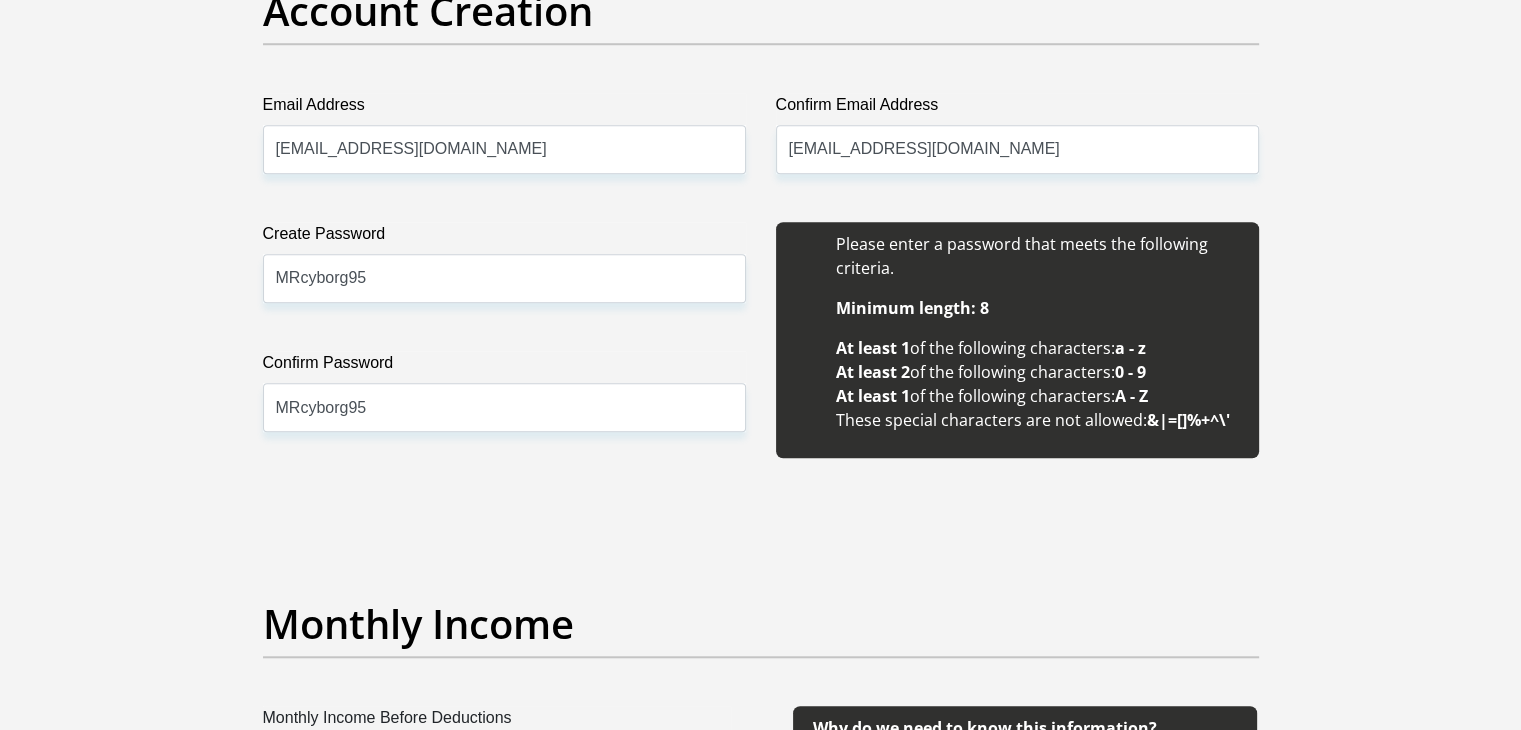 click on "Title
Mr
Ms
Mrs
Dr
[PERSON_NAME]
First Name
Dumisani
Surname
[PERSON_NAME]
ID Number
0008175522088
Please input valid ID number
Race
Black
Coloured
Indian
White
Other
Contact Number
0823910579
Please input valid contact number
Nationality
[GEOGRAPHIC_DATA]
[GEOGRAPHIC_DATA]
[GEOGRAPHIC_DATA]  [GEOGRAPHIC_DATA]  [GEOGRAPHIC_DATA]" at bounding box center (761, 1827) 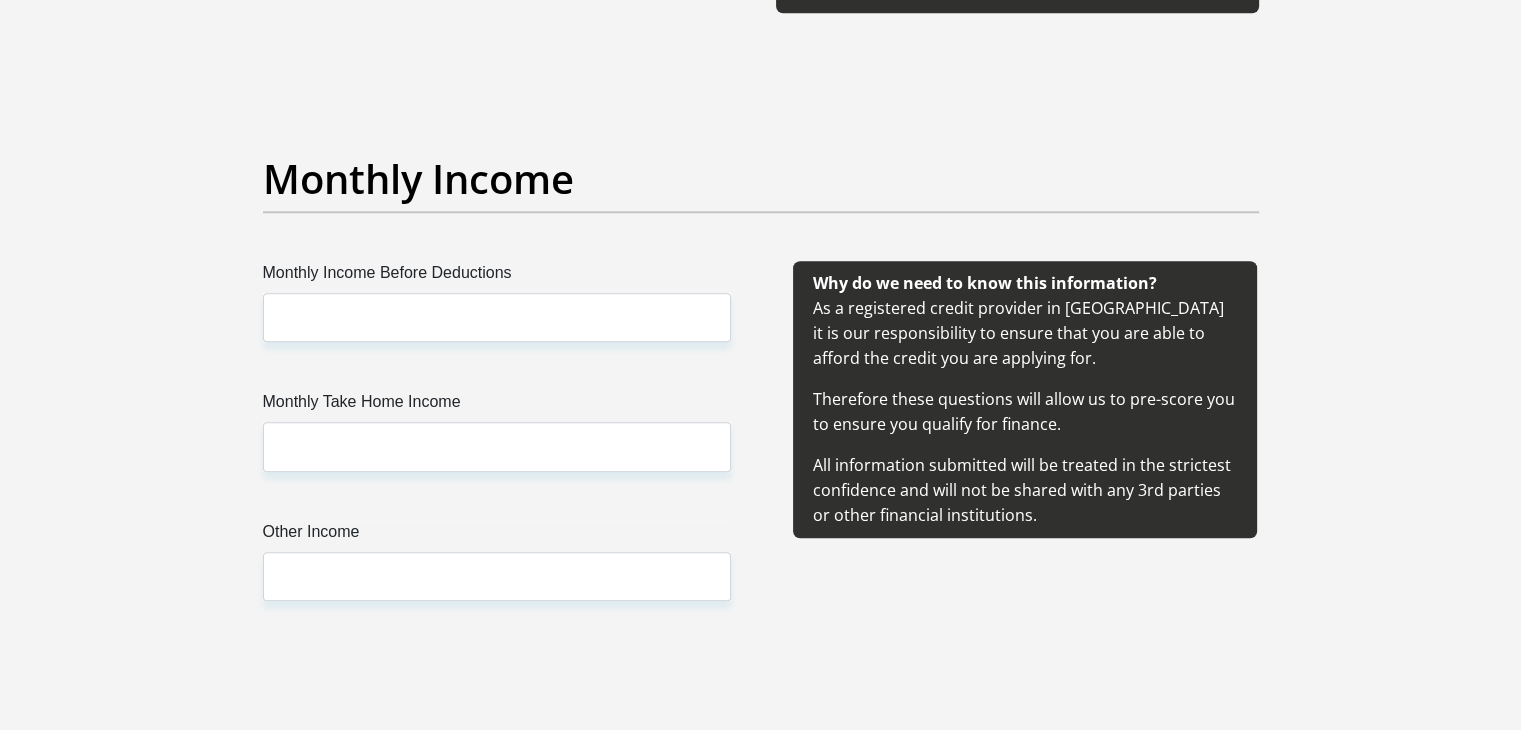 scroll, scrollTop: 2202, scrollLeft: 0, axis: vertical 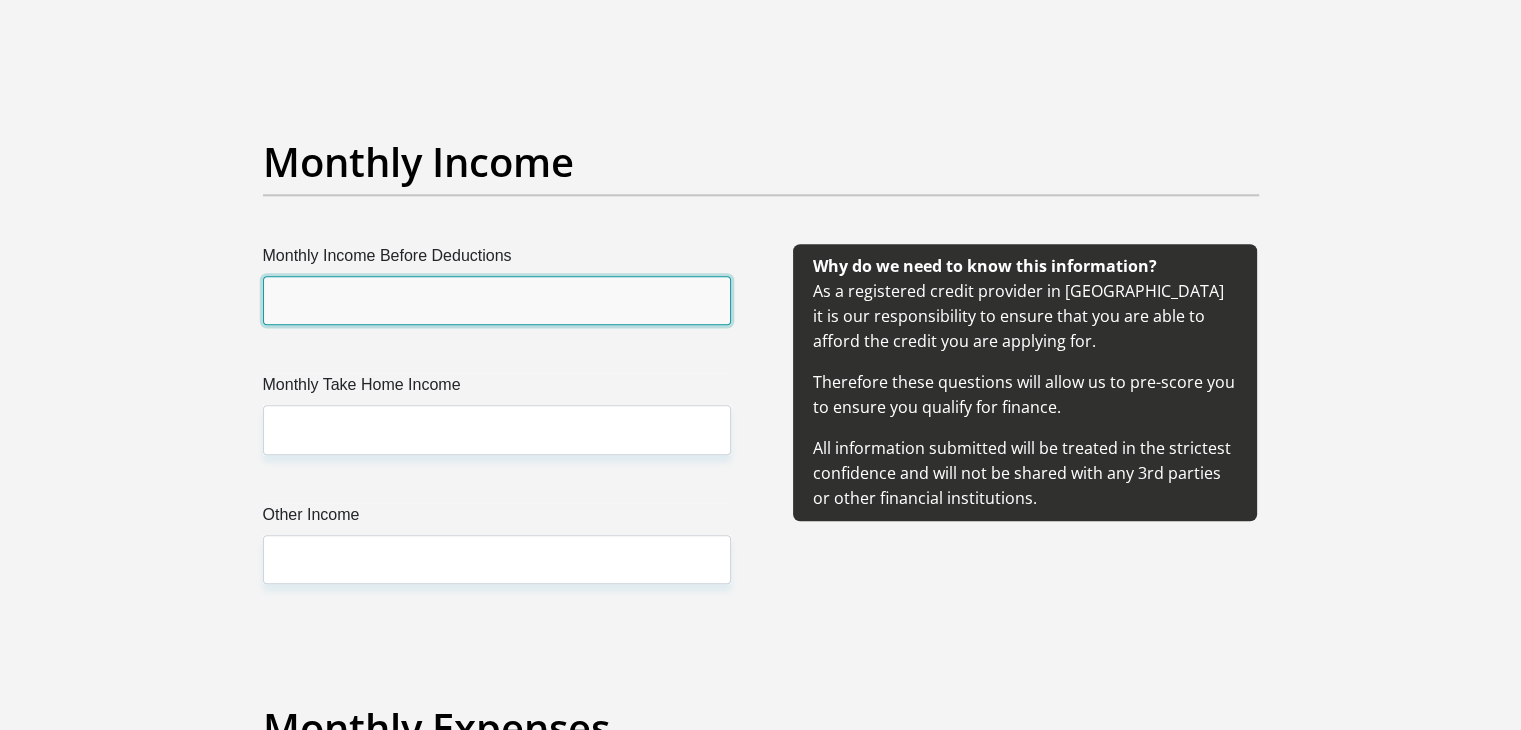 click on "Monthly Income Before Deductions" at bounding box center [497, 300] 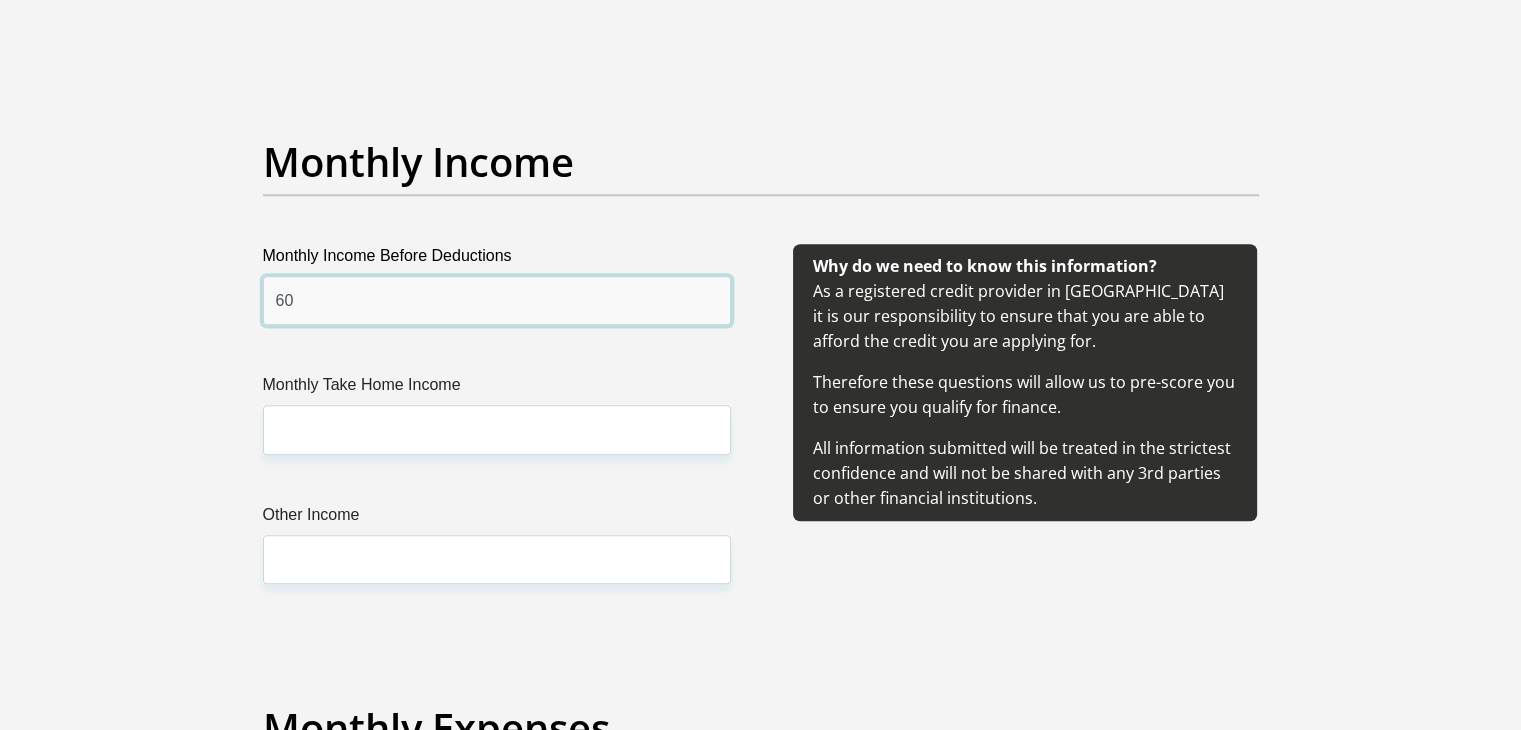 type on "6" 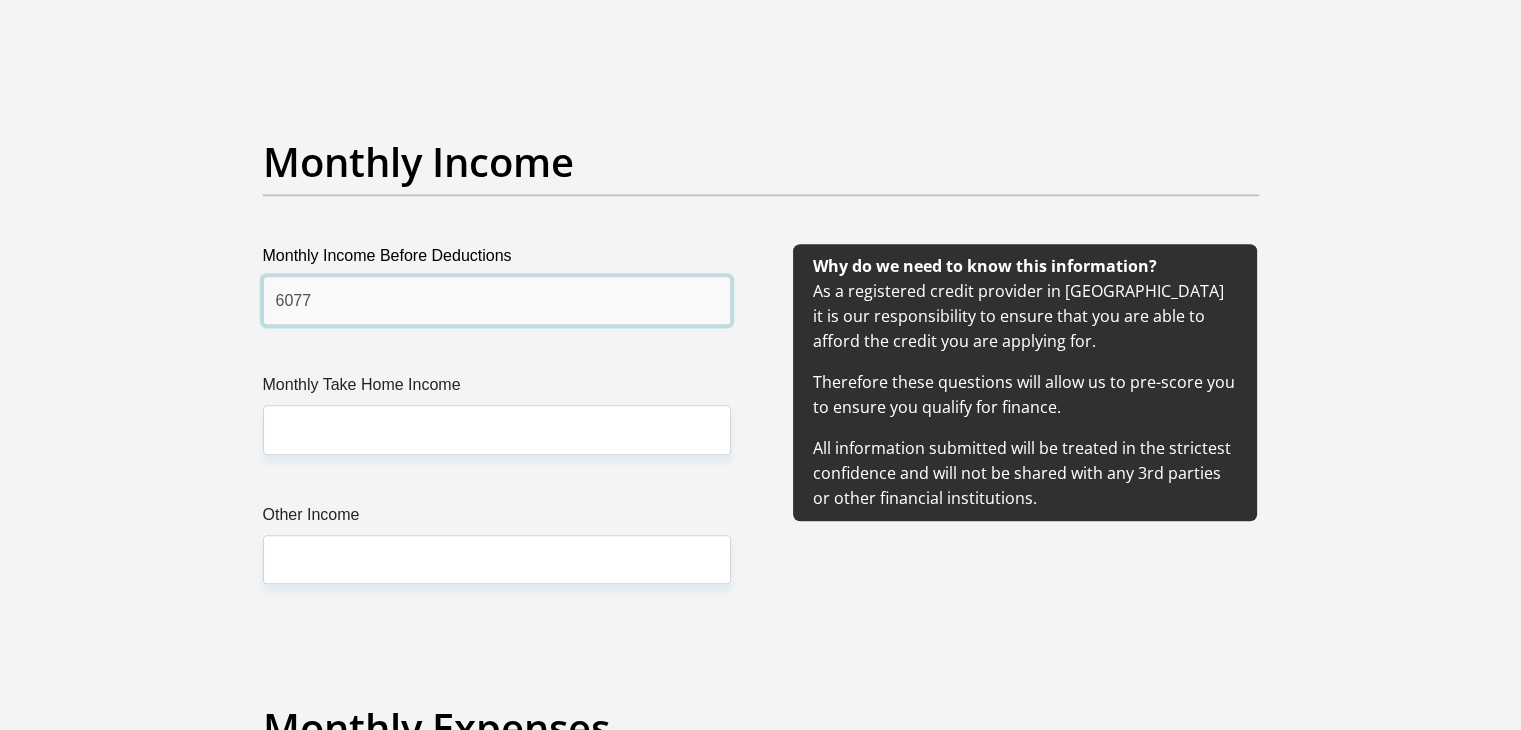 type on "6077" 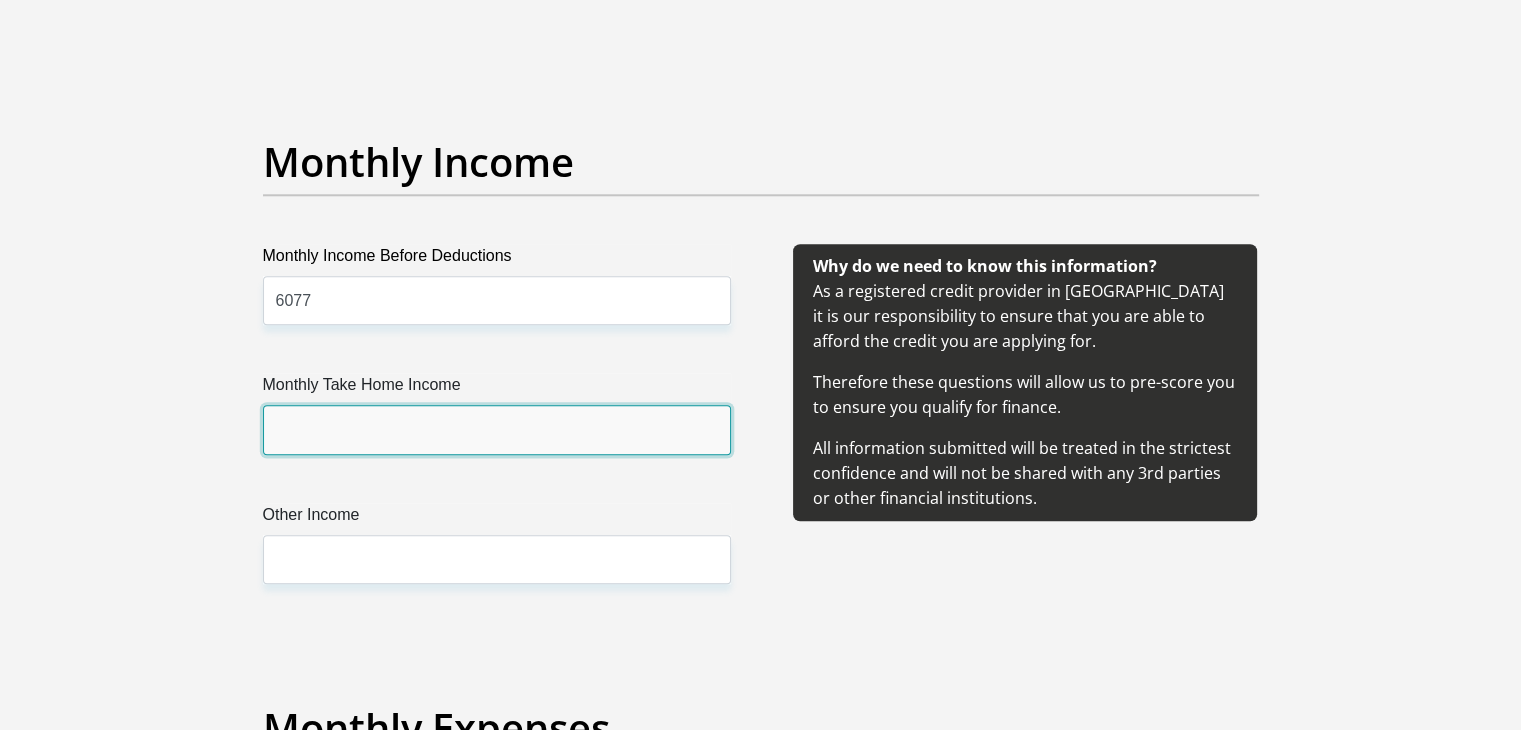 click on "Monthly Take Home Income" at bounding box center [497, 429] 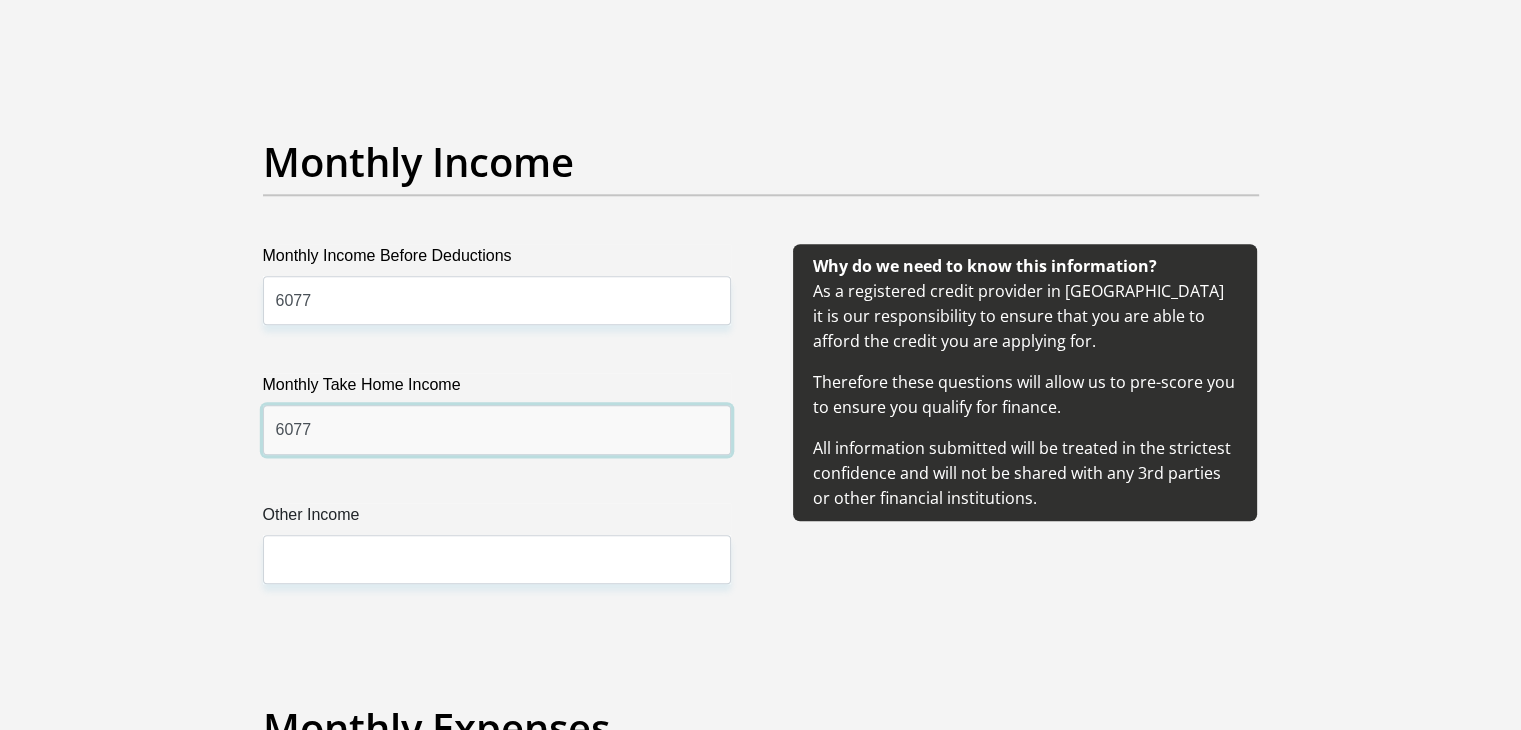 type on "6077" 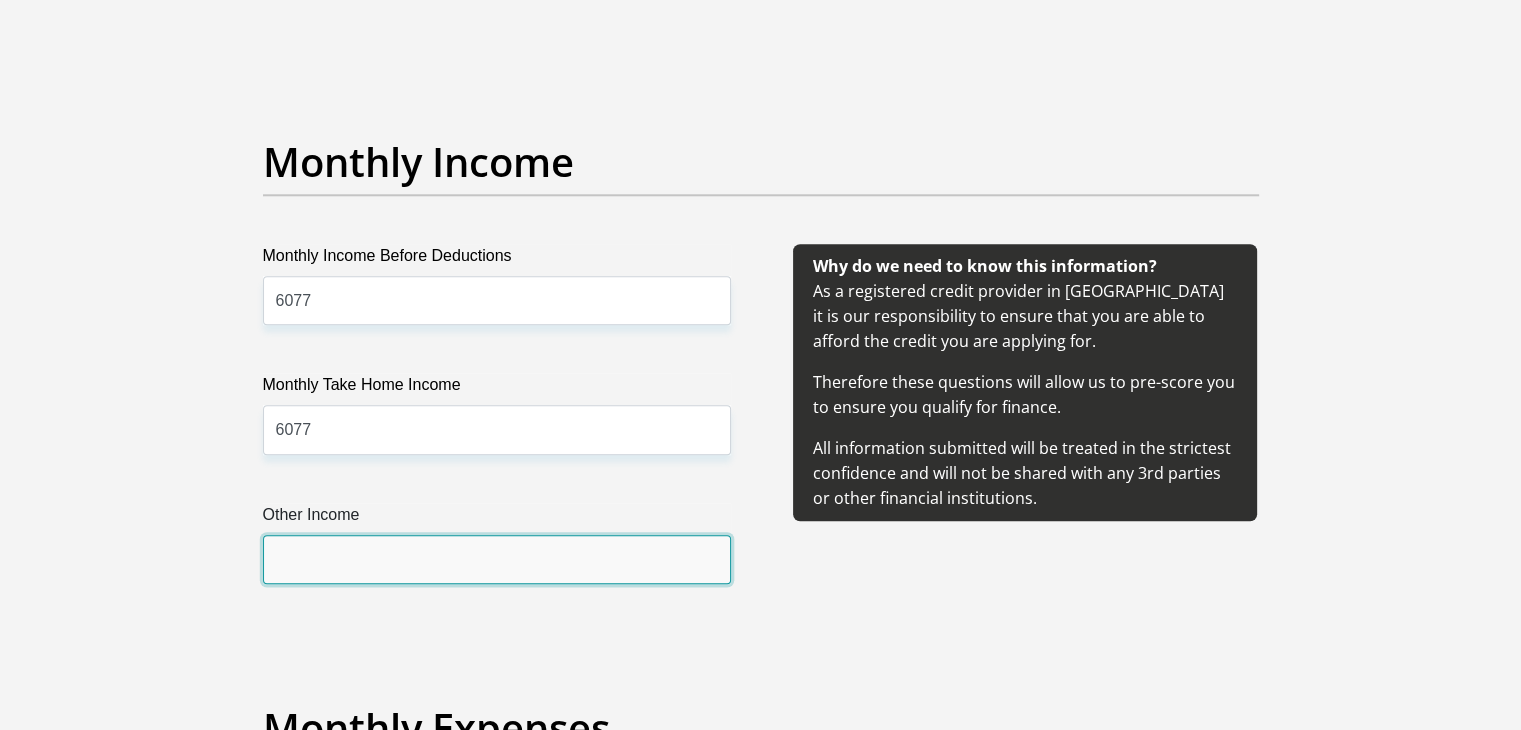 click on "Other Income" at bounding box center (497, 559) 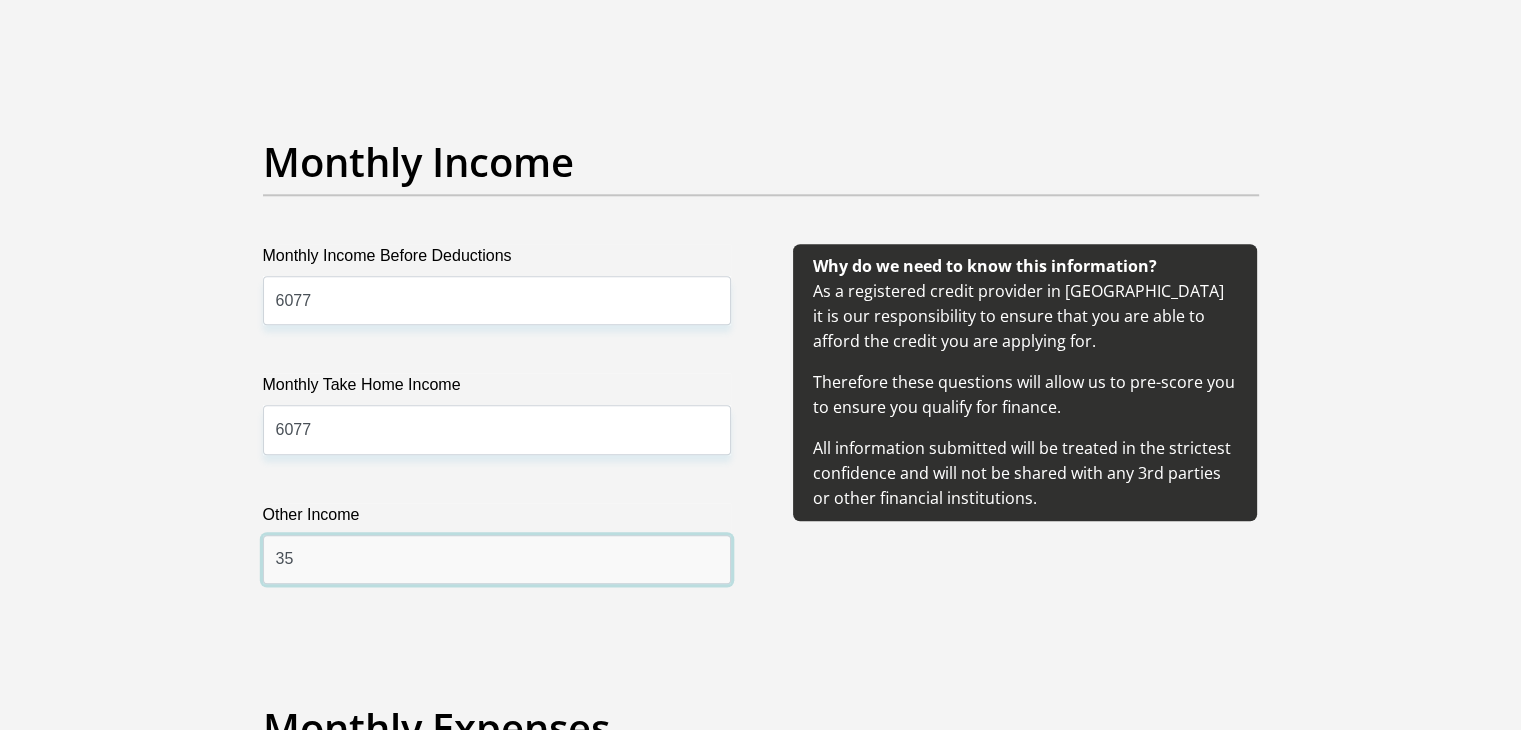 type on "3" 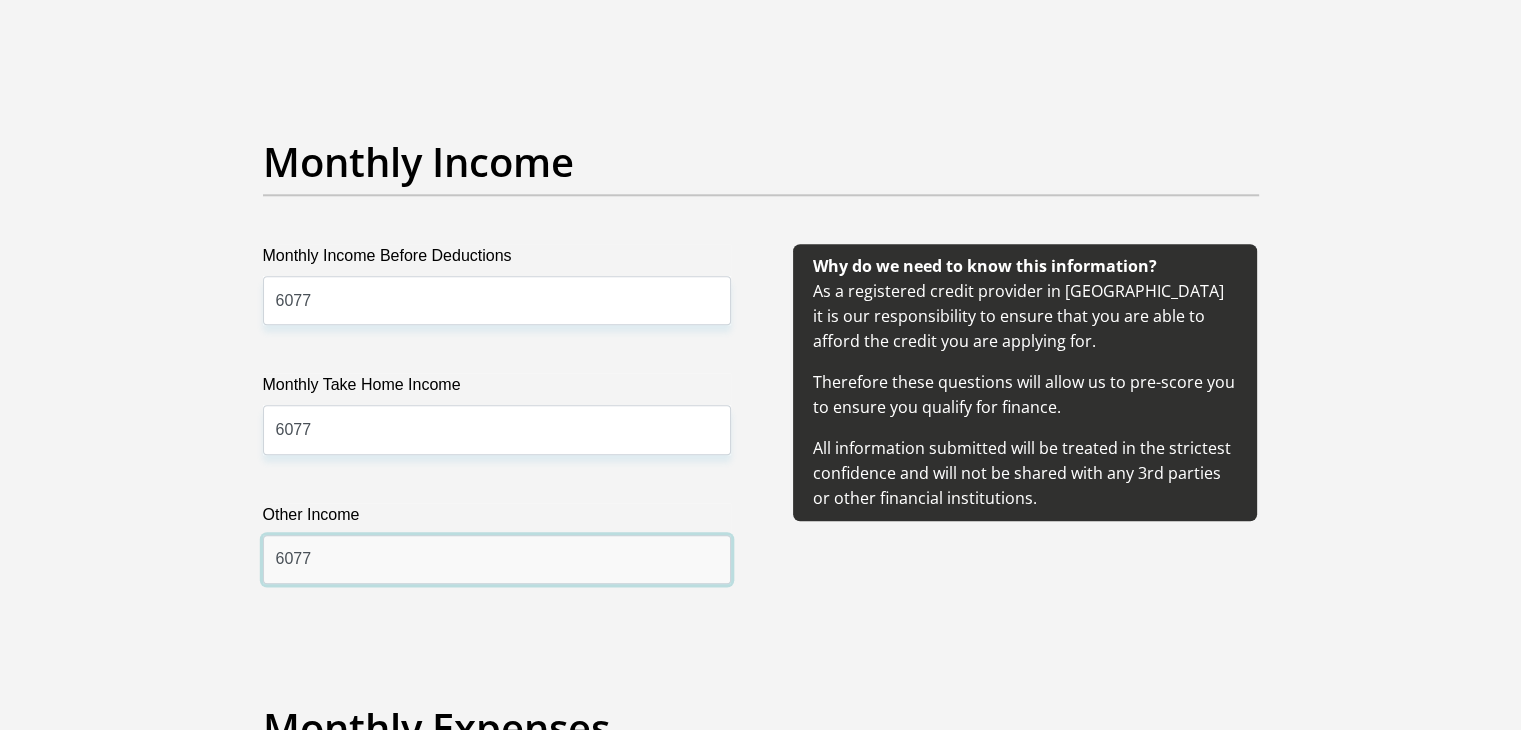 type on "6077" 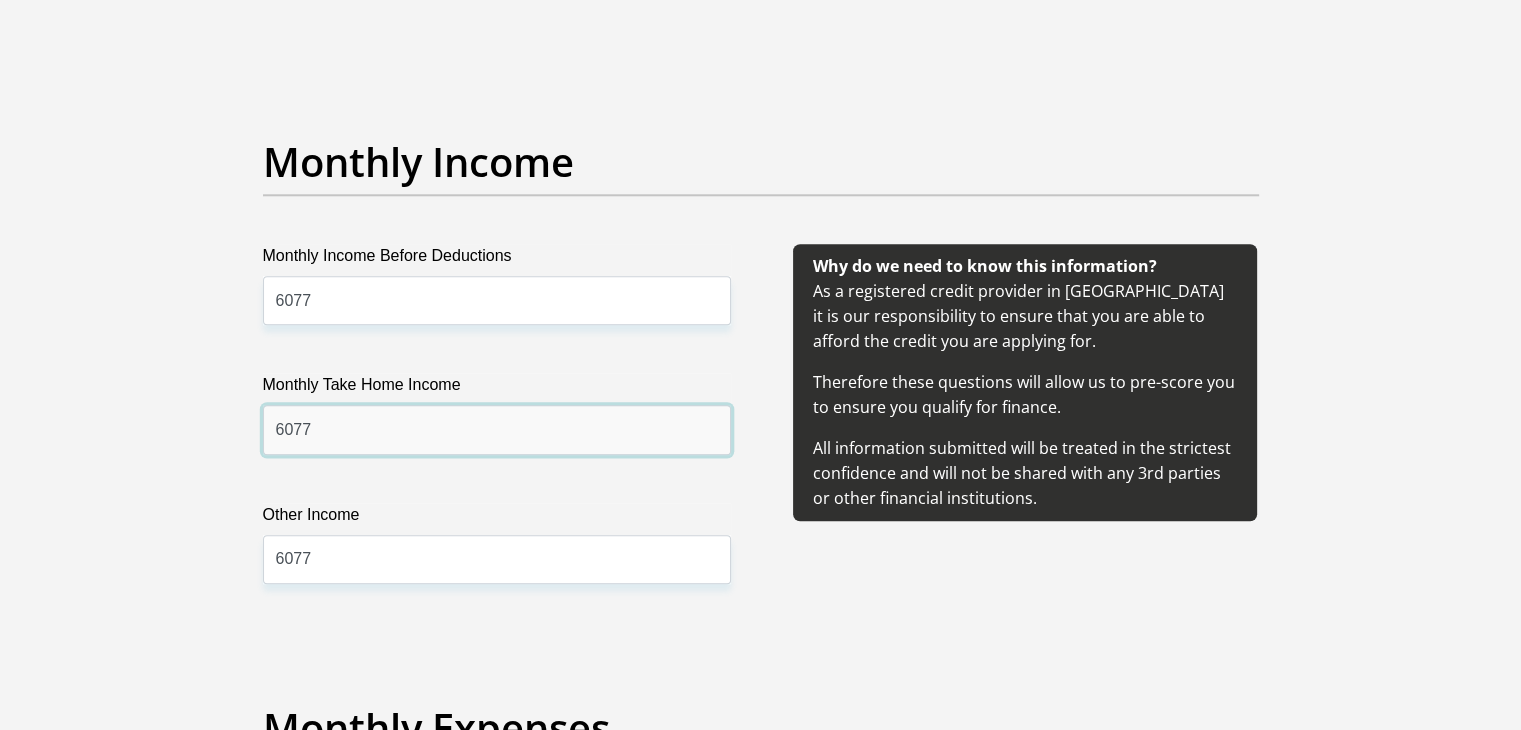 click on "6077" at bounding box center (497, 429) 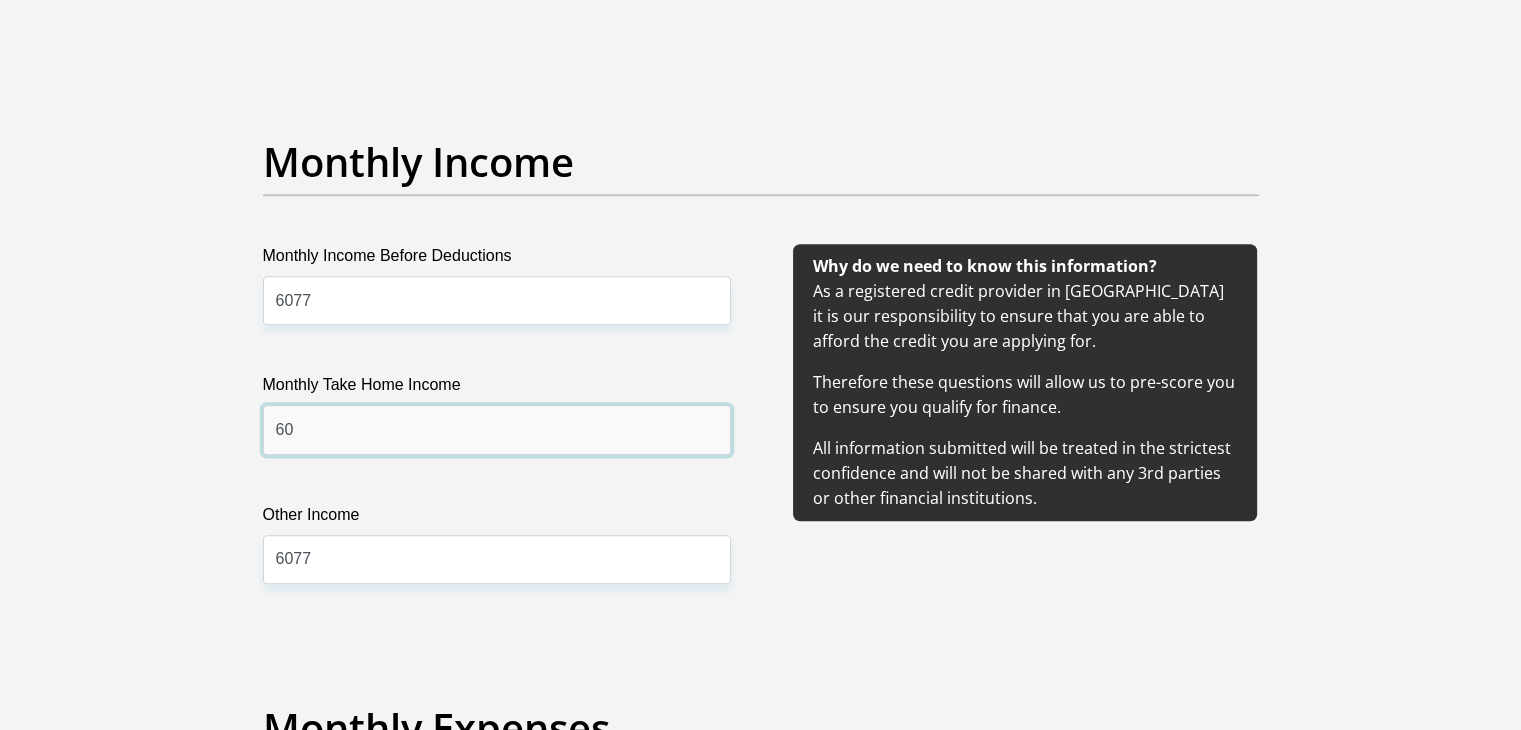 type on "6" 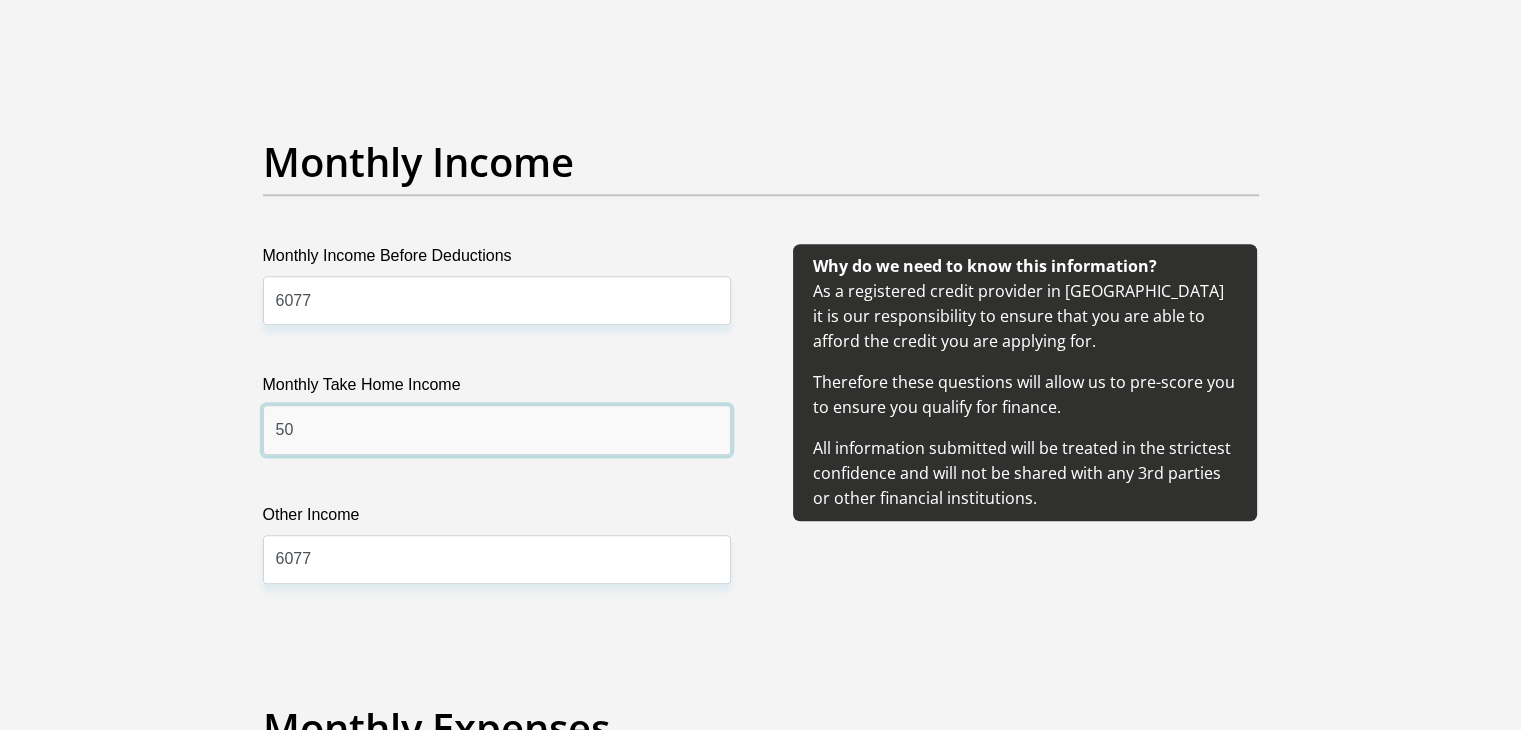 type on "5" 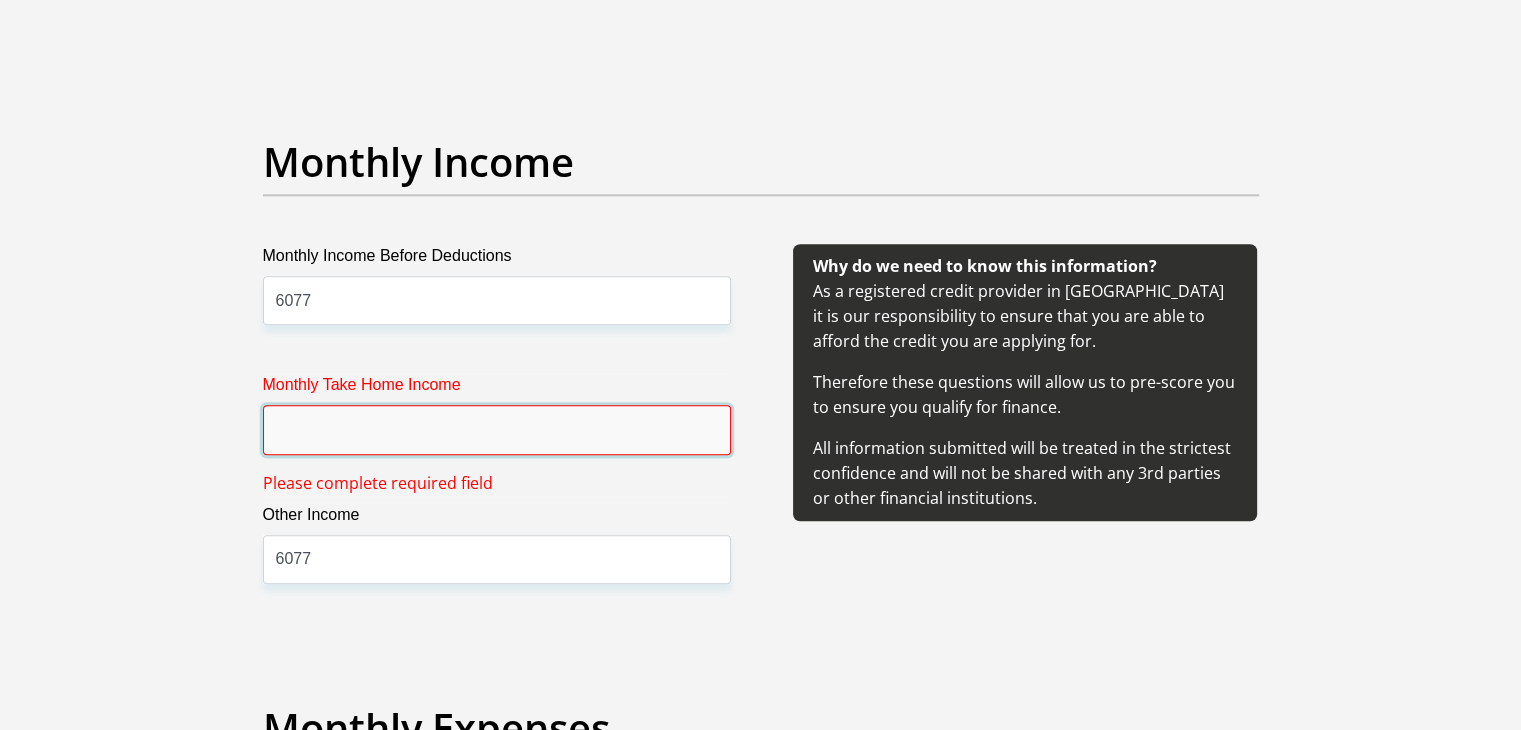 type 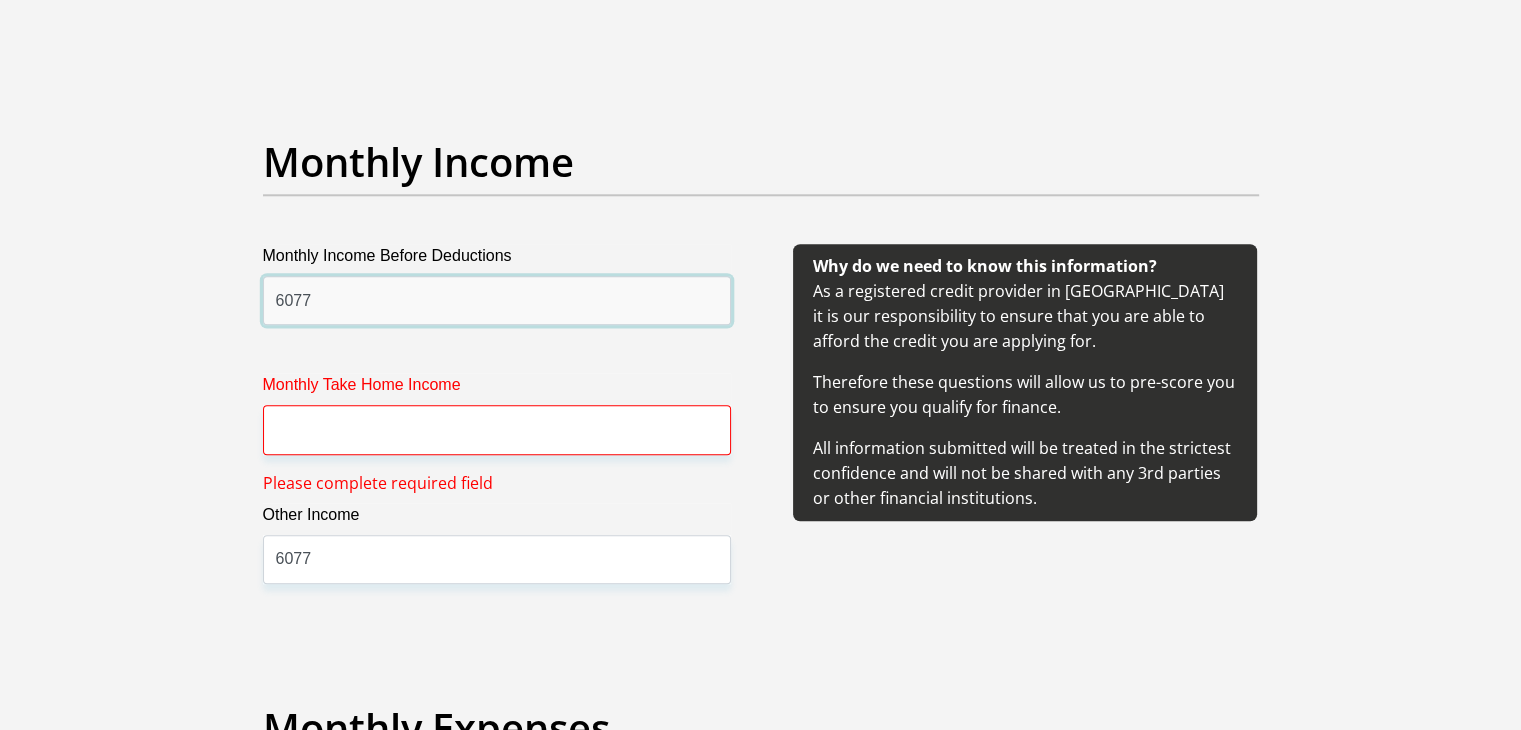 click on "6077" at bounding box center (497, 300) 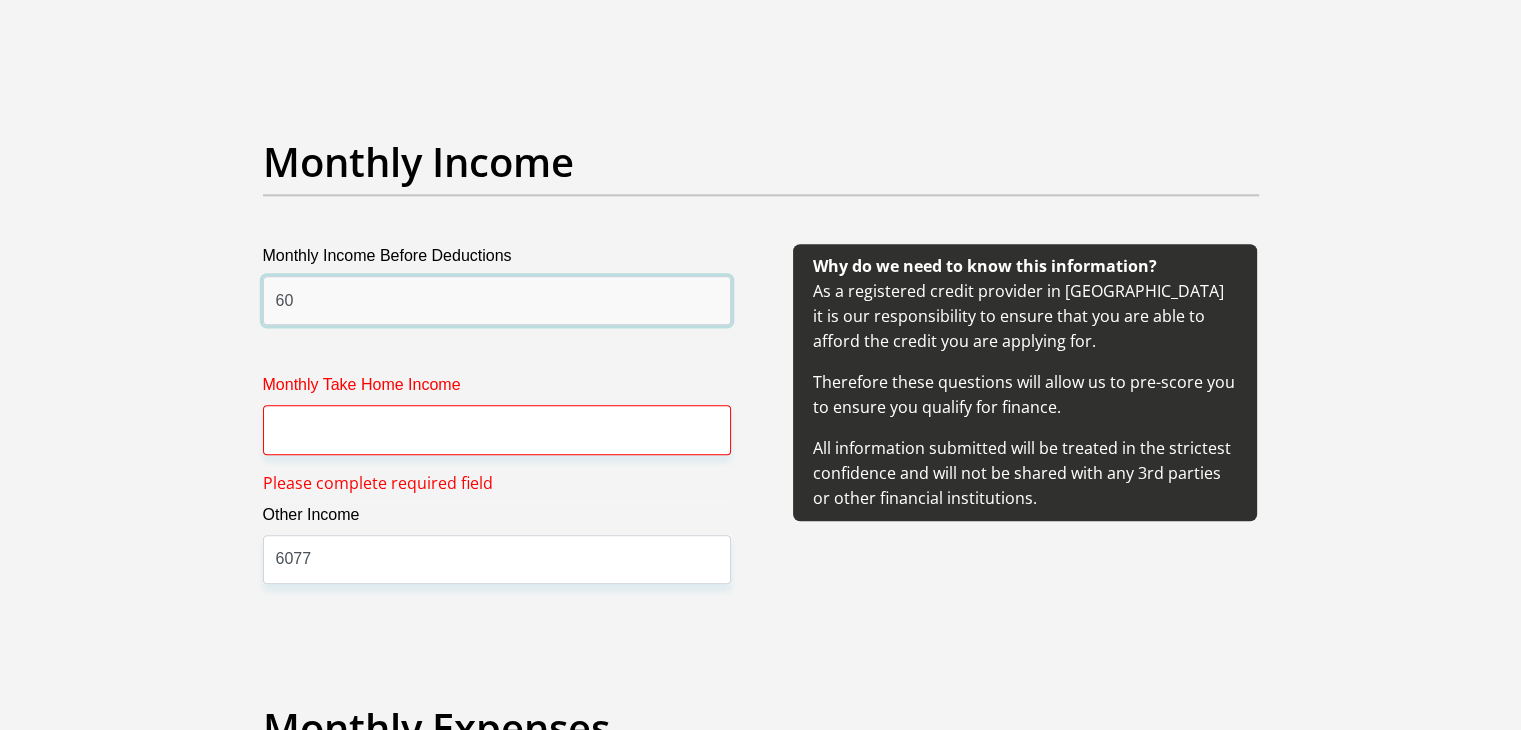 type on "6" 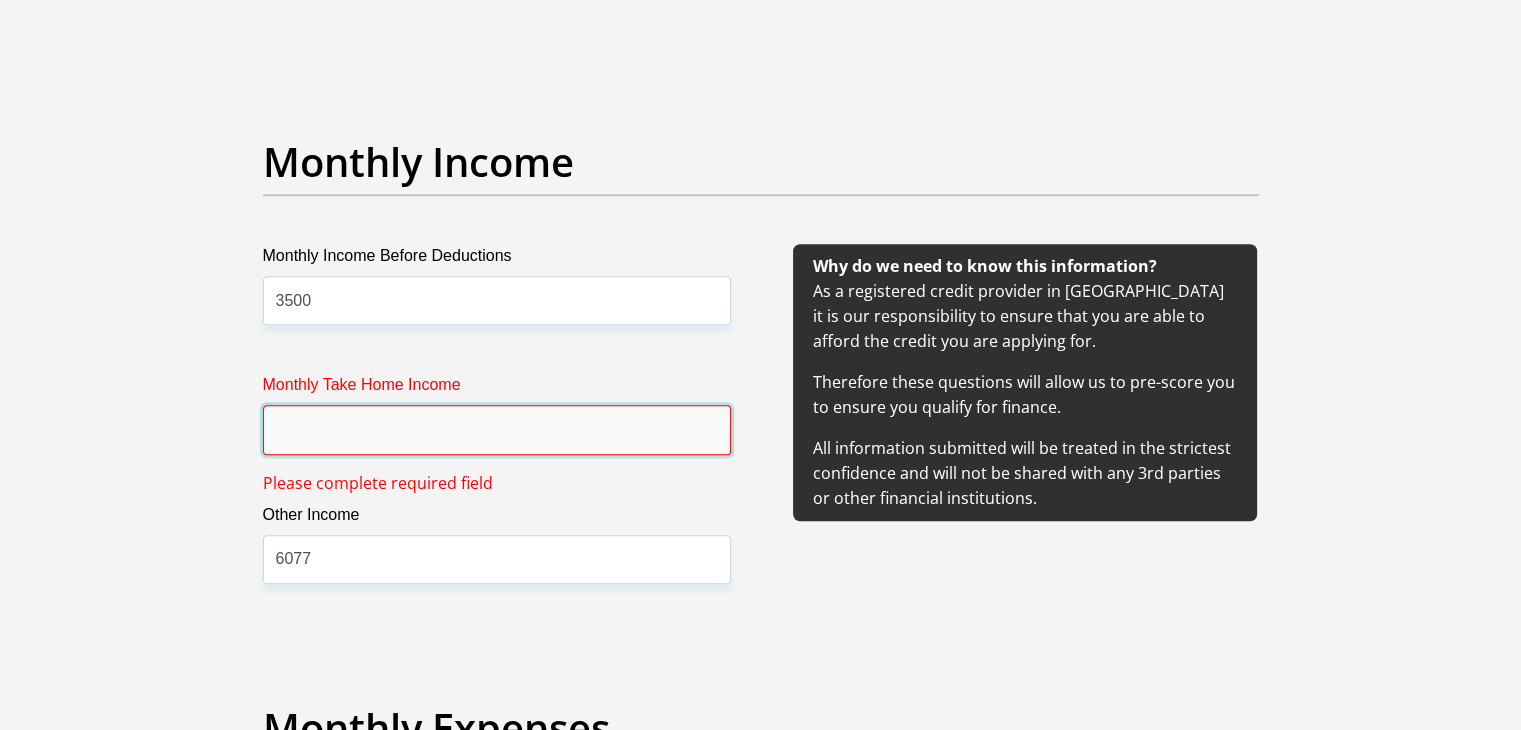 click on "Monthly Take Home Income" at bounding box center [497, 429] 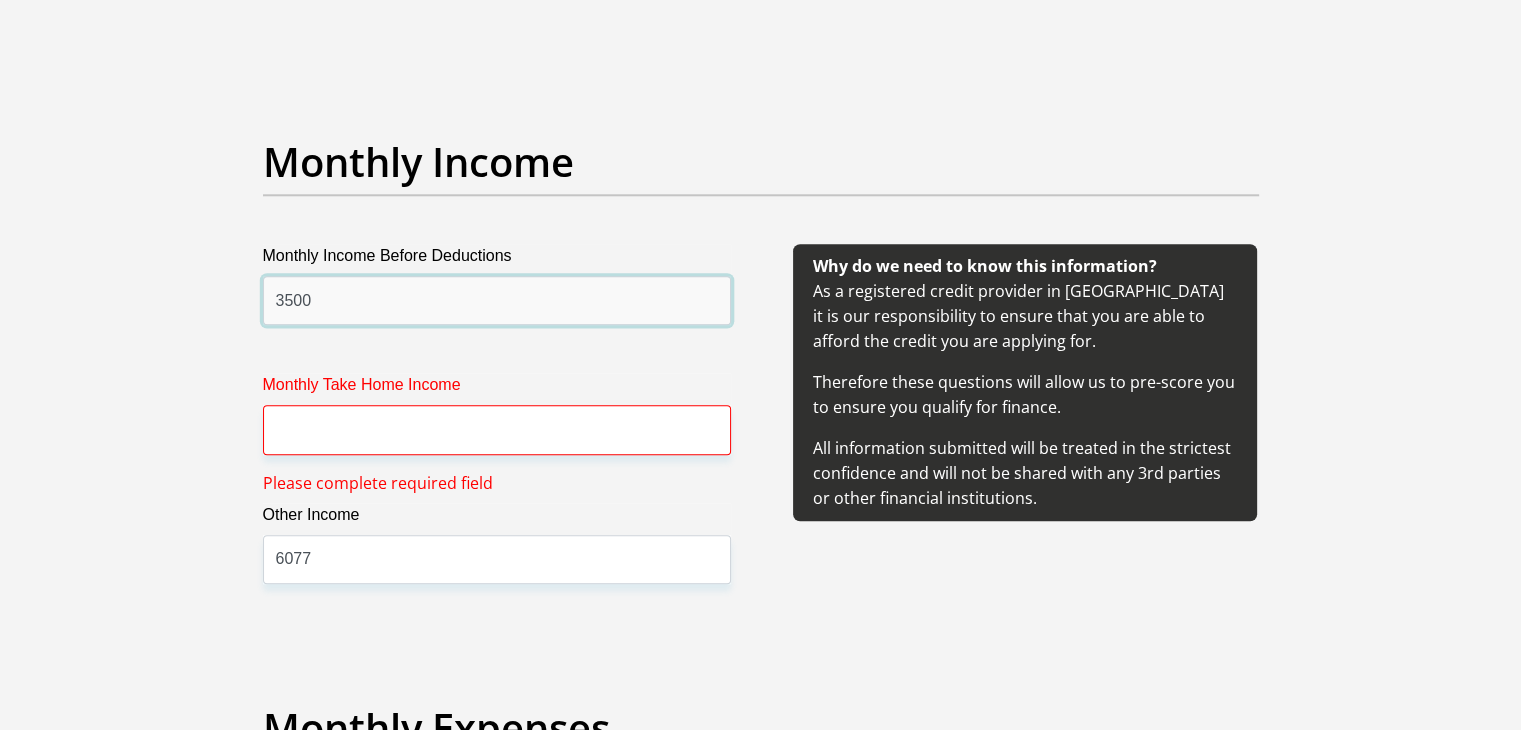 click on "3500" at bounding box center (497, 300) 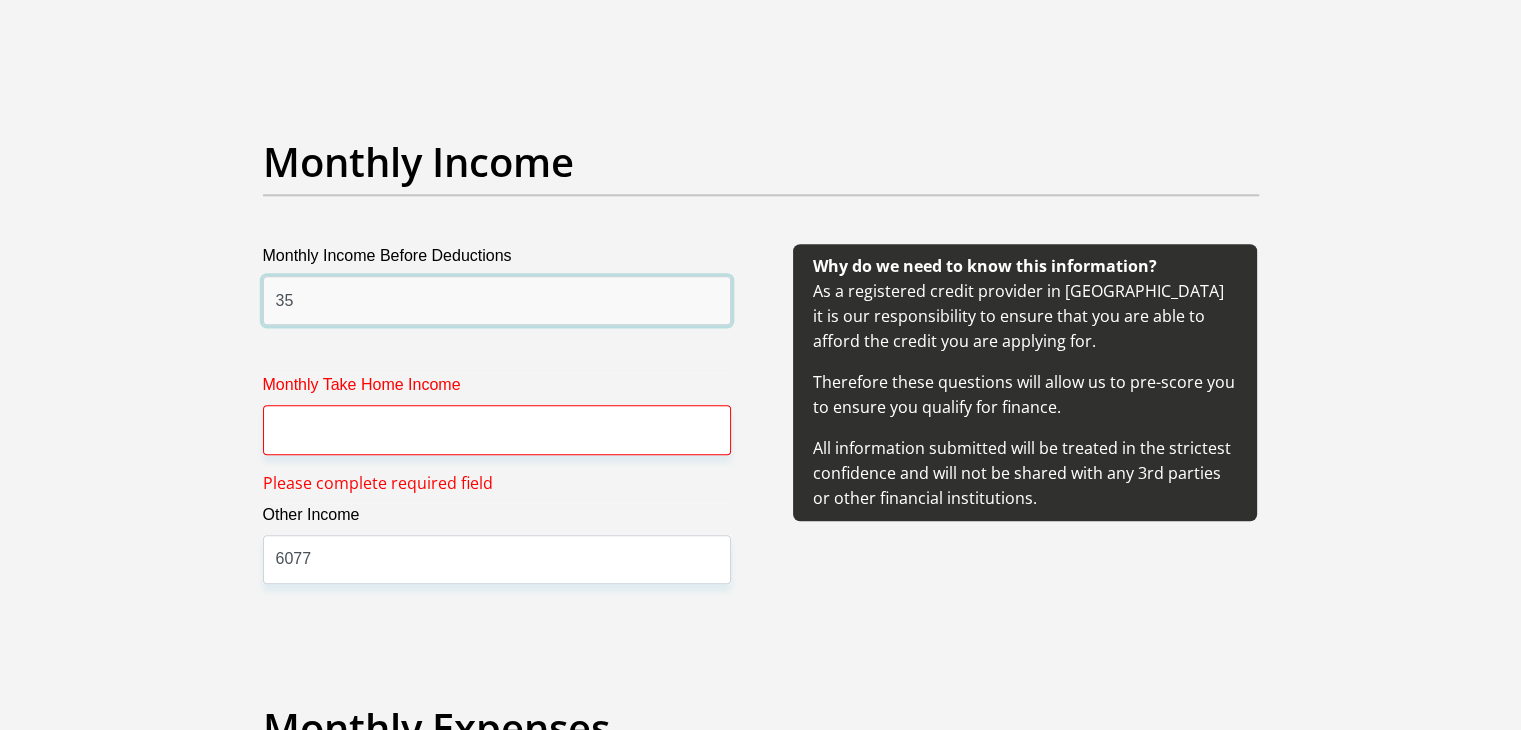 type on "3" 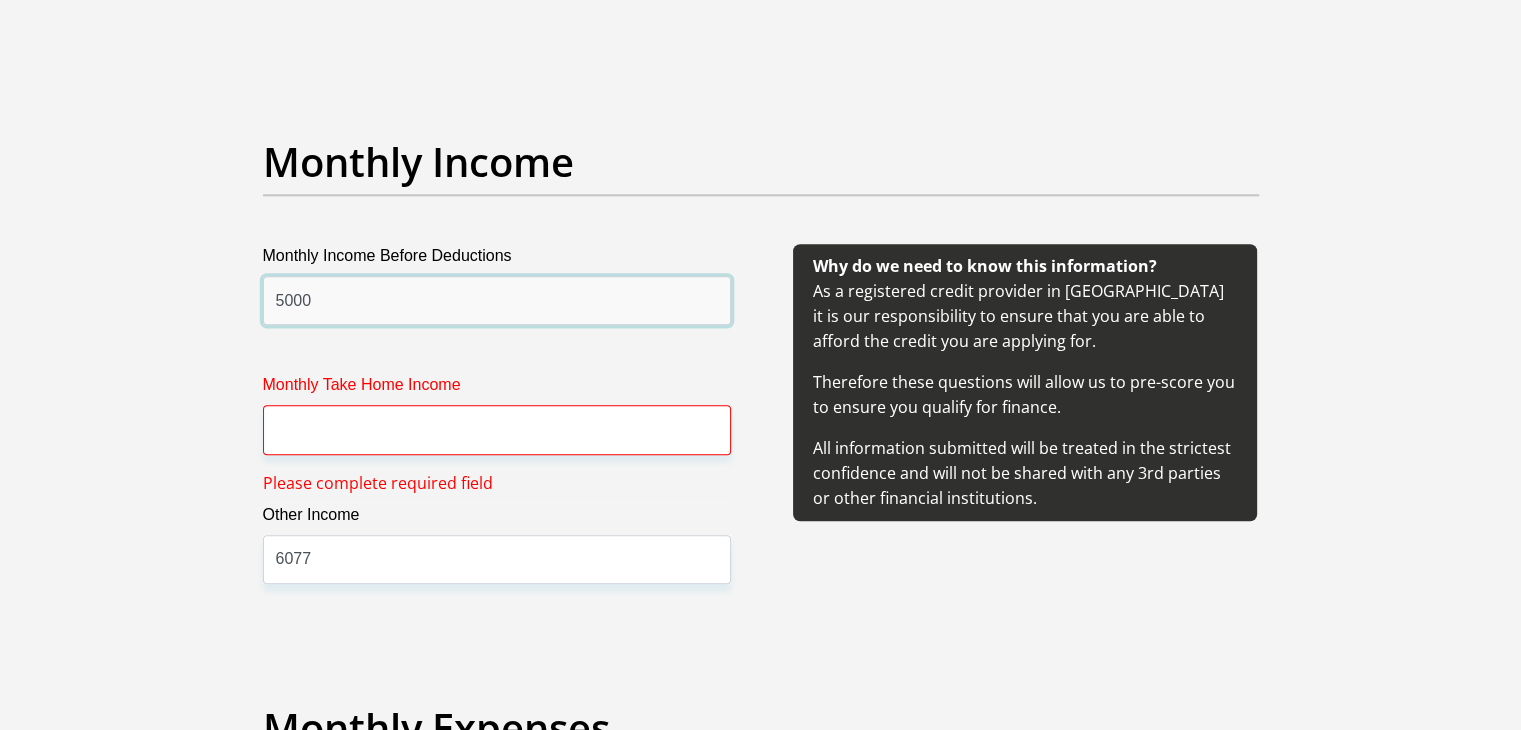 type on "5000" 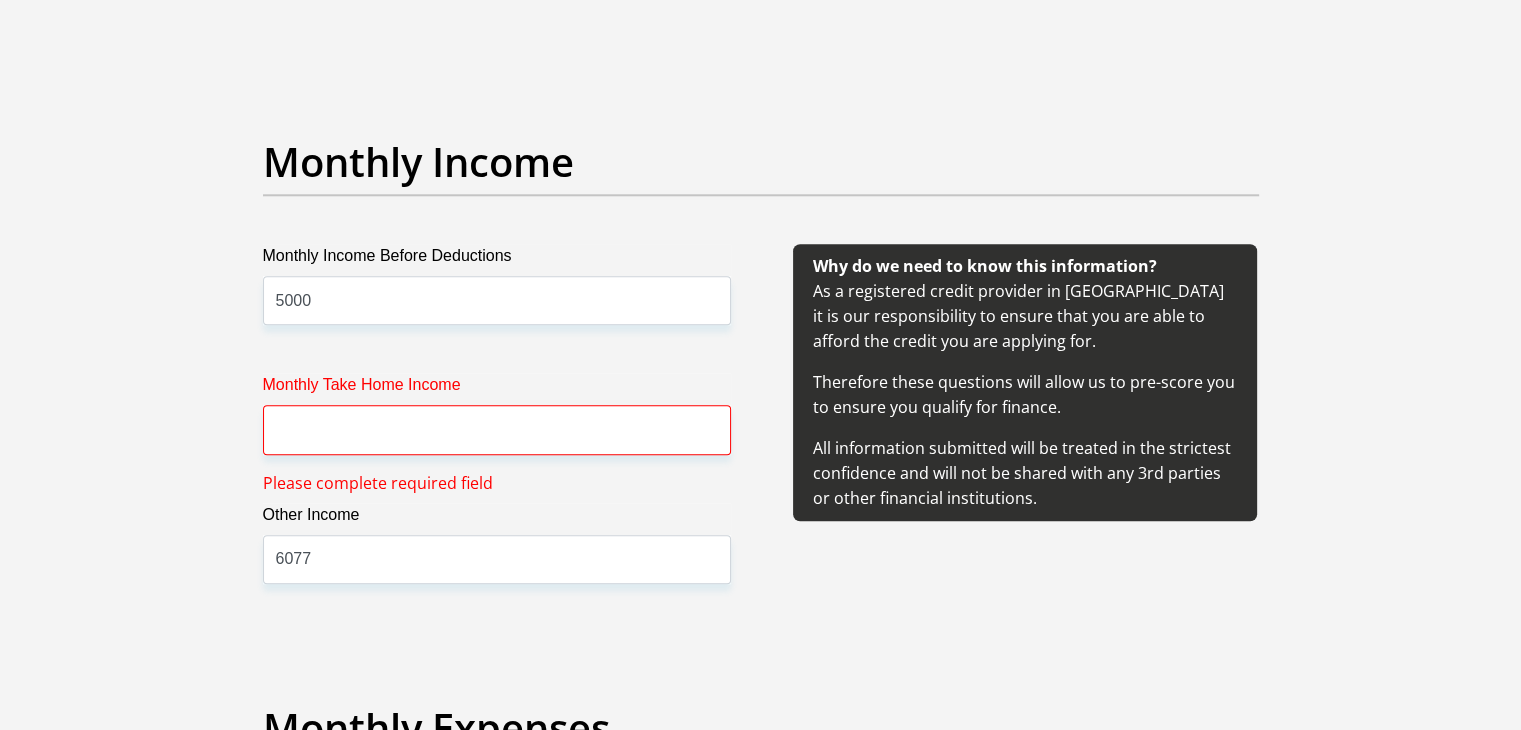 click on "Monthly Take Home Income" at bounding box center (497, 389) 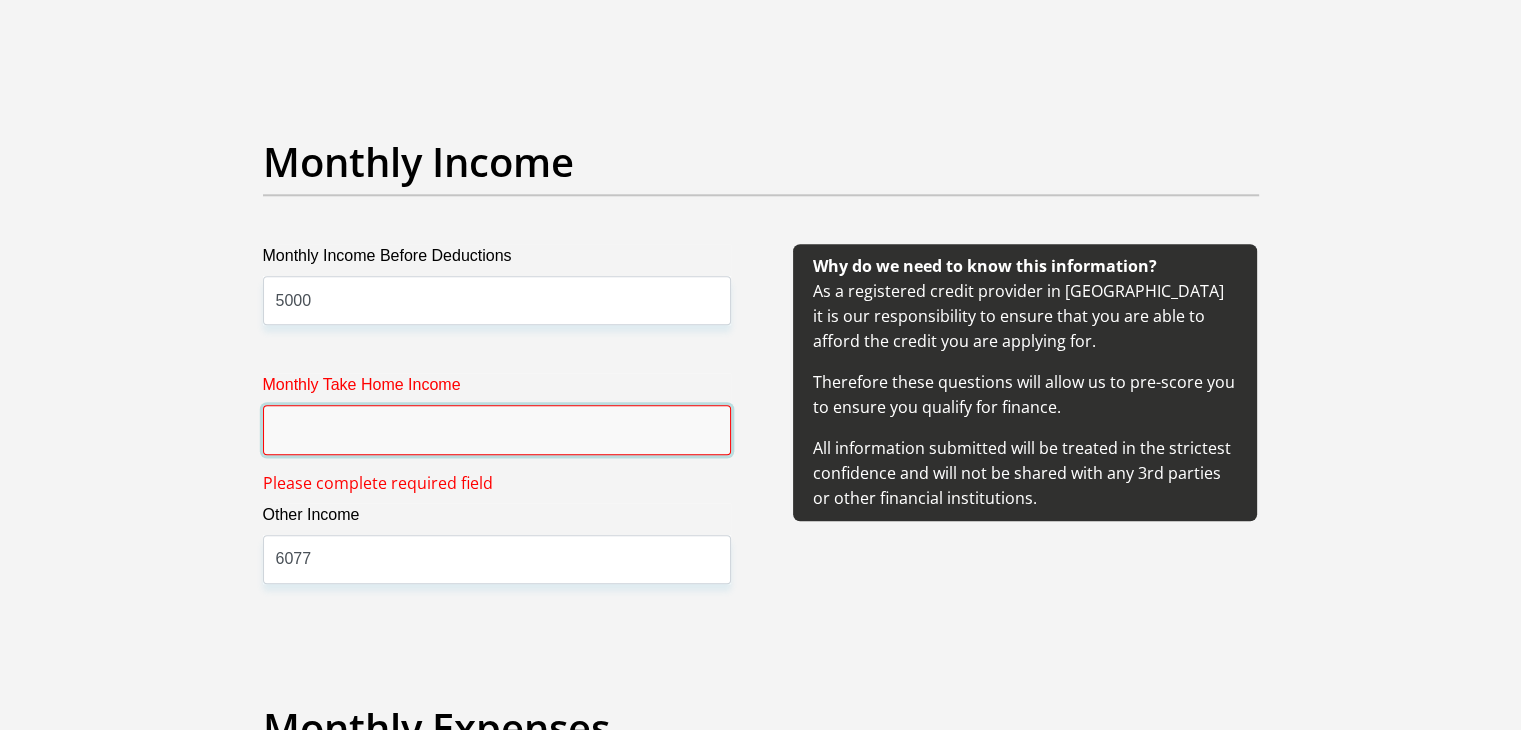 click on "Monthly Take Home Income" at bounding box center (497, 429) 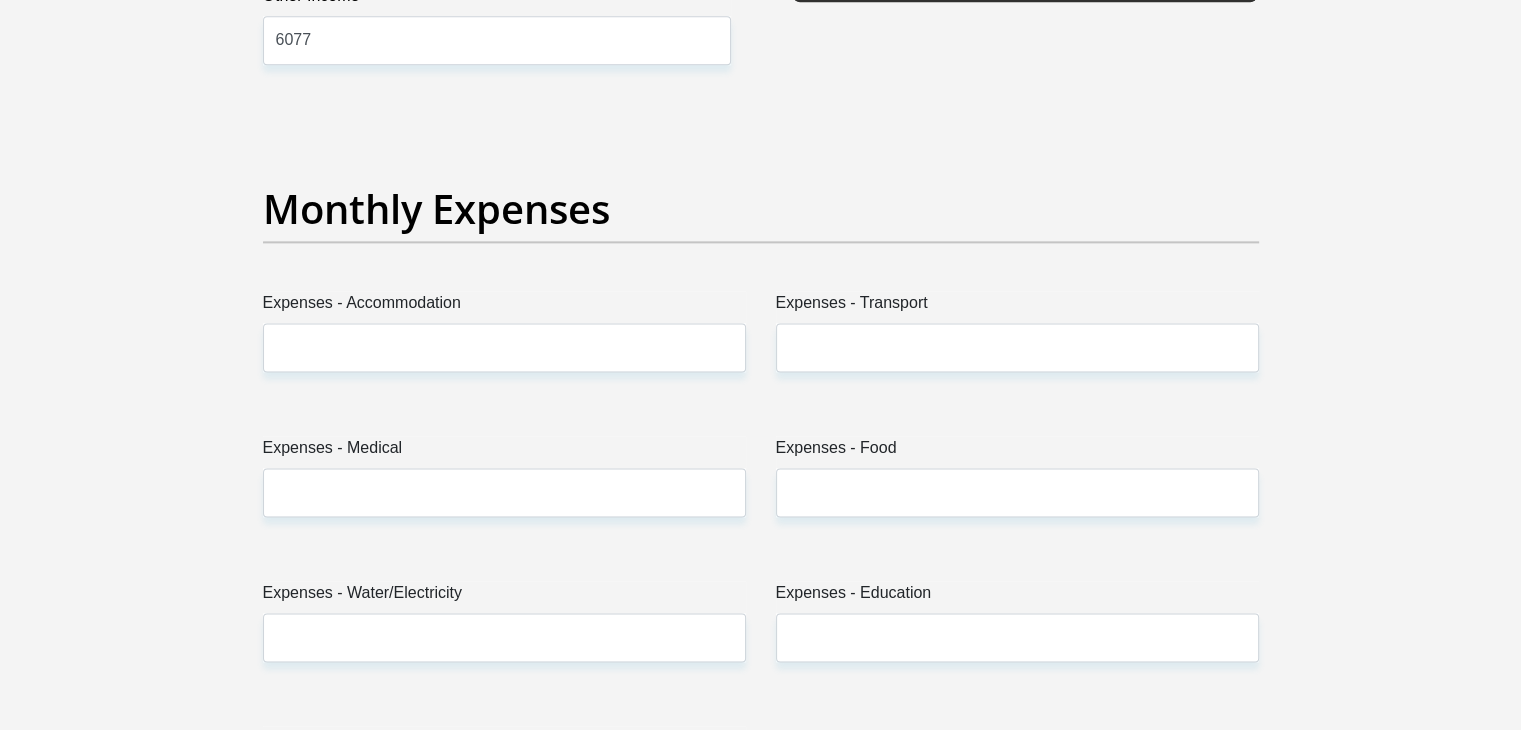 scroll, scrollTop: 2738, scrollLeft: 0, axis: vertical 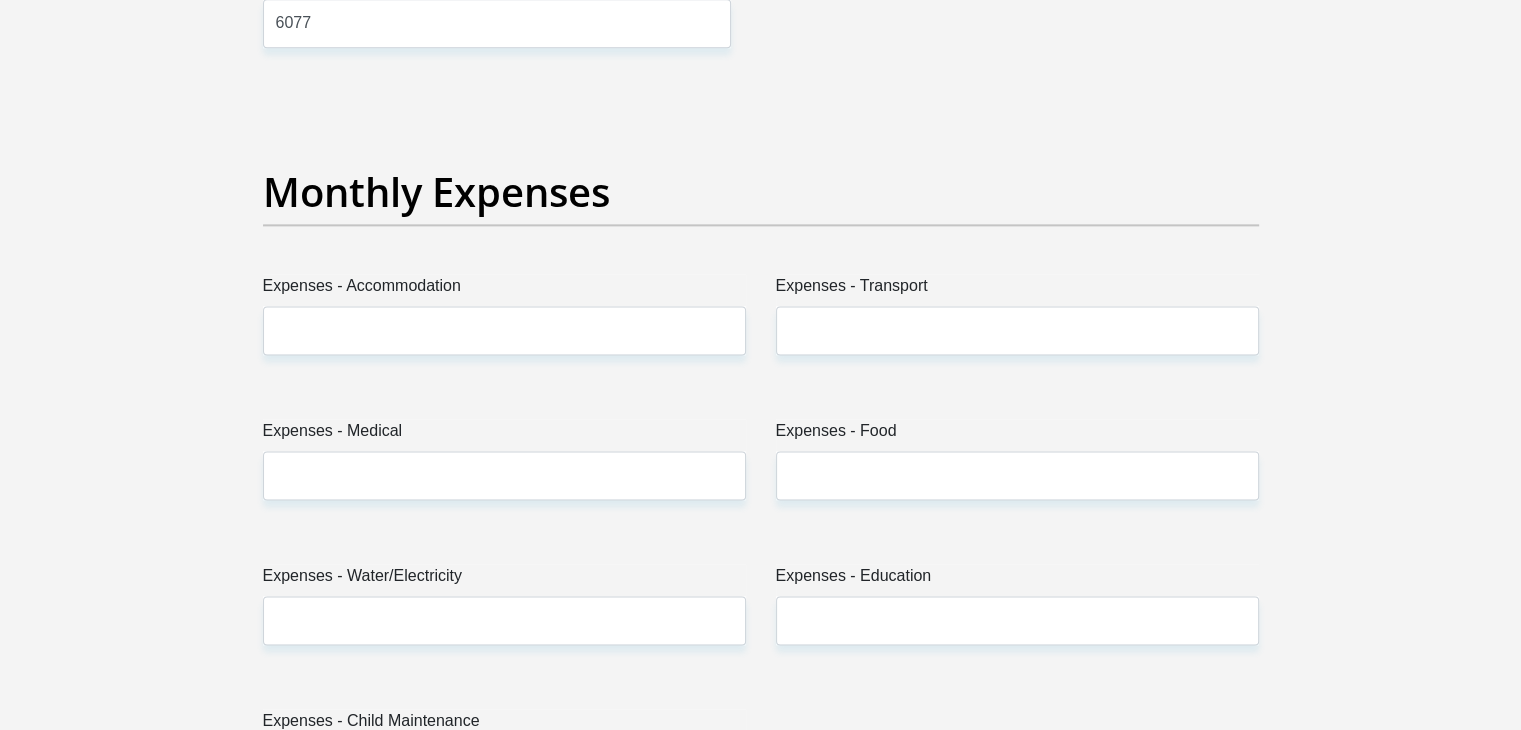 type on "4965" 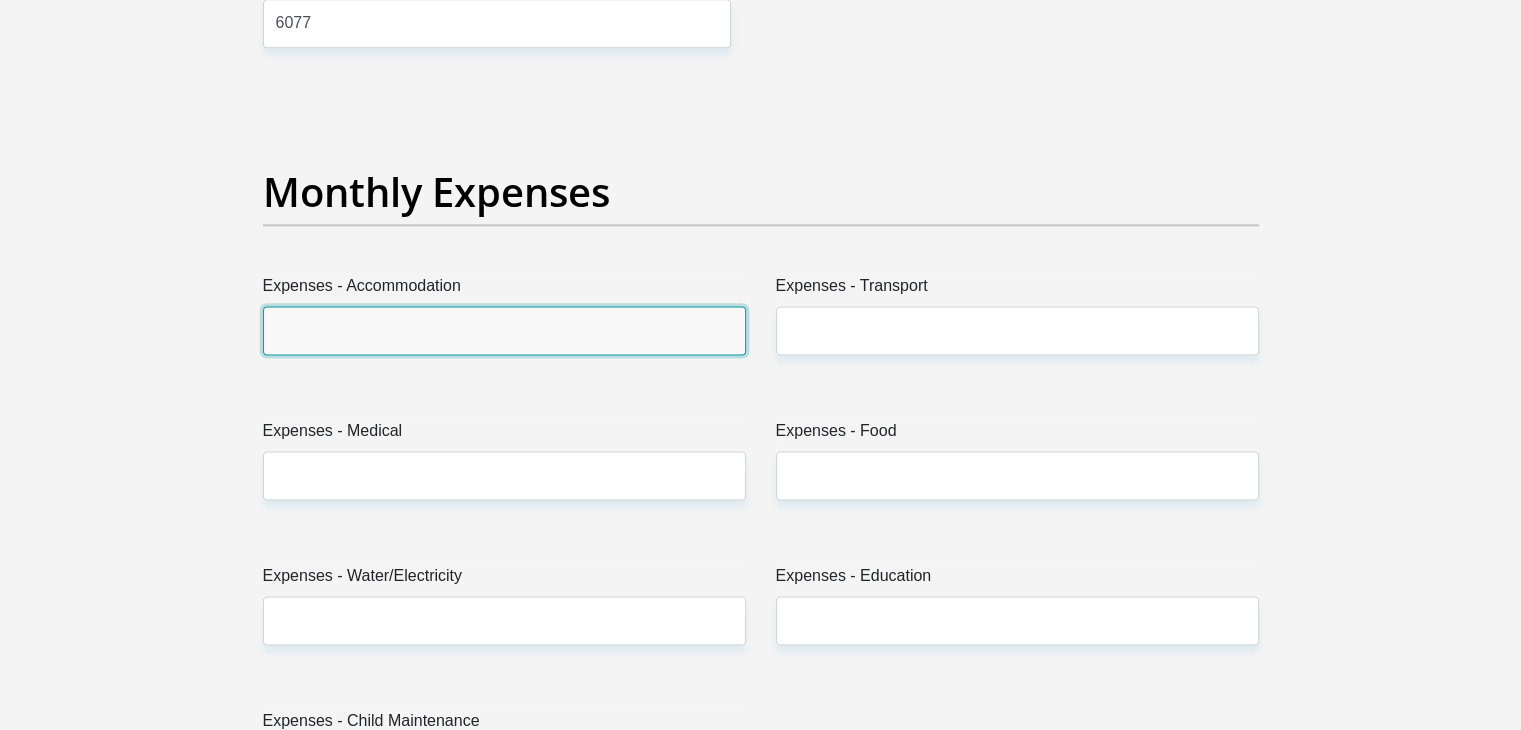 click on "Expenses - Accommodation" at bounding box center [504, 330] 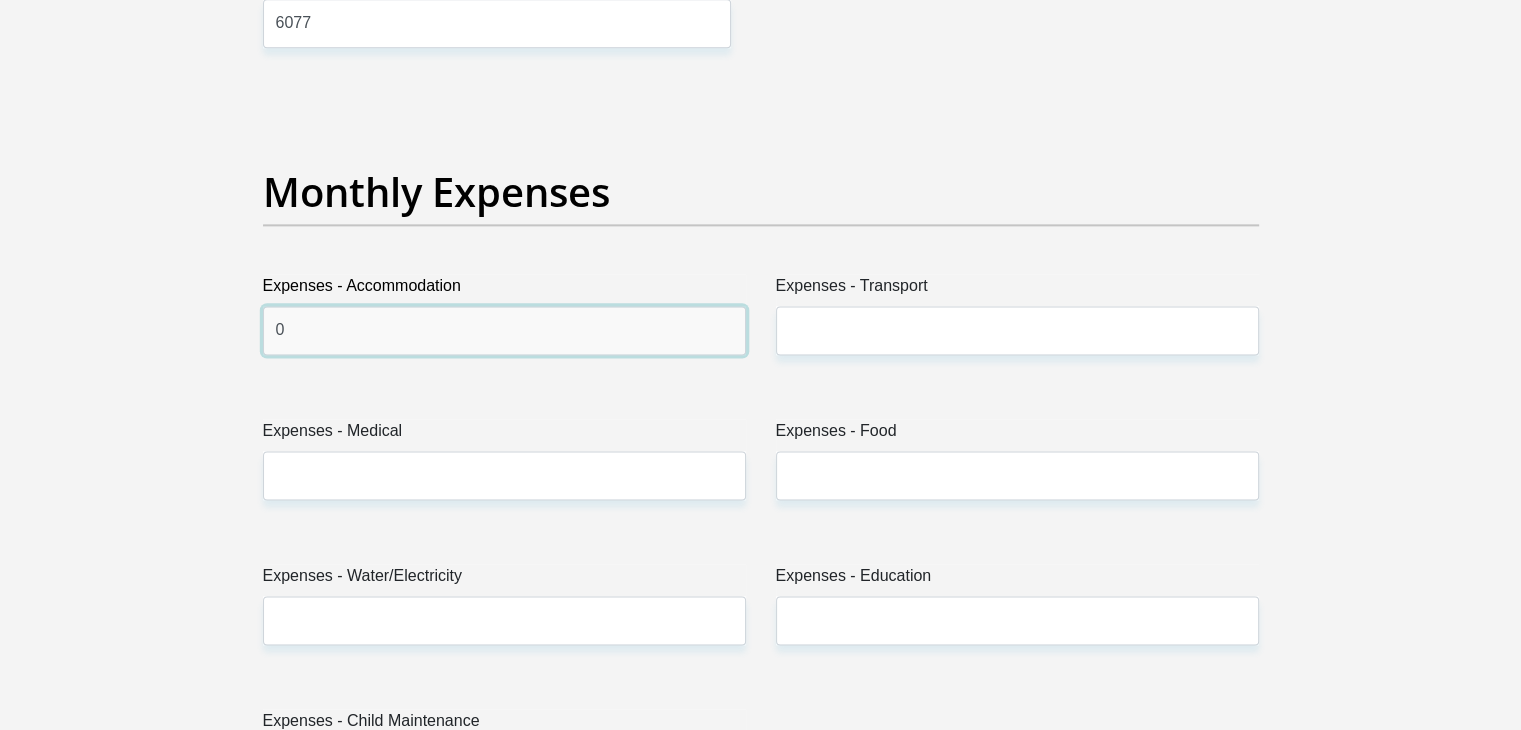 type on "0" 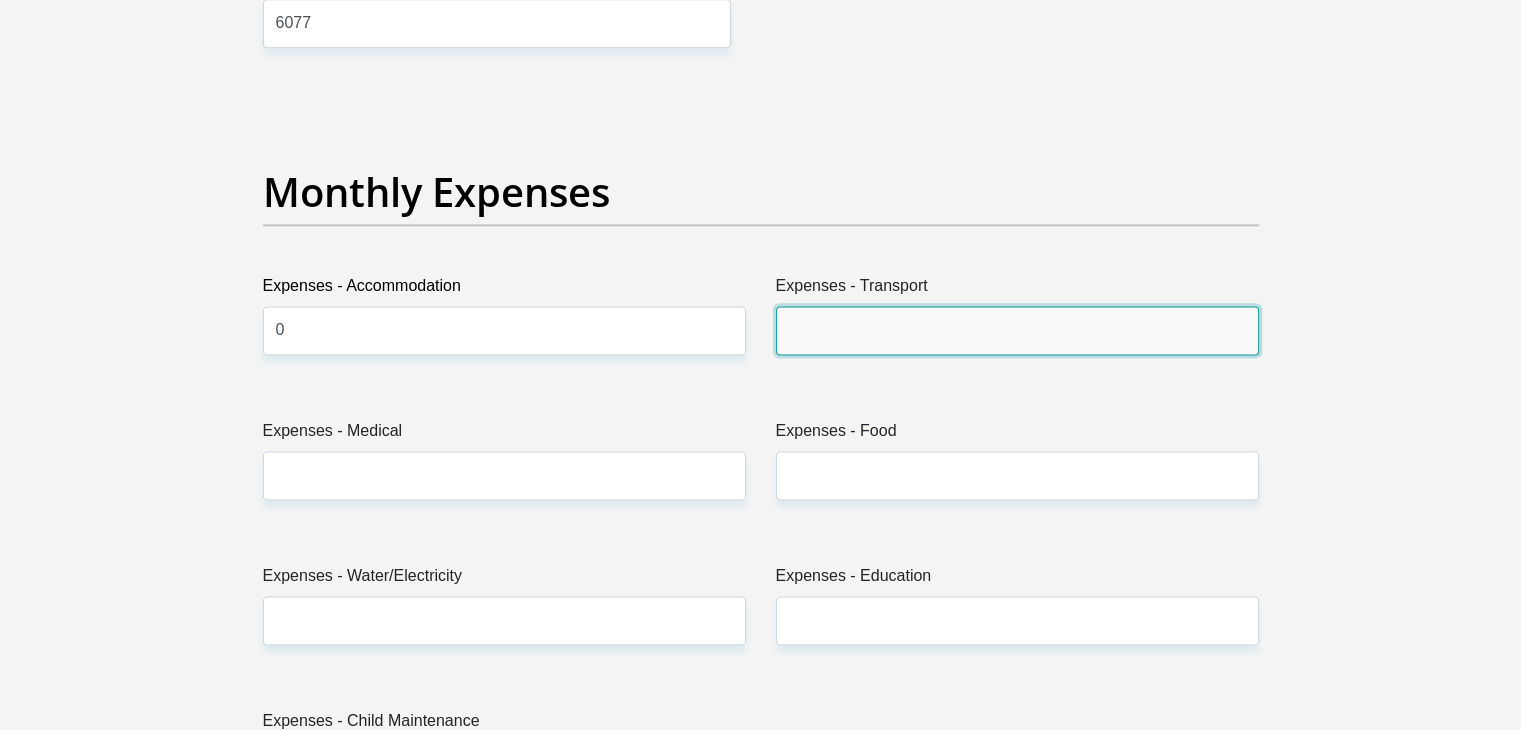 click on "Expenses - Transport" at bounding box center [1017, 330] 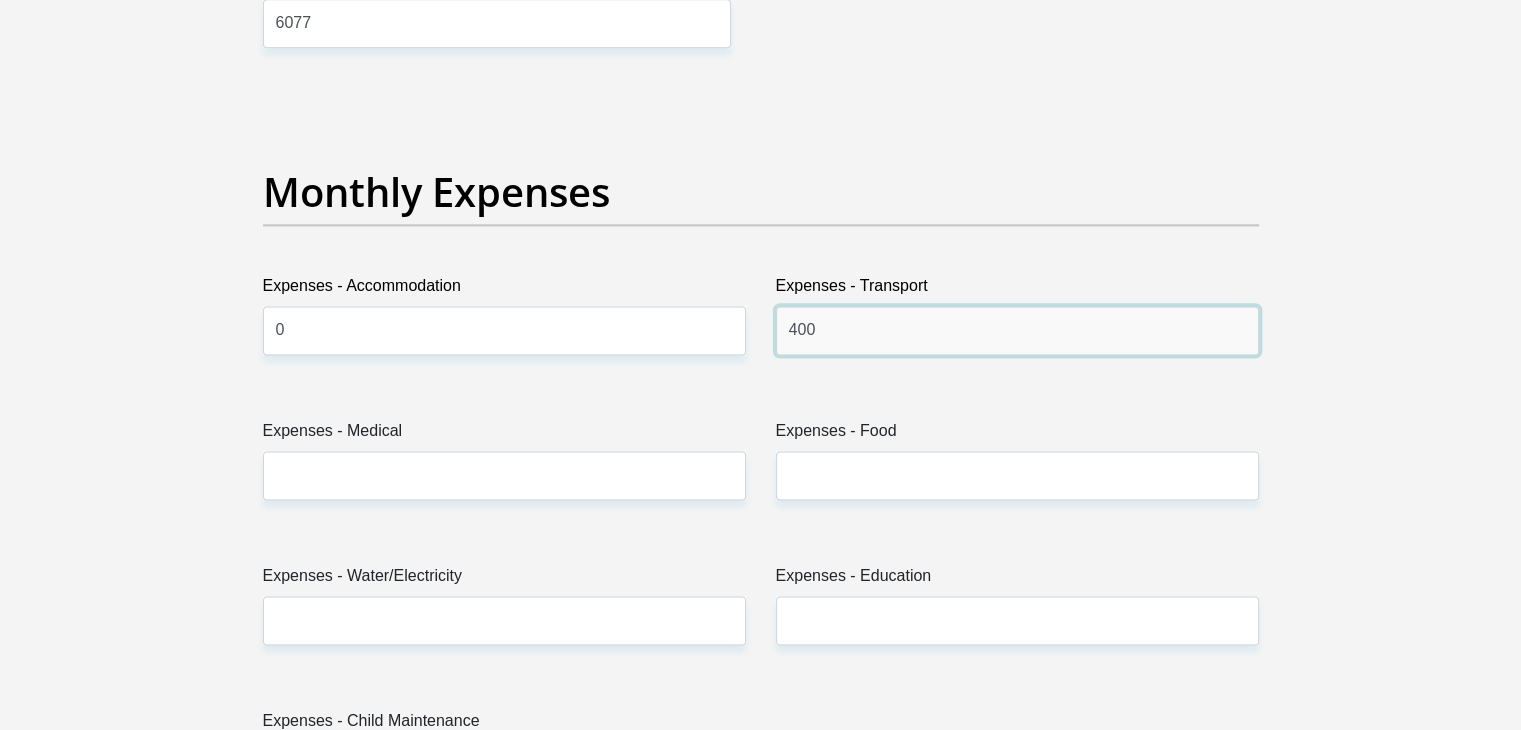 type on "400" 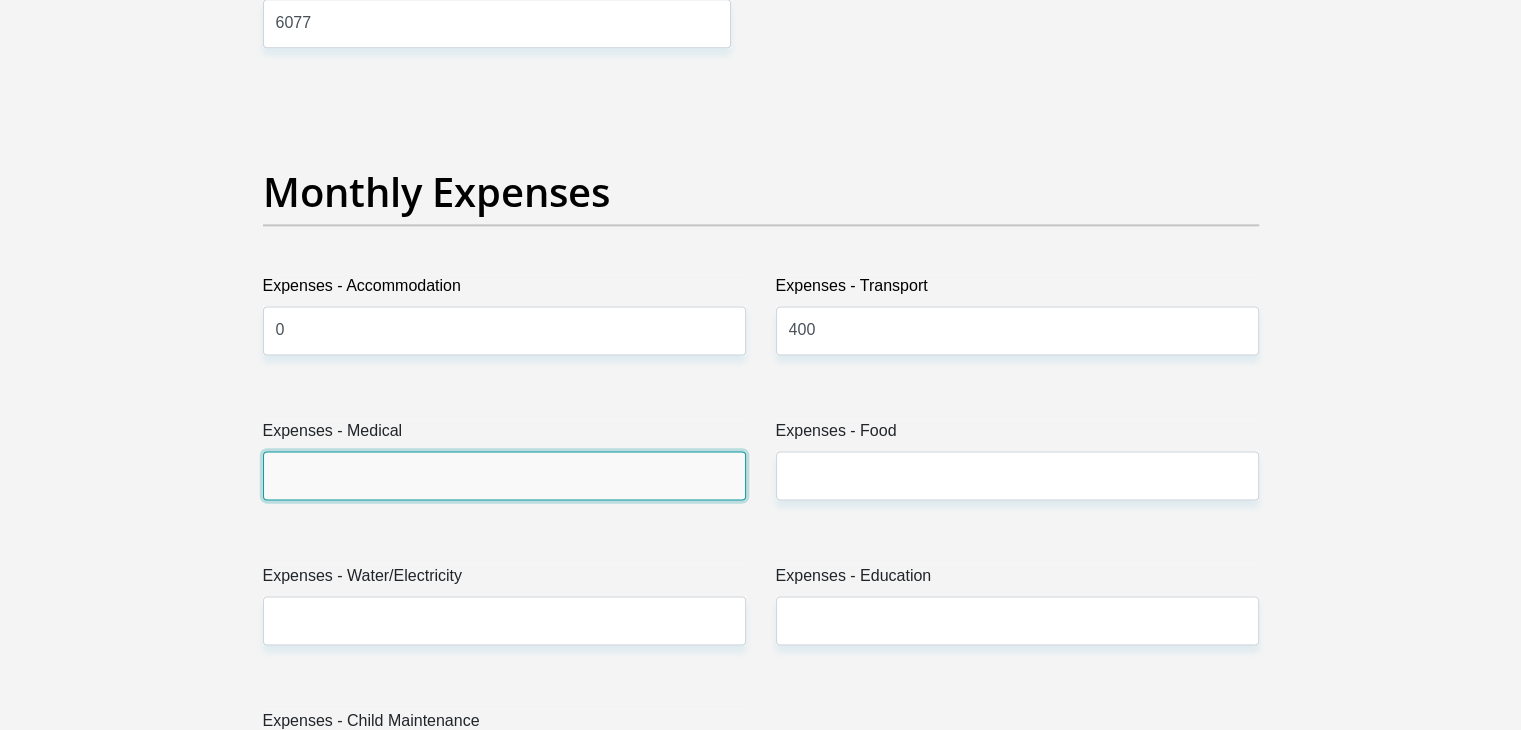 click on "Expenses - Medical" at bounding box center (504, 475) 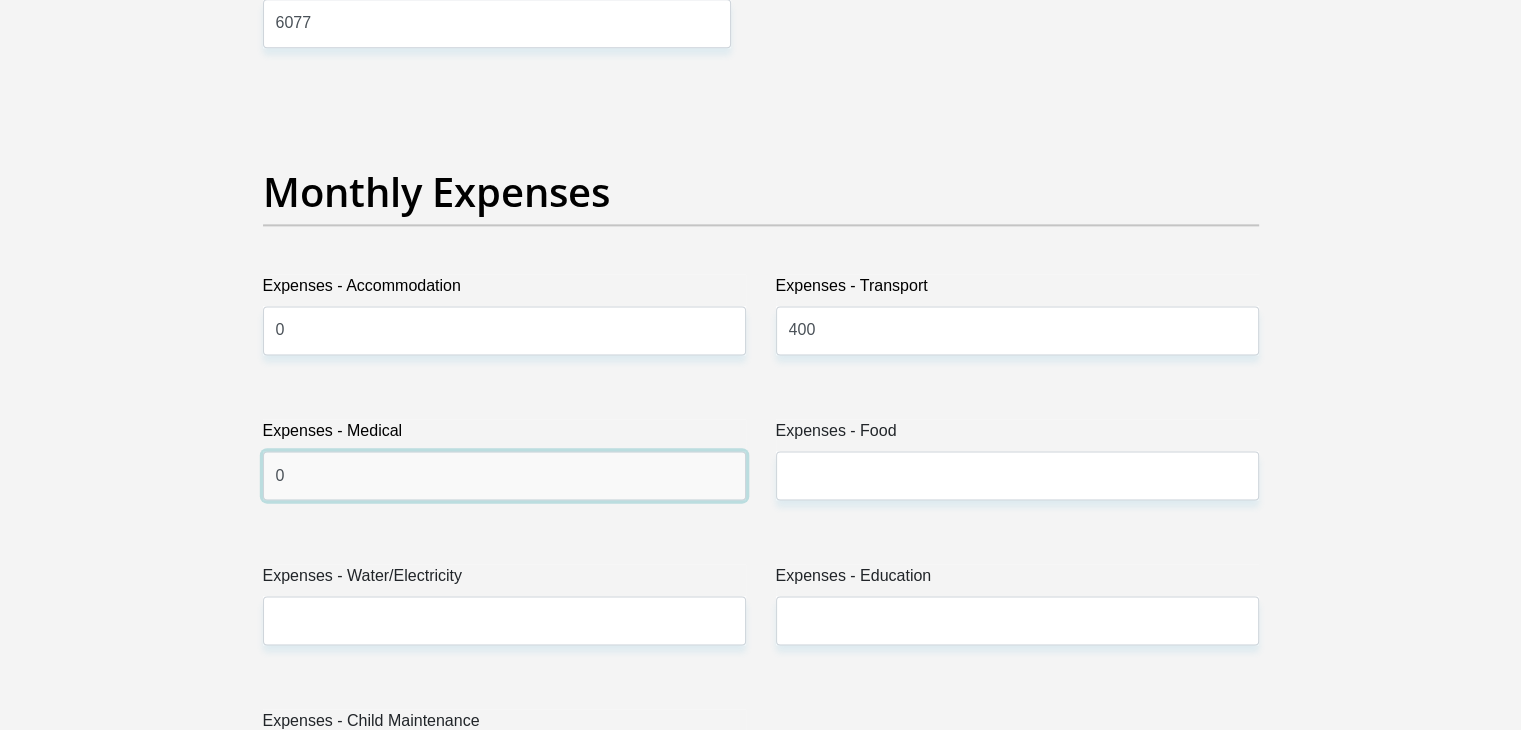 type on "0" 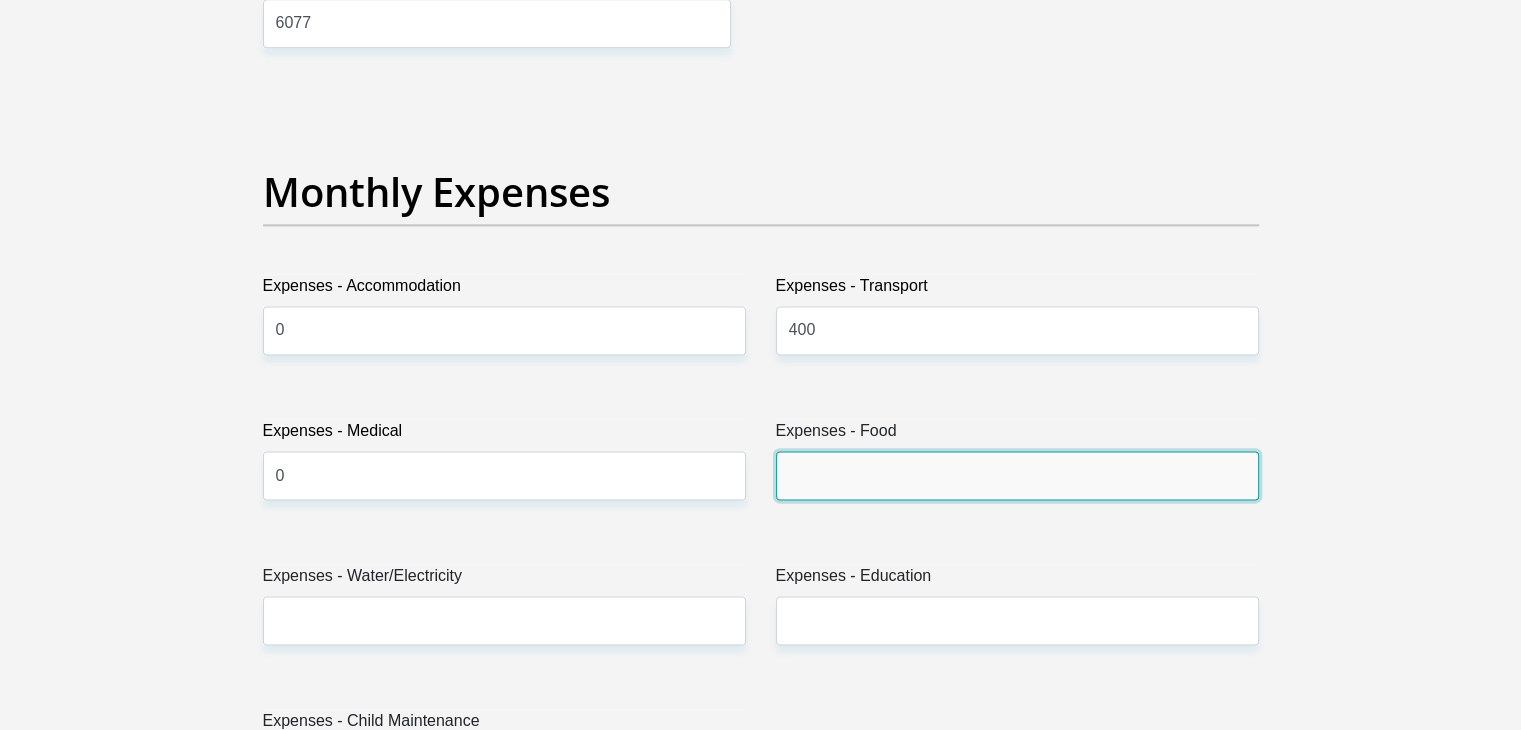 click on "Expenses - Food" at bounding box center [1017, 475] 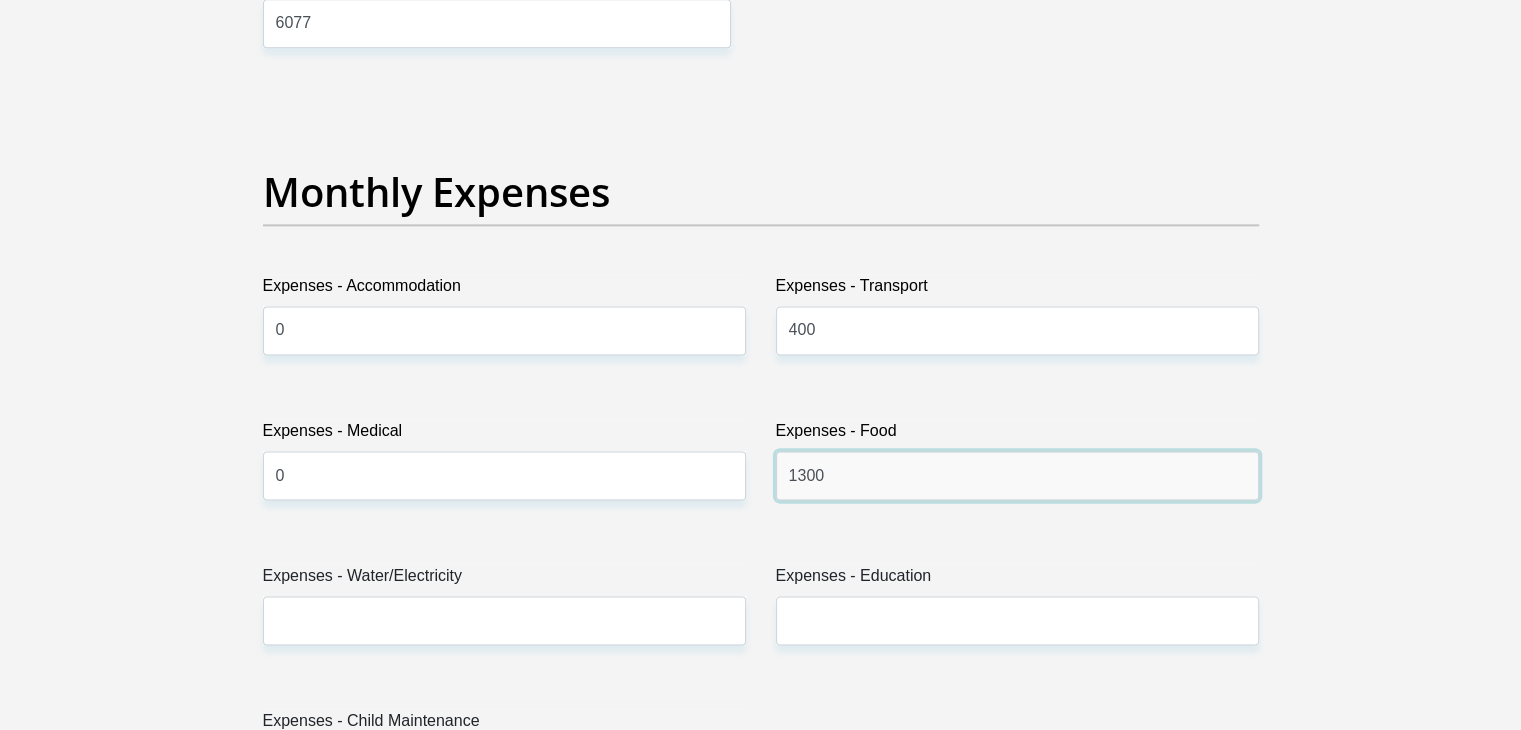 type on "1300" 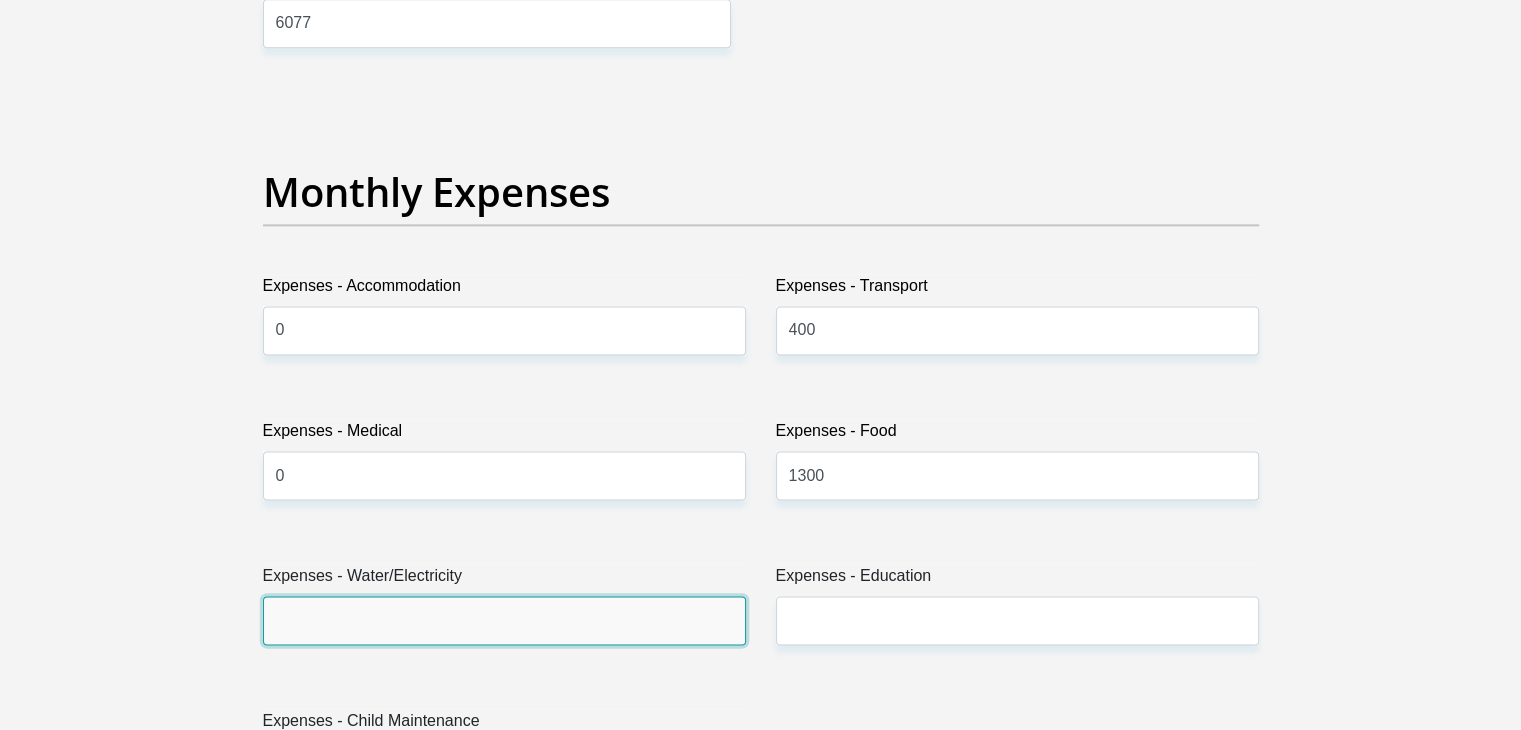 click on "Expenses - Water/Electricity" at bounding box center (504, 620) 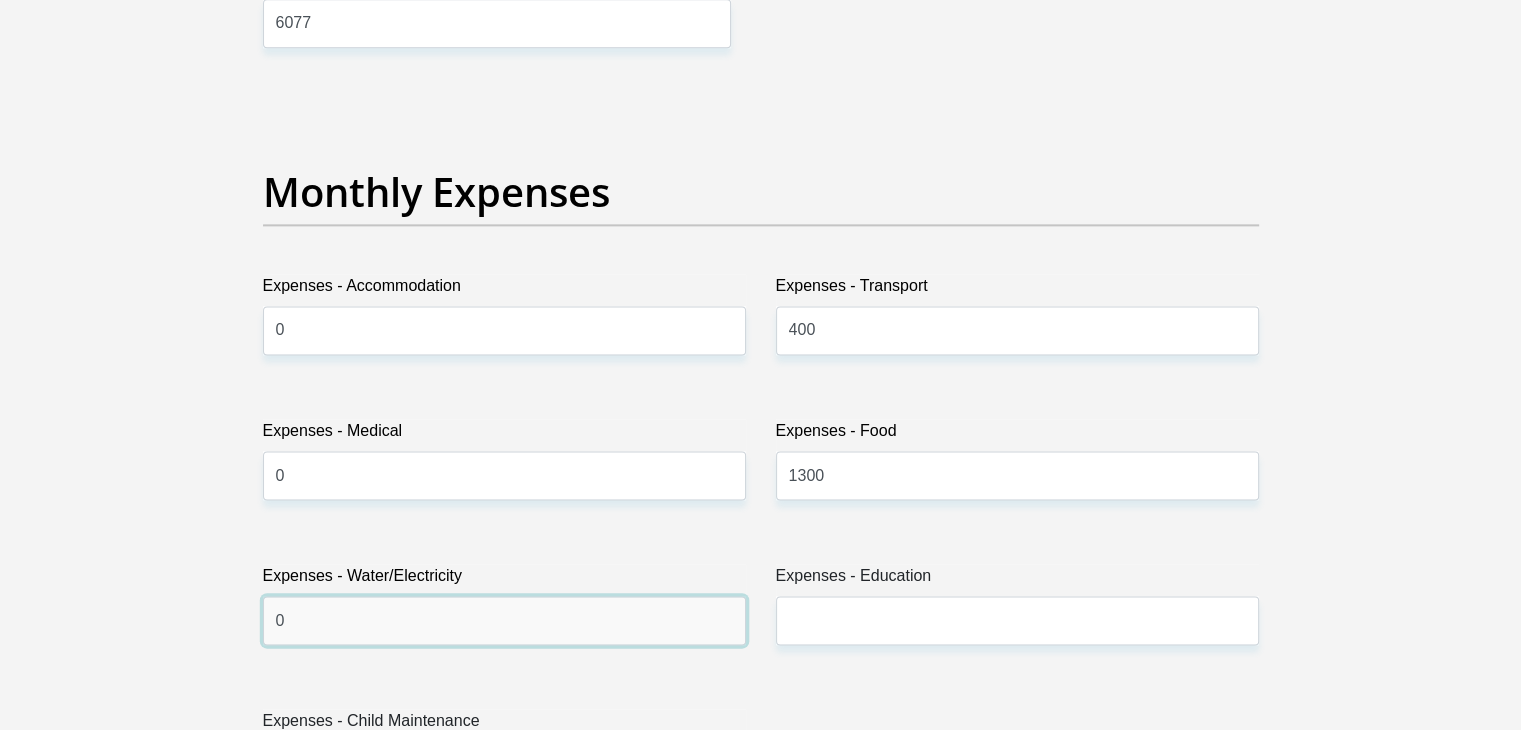 type on "0" 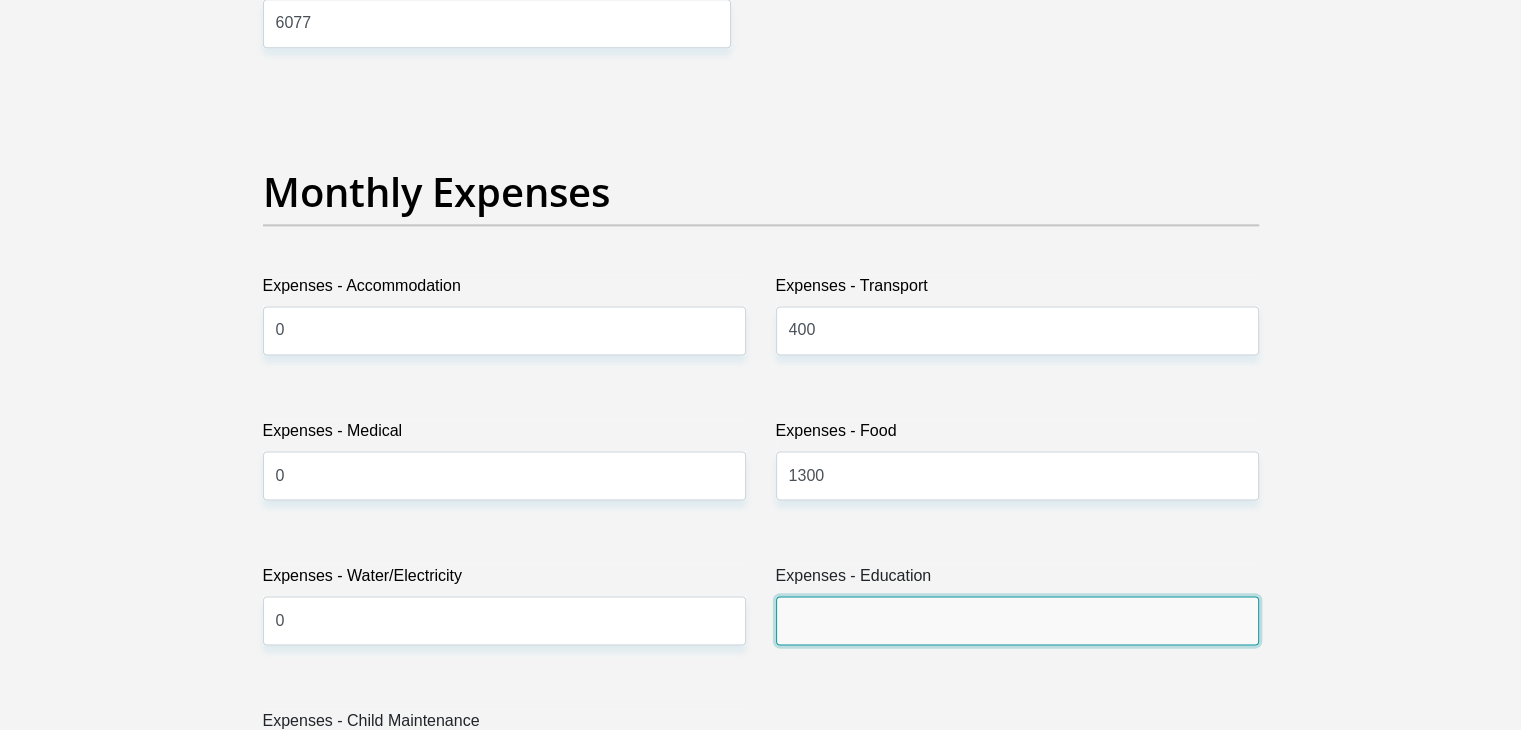 click on "Expenses - Education" at bounding box center [1017, 620] 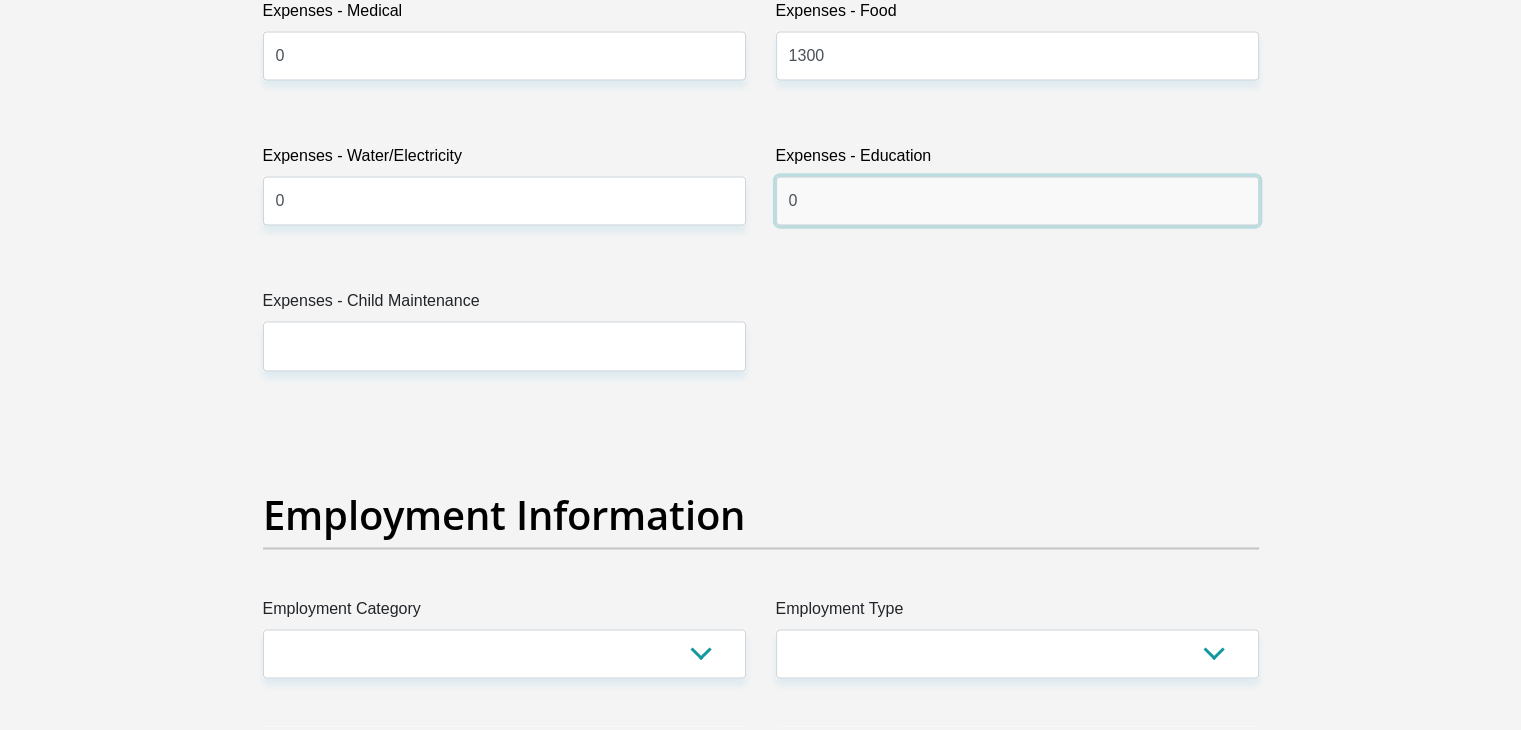 scroll, scrollTop: 3167, scrollLeft: 0, axis: vertical 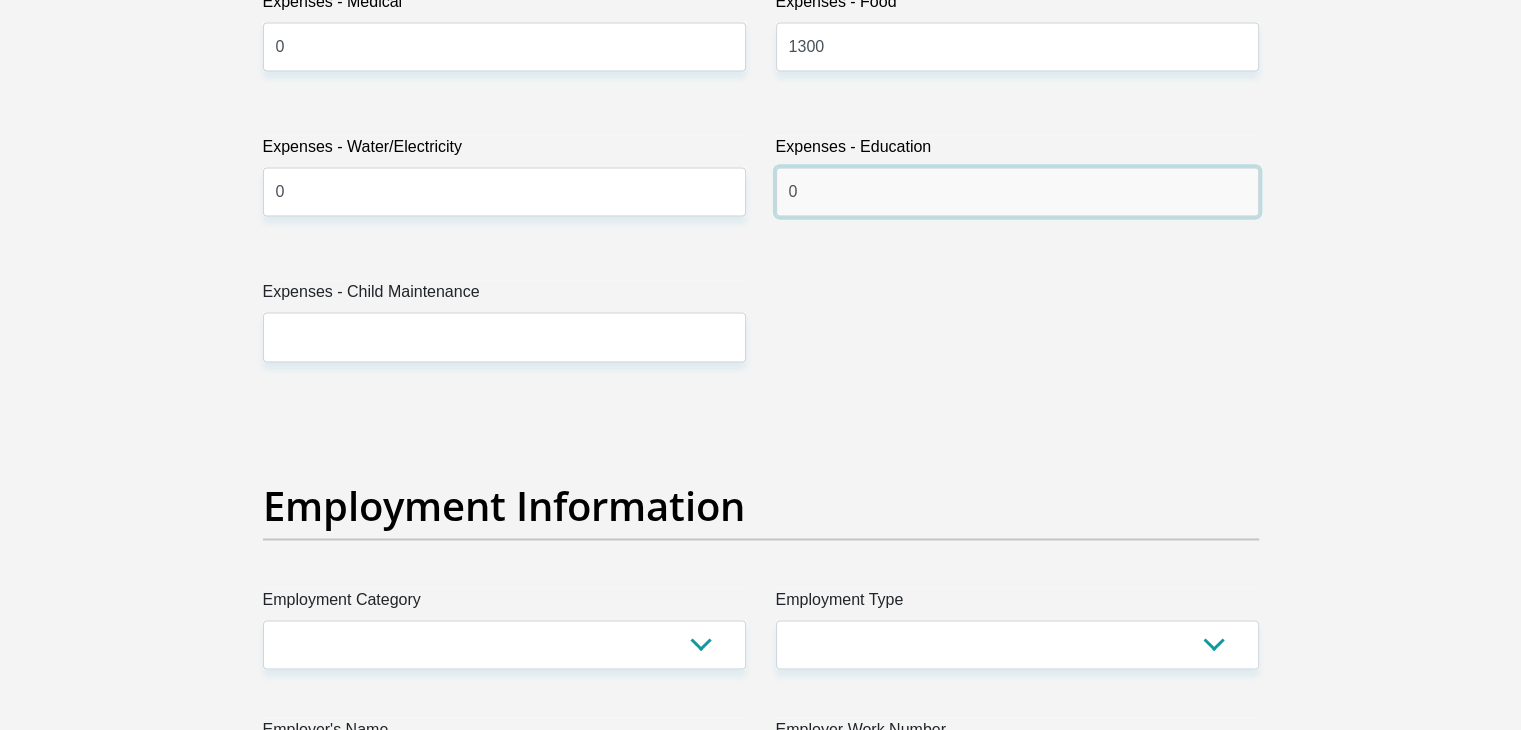 type on "0" 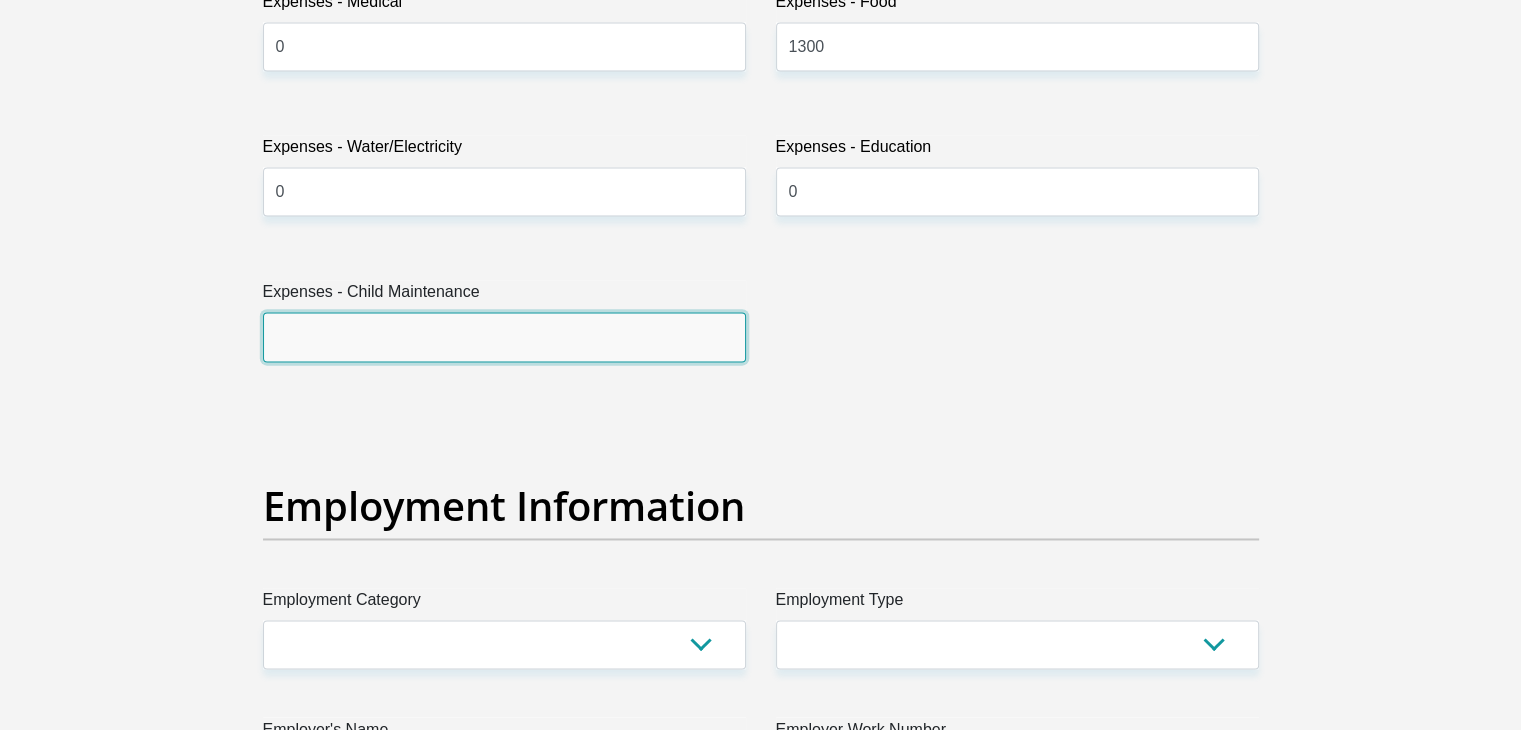 click on "Expenses - Child Maintenance" at bounding box center [504, 336] 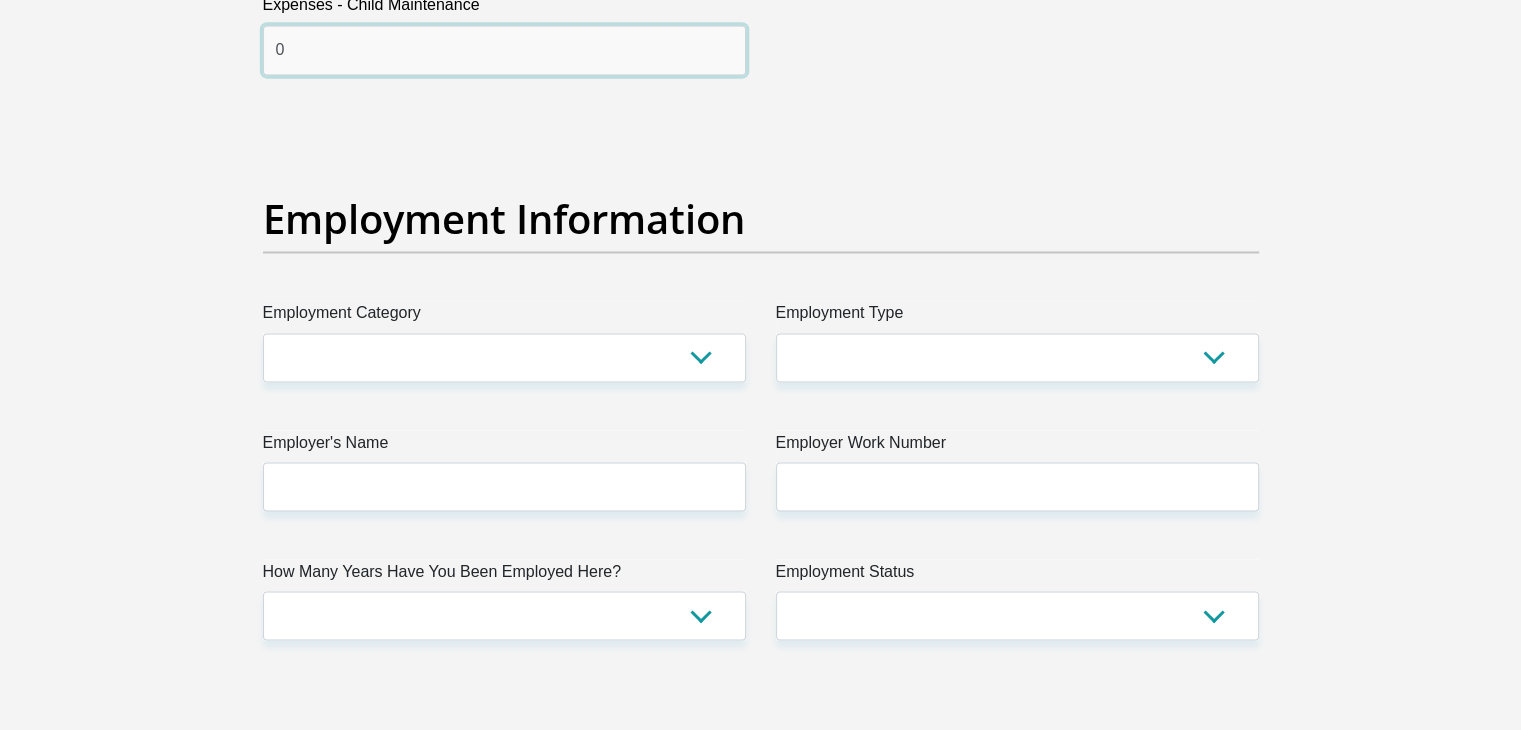 scroll, scrollTop: 3446, scrollLeft: 0, axis: vertical 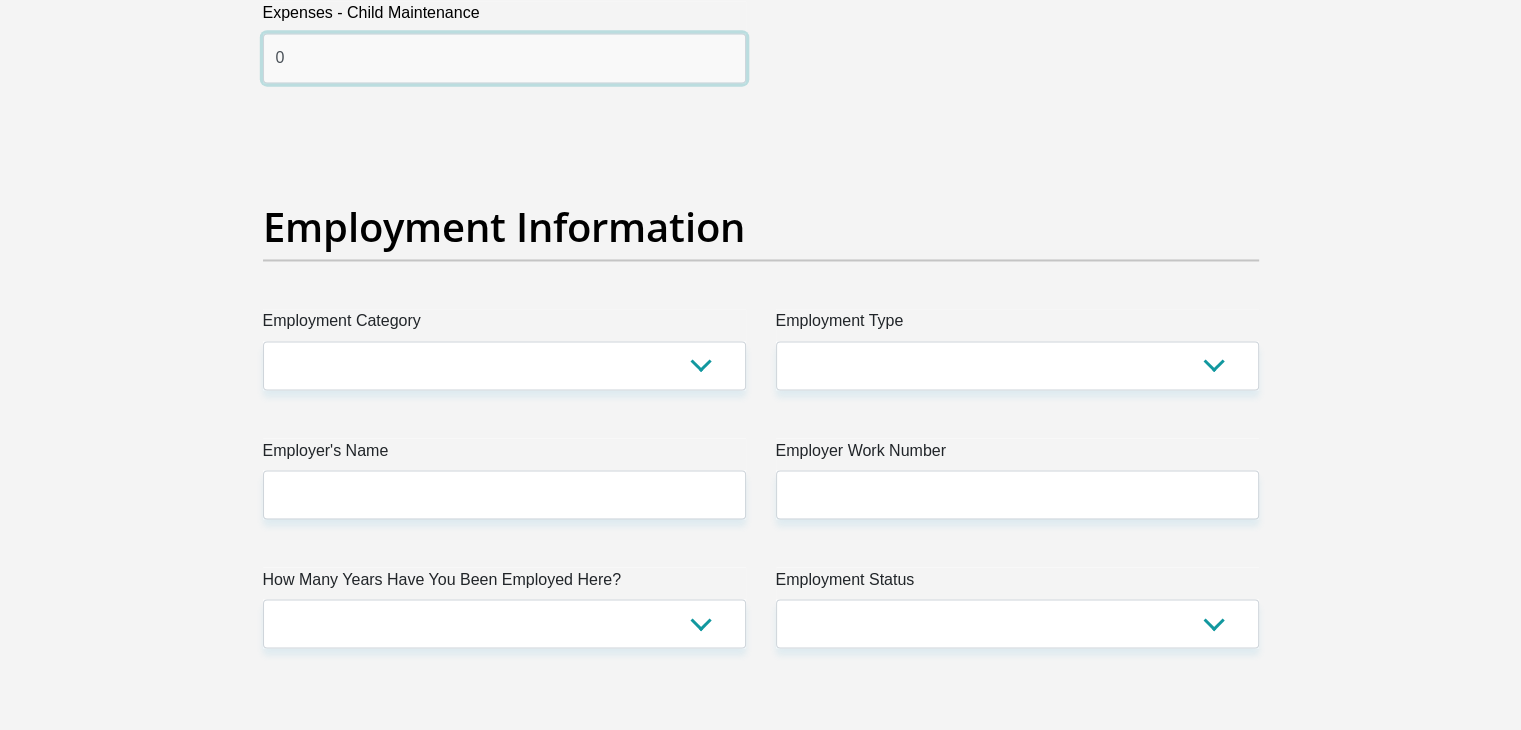 type on "0" 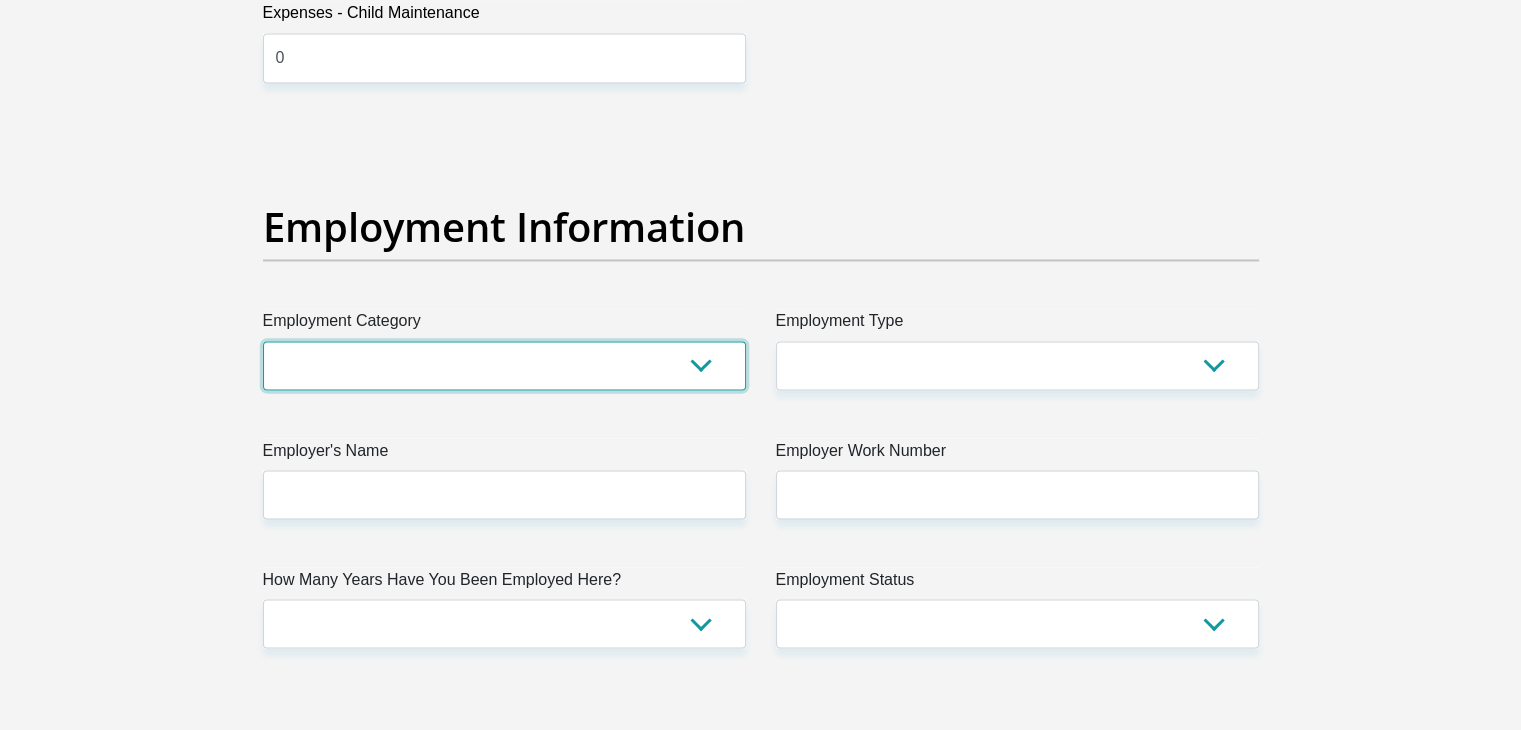 click on "AGRICULTURE
ALCOHOL & TOBACCO
CONSTRUCTION MATERIALS
METALLURGY
EQUIPMENT FOR RENEWABLE ENERGY
SPECIALIZED CONTRACTORS
CAR
GAMING (INCL. INTERNET
OTHER WHOLESALE
UNLICENSED PHARMACEUTICALS
CURRENCY EXCHANGE HOUSES
OTHER FINANCIAL INSTITUTIONS & INSURANCE
REAL ESTATE AGENTS
OIL & GAS
OTHER MATERIALS (E.G. IRON ORE)
PRECIOUS STONES & PRECIOUS METALS
POLITICAL ORGANIZATIONS
RELIGIOUS ORGANIZATIONS(NOT SECTS)
ACTI. HAVING BUSINESS DEAL WITH PUBLIC ADMINISTRATION
LAUNDROMATS" at bounding box center (504, 365) 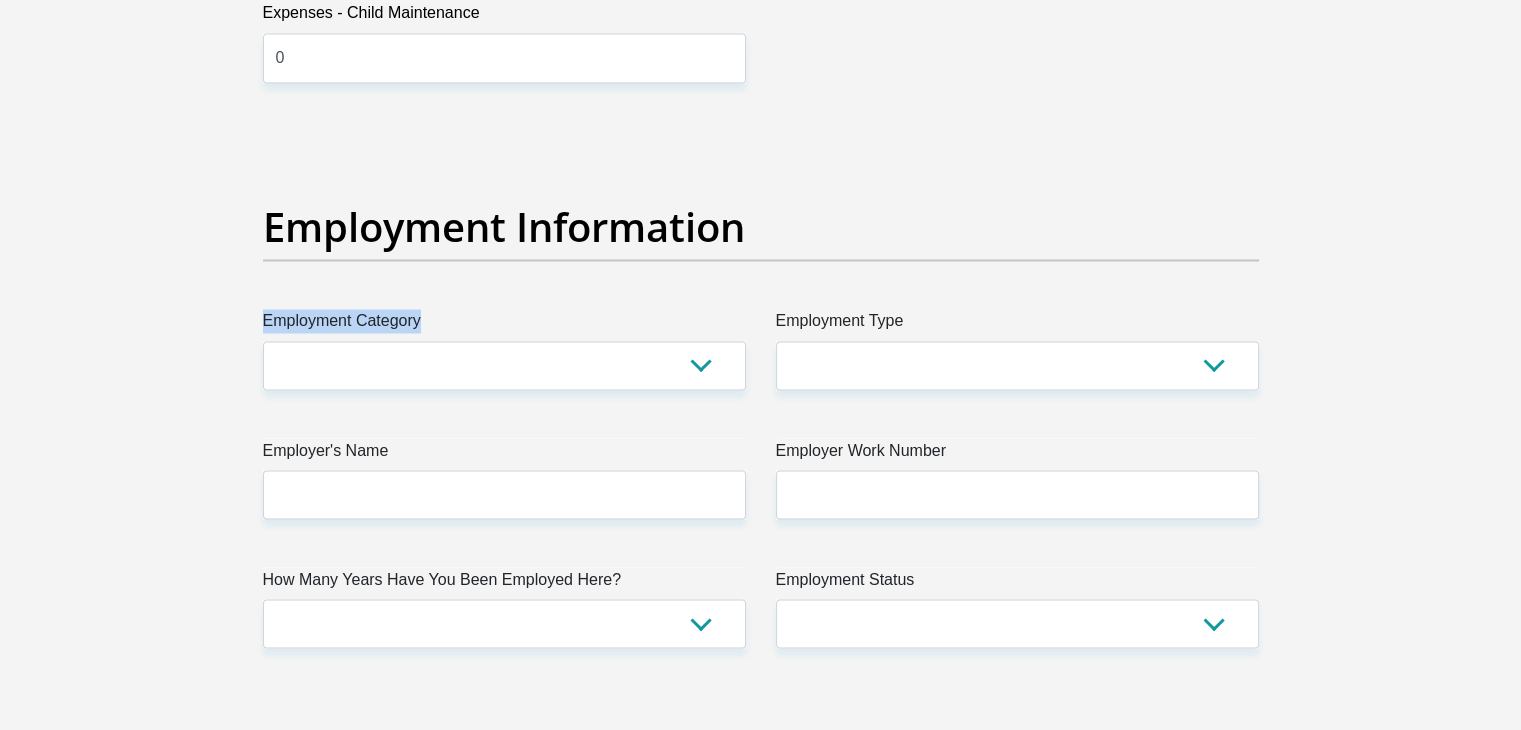 drag, startPoint x: 760, startPoint y: 248, endPoint x: 699, endPoint y: 352, distance: 120.56948 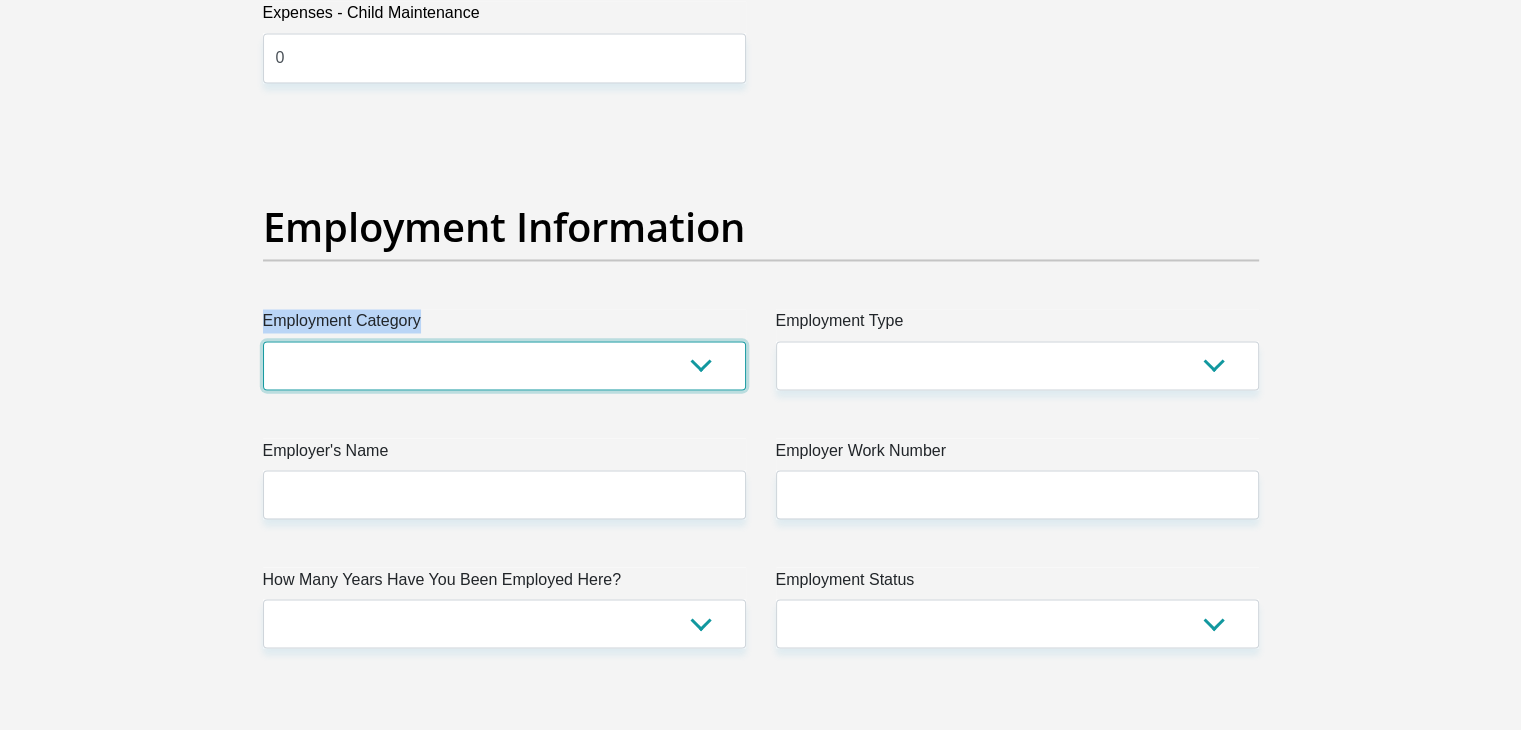 click on "AGRICULTURE
ALCOHOL & TOBACCO
CONSTRUCTION MATERIALS
METALLURGY
EQUIPMENT FOR RENEWABLE ENERGY
SPECIALIZED CONTRACTORS
CAR
GAMING (INCL. INTERNET
OTHER WHOLESALE
UNLICENSED PHARMACEUTICALS
CURRENCY EXCHANGE HOUSES
OTHER FINANCIAL INSTITUTIONS & INSURANCE
REAL ESTATE AGENTS
OIL & GAS
OTHER MATERIALS (E.G. IRON ORE)
PRECIOUS STONES & PRECIOUS METALS
POLITICAL ORGANIZATIONS
RELIGIOUS ORGANIZATIONS(NOT SECTS)
ACTI. HAVING BUSINESS DEAL WITH PUBLIC ADMINISTRATION
LAUNDROMATS" at bounding box center (504, 365) 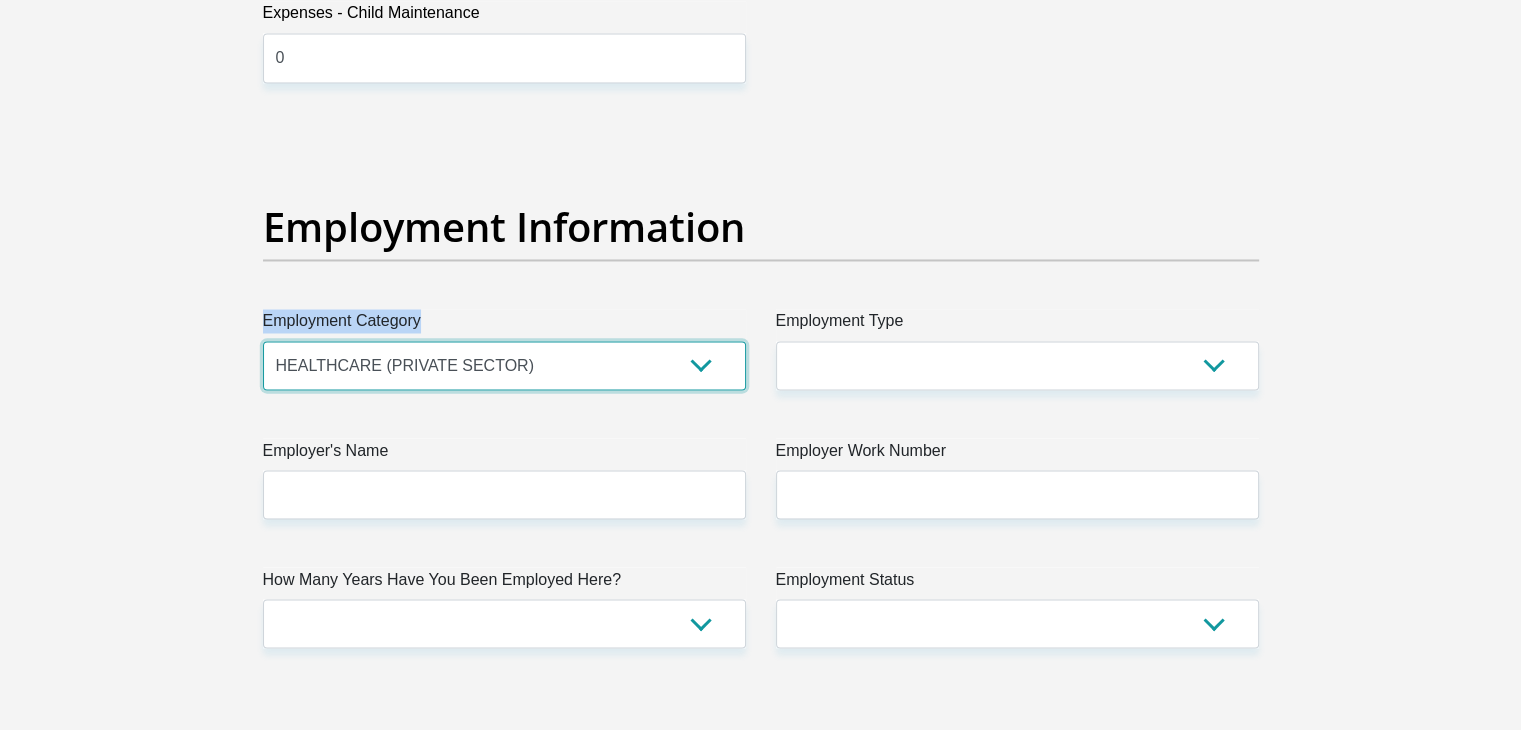 click on "AGRICULTURE
ALCOHOL & TOBACCO
CONSTRUCTION MATERIALS
METALLURGY
EQUIPMENT FOR RENEWABLE ENERGY
SPECIALIZED CONTRACTORS
CAR
GAMING (INCL. INTERNET
OTHER WHOLESALE
UNLICENSED PHARMACEUTICALS
CURRENCY EXCHANGE HOUSES
OTHER FINANCIAL INSTITUTIONS & INSURANCE
REAL ESTATE AGENTS
OIL & GAS
OTHER MATERIALS (E.G. IRON ORE)
PRECIOUS STONES & PRECIOUS METALS
POLITICAL ORGANIZATIONS
RELIGIOUS ORGANIZATIONS(NOT SECTS)
ACTI. HAVING BUSINESS DEAL WITH PUBLIC ADMINISTRATION
LAUNDROMATS" at bounding box center (504, 365) 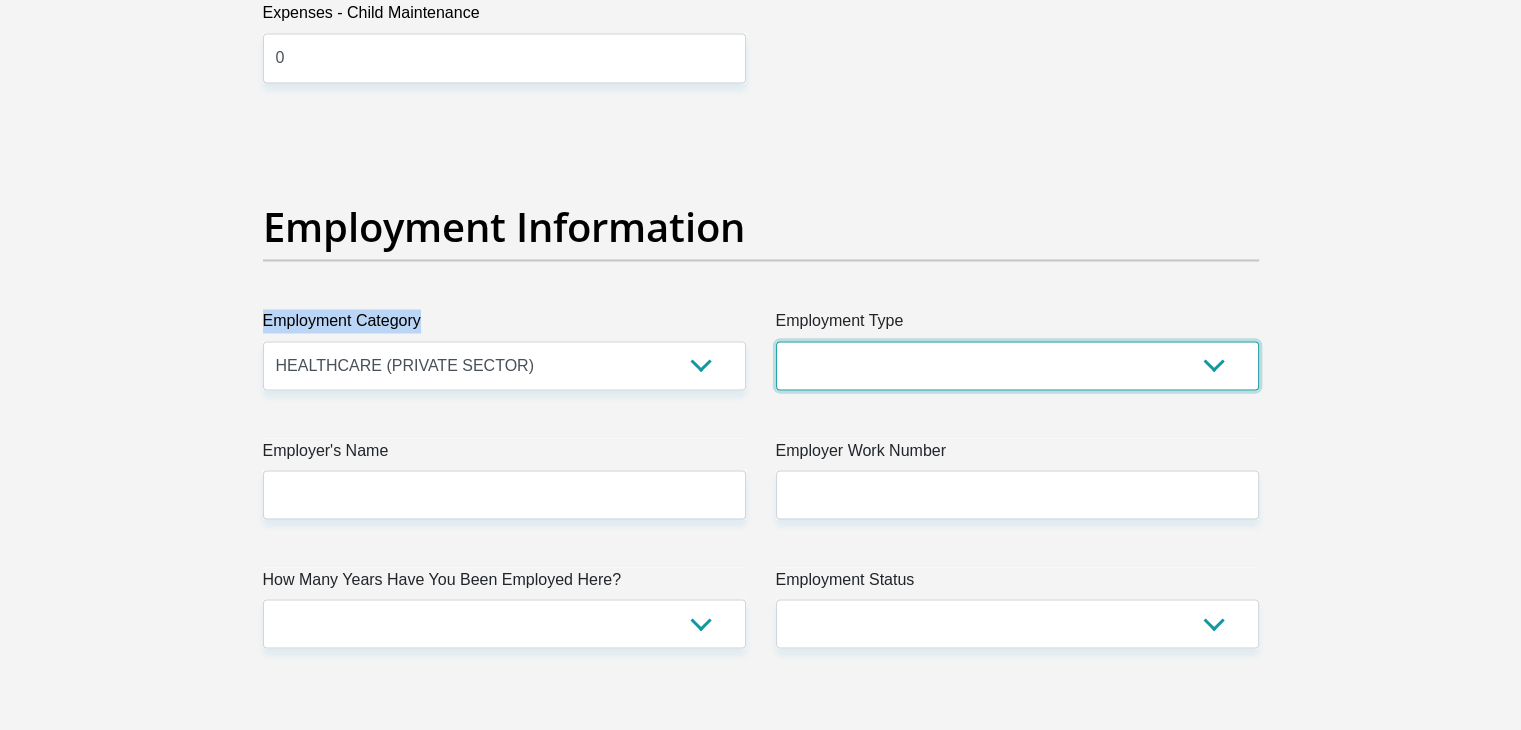click on "College/Lecturer
Craft Seller
Creative
Driver
Executive
Farmer
Forces - Non Commissioned
Forces - Officer
Hawker
Housewife
Labourer
Licenced Professional
Manager
Miner
Non Licenced Professional
Office Staff/Clerk
Outside Worker
Pensioner
Permanent Teacher
Production/Manufacturing
Sales
Self-Employed
Semi-Professional Worker
Service Industry  Social Worker  Student" at bounding box center [1017, 365] 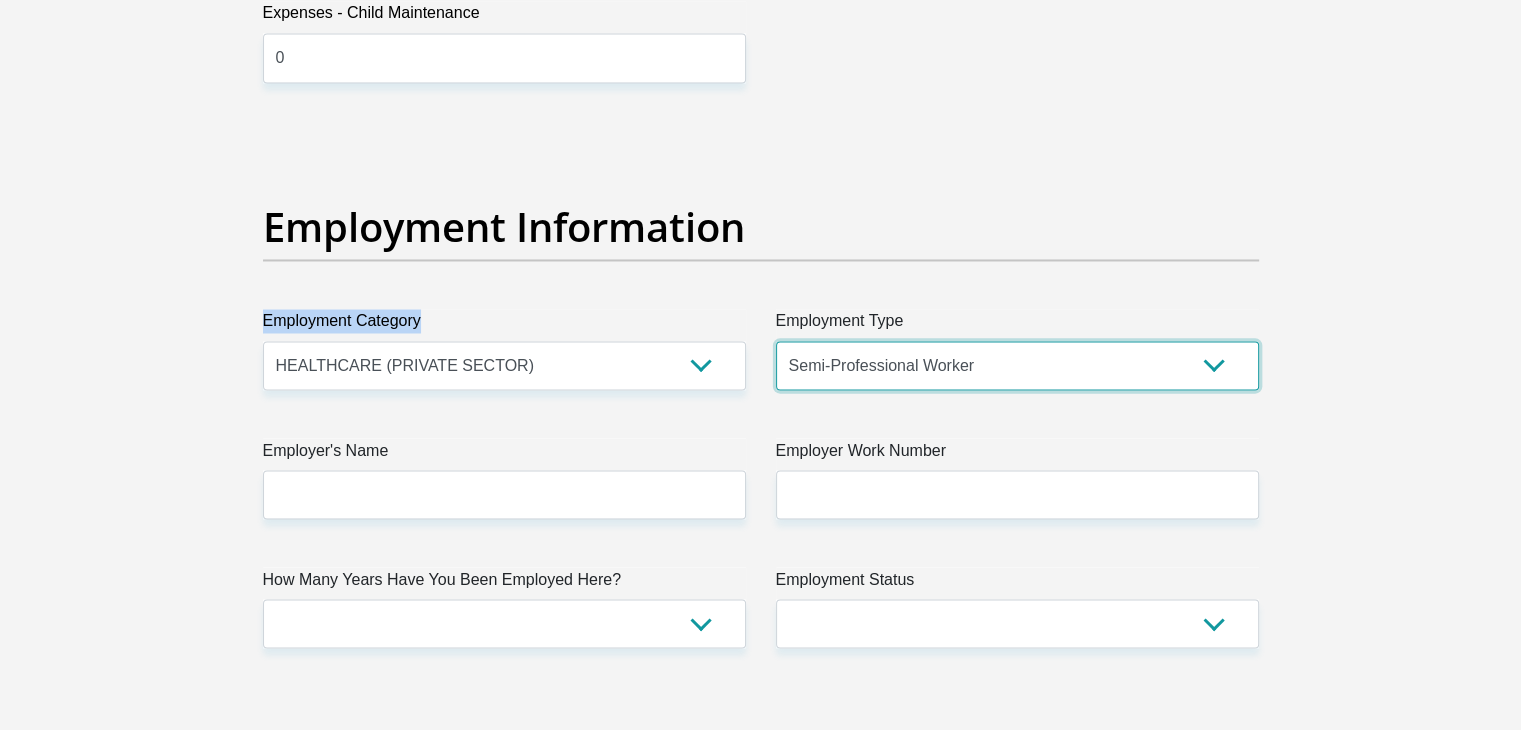 click on "College/Lecturer
Craft Seller
Creative
Driver
Executive
Farmer
Forces - Non Commissioned
Forces - Officer
Hawker
Housewife
Labourer
Licenced Professional
Manager
Miner
Non Licenced Professional
Office Staff/Clerk
Outside Worker
Pensioner
Permanent Teacher
Production/Manufacturing
Sales
Self-Employed
Semi-Professional Worker
Service Industry  Social Worker  Student" at bounding box center [1017, 365] 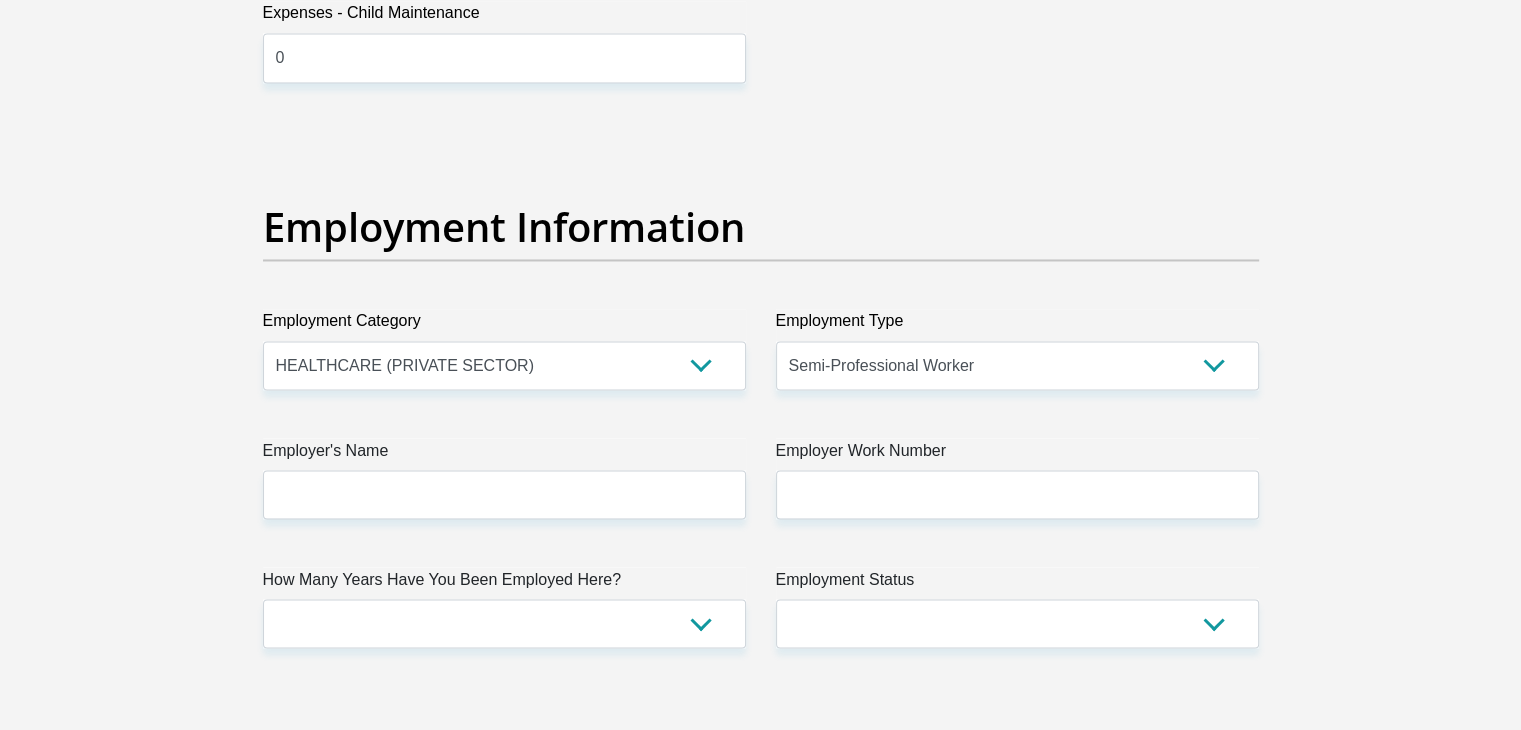 click on "Employer's Name" at bounding box center (504, 478) 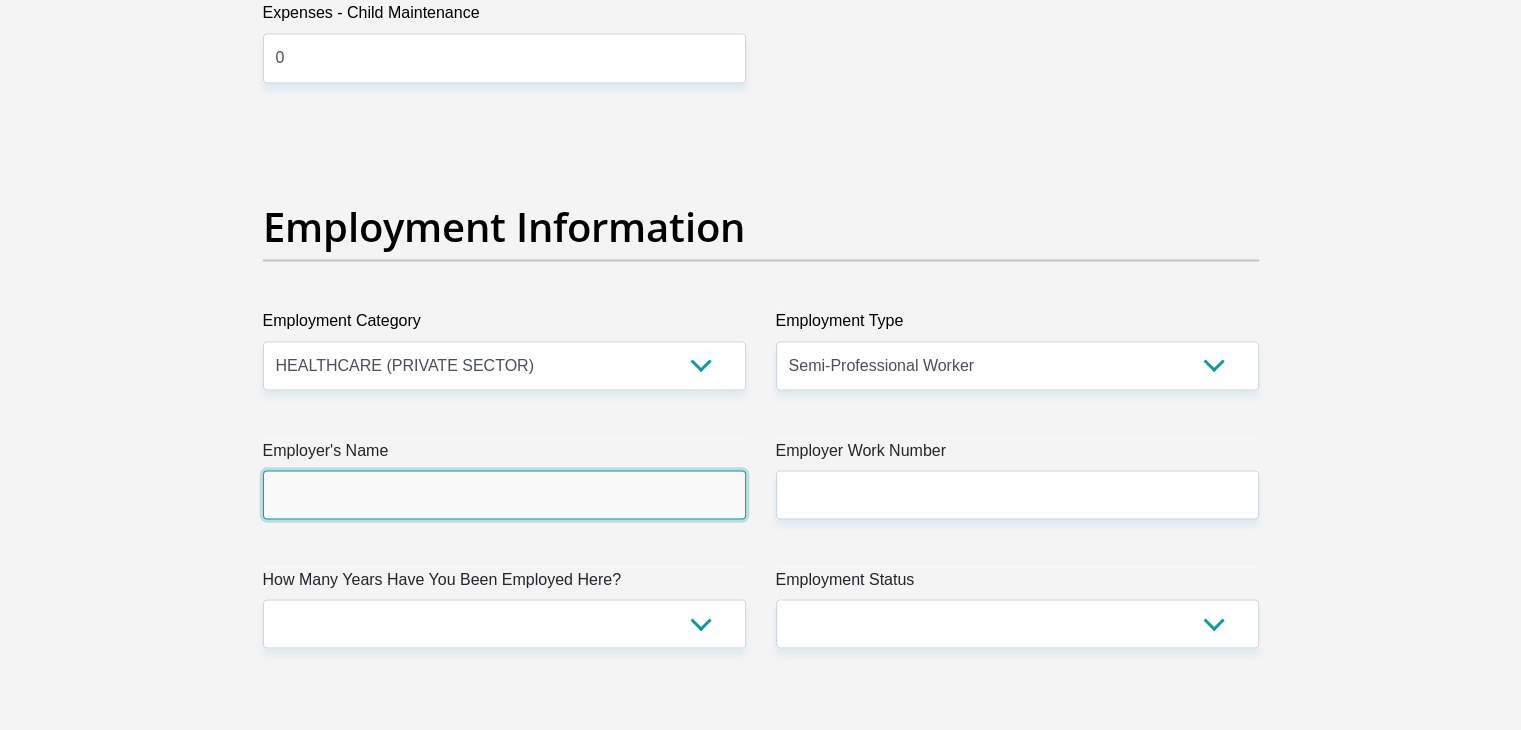 click on "Employer's Name" at bounding box center (504, 494) 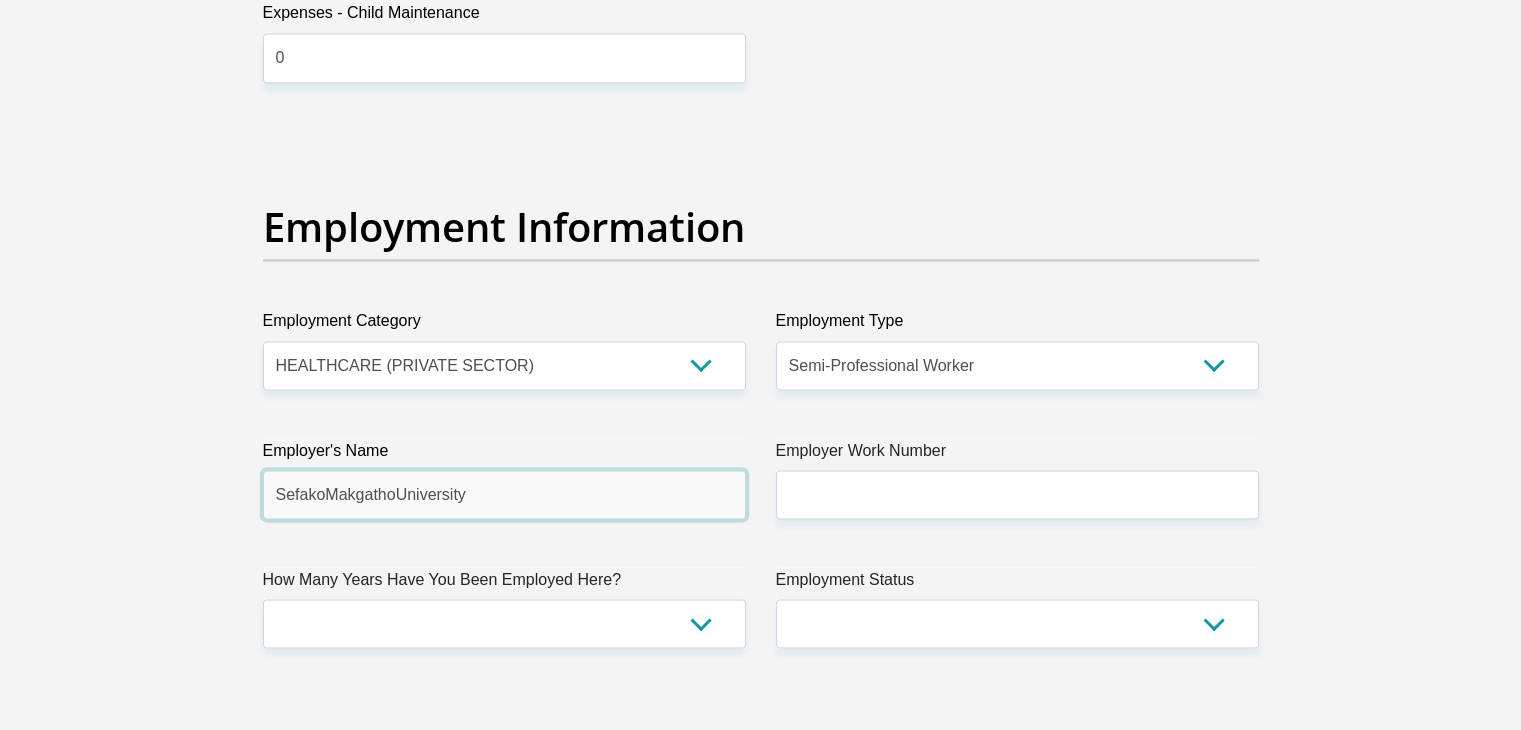 type on "SefakoMakgathoUniversity" 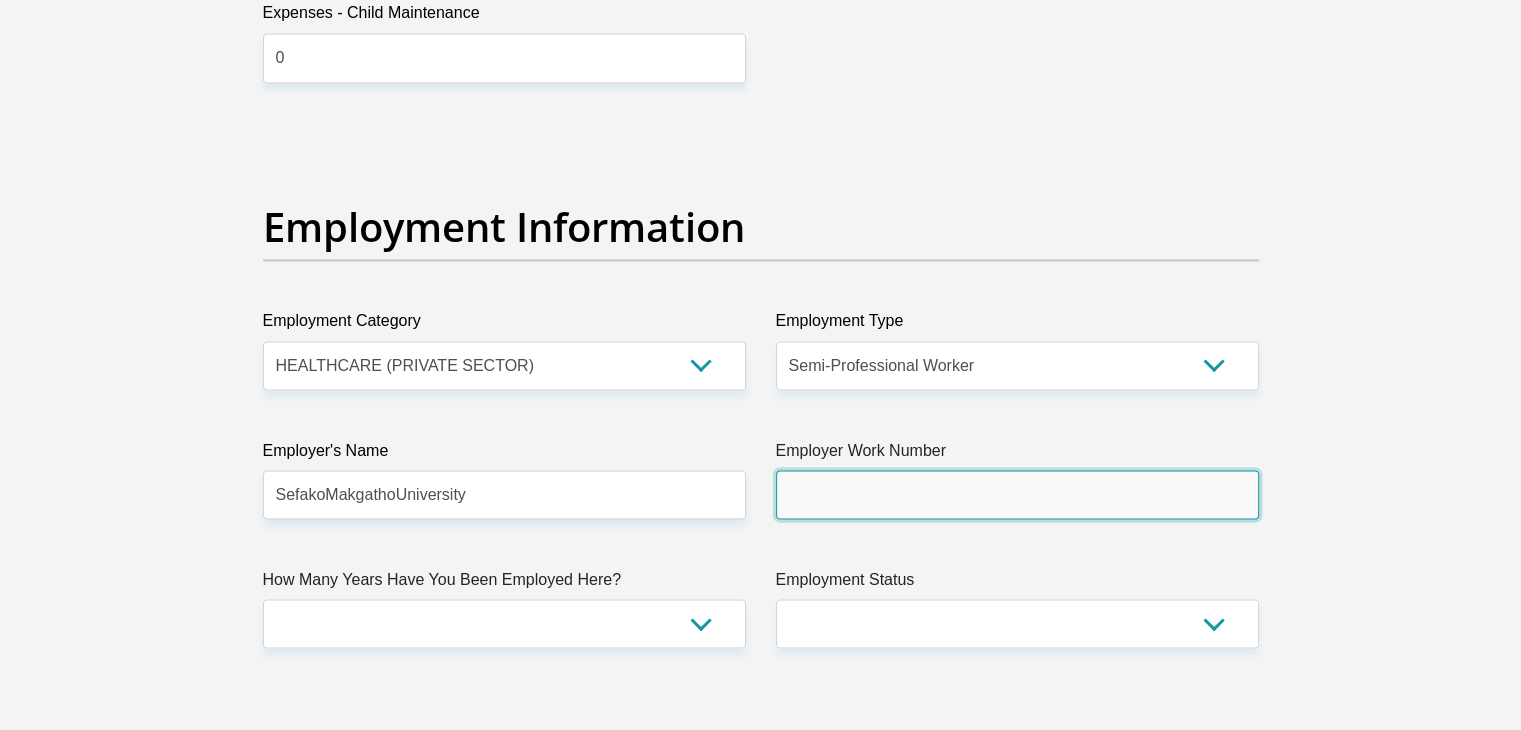 paste on "27 12 521 5057." 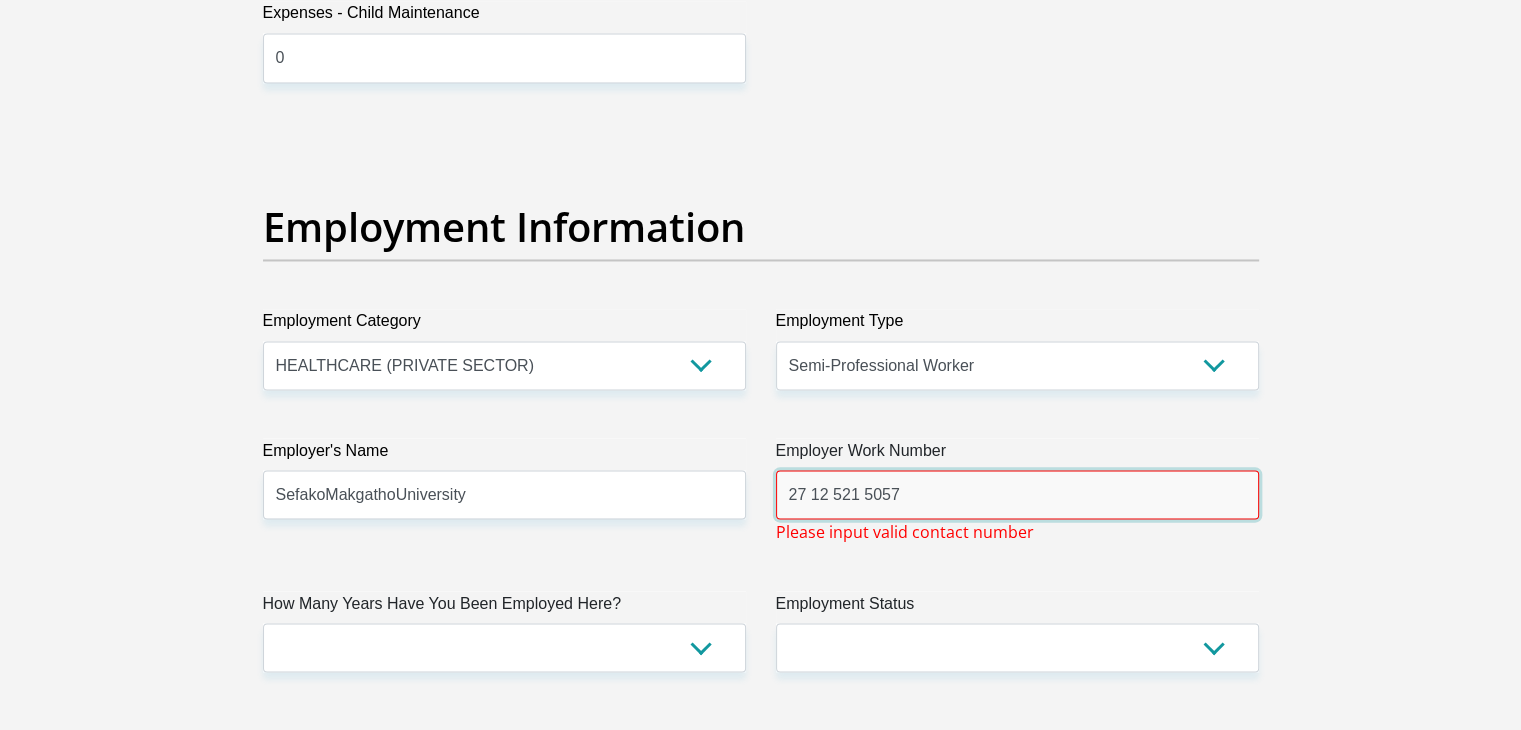 click on "27 12 521 5057" at bounding box center (1017, 494) 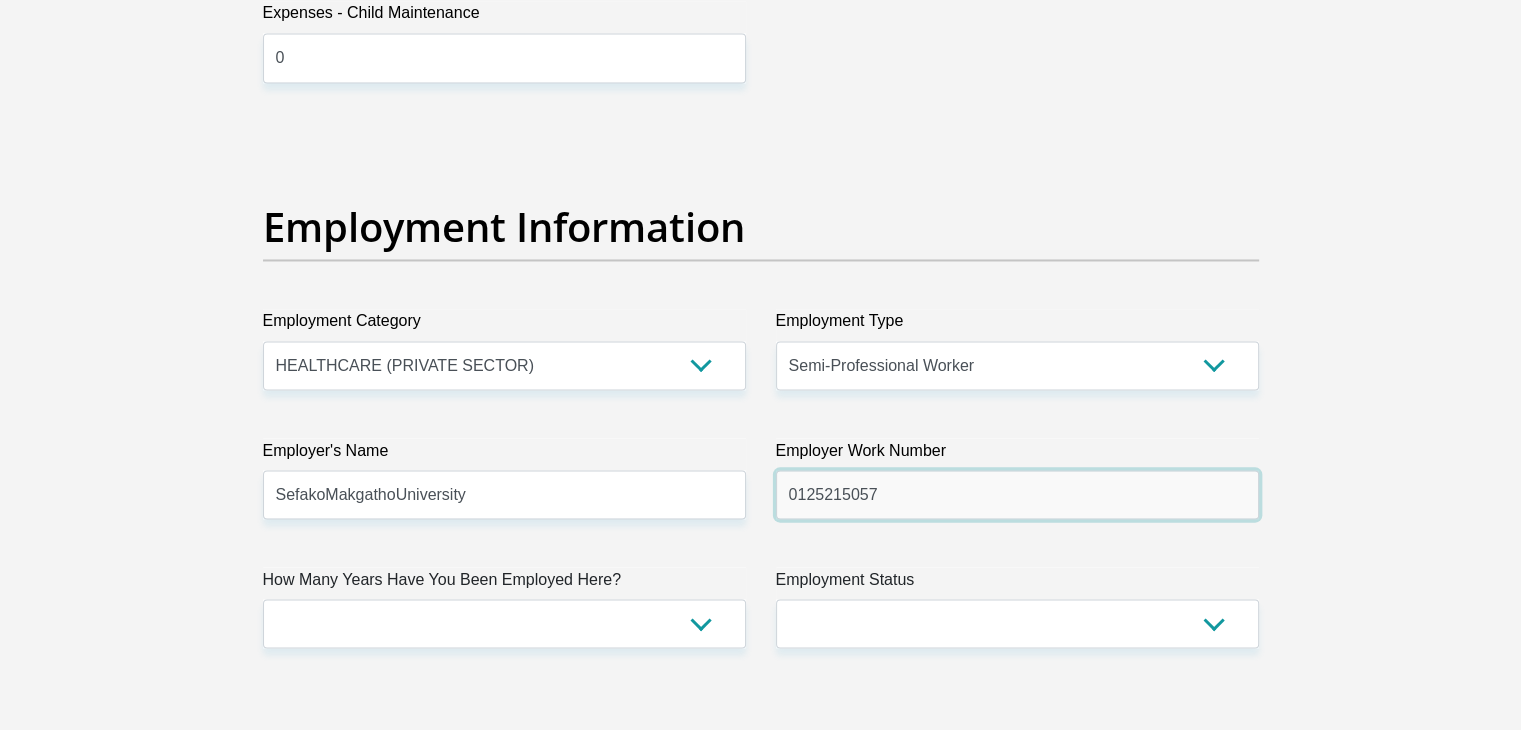 type on "0125215057" 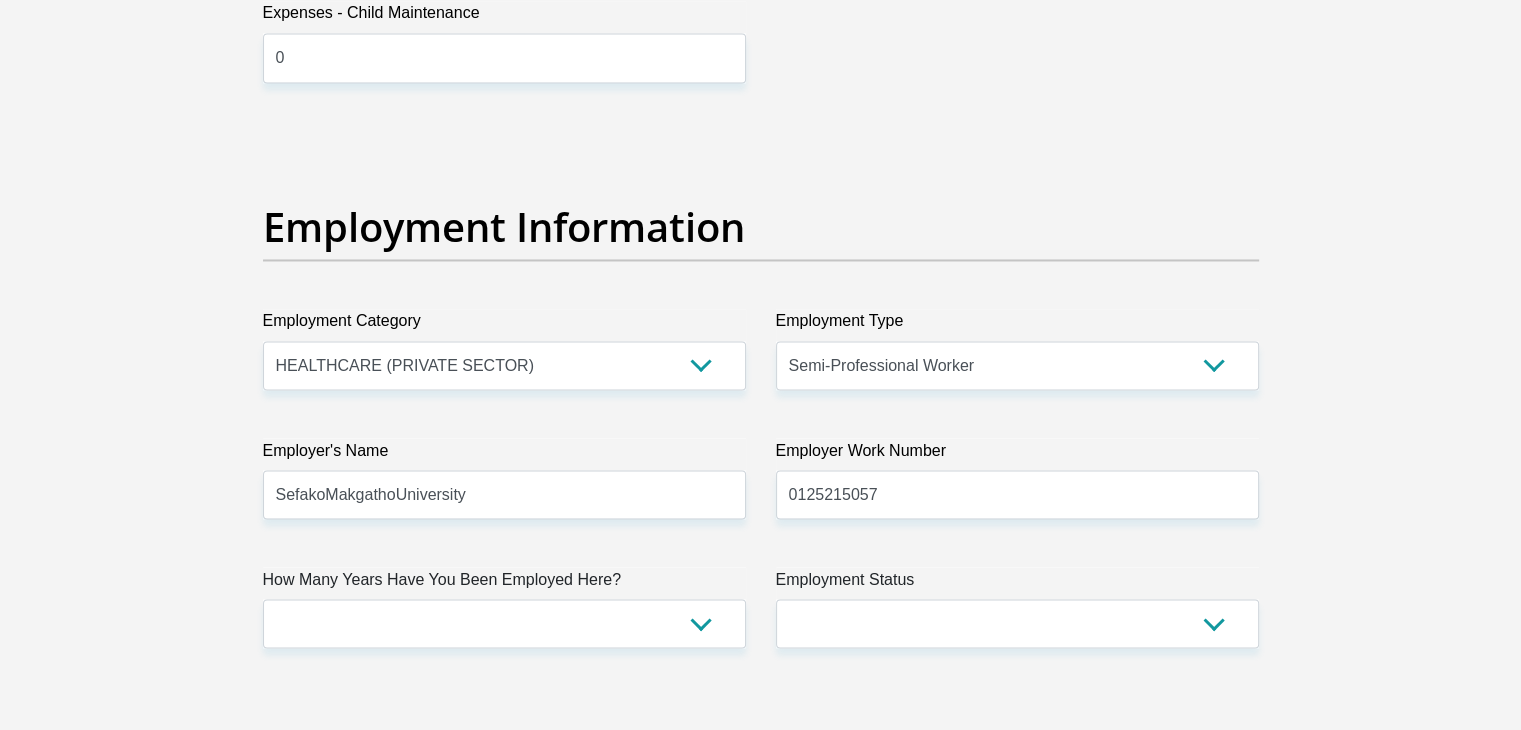 click on "How Many Years Have You Been Employed Here?" at bounding box center (504, 583) 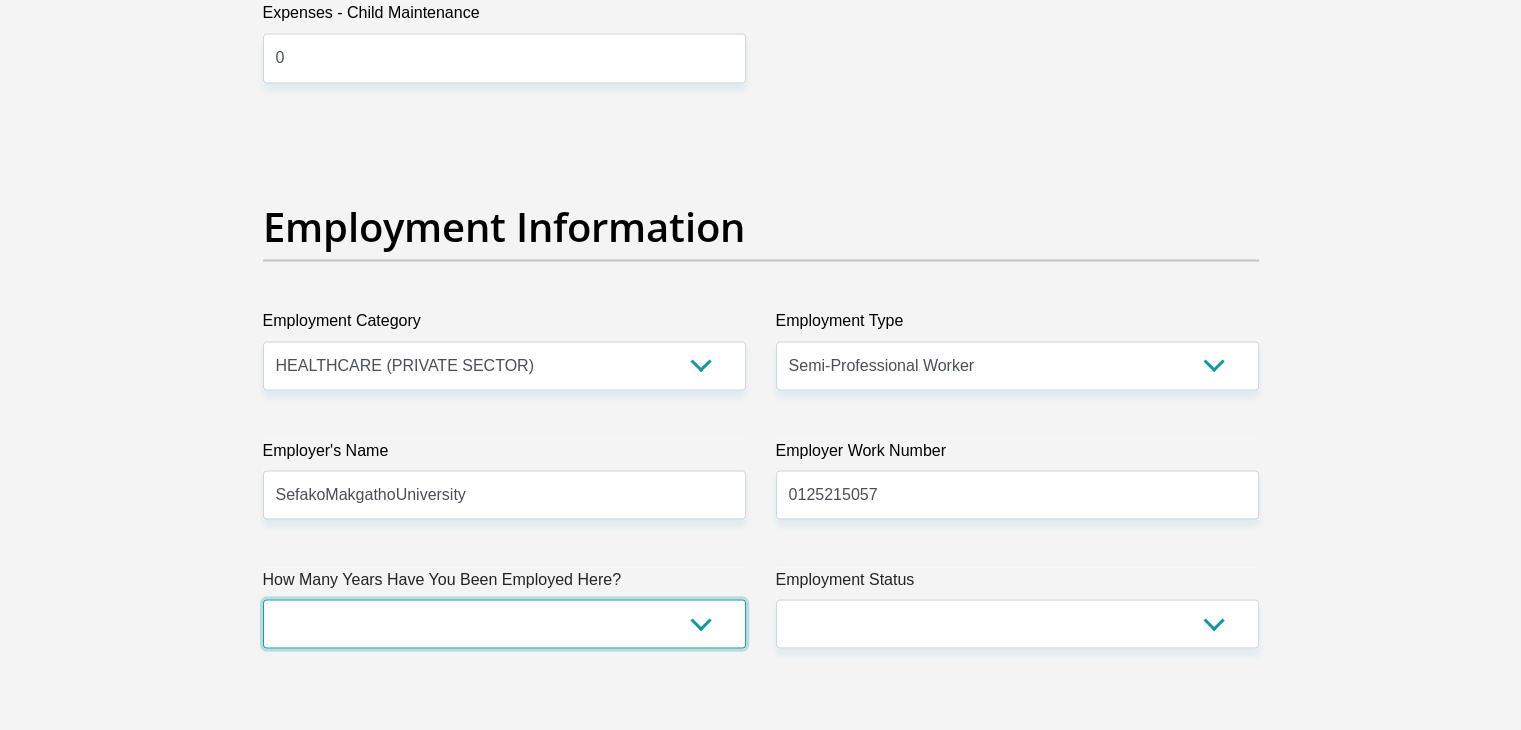click on "less than 1 year
1-3 years
3-5 years
5+ years" at bounding box center (504, 623) 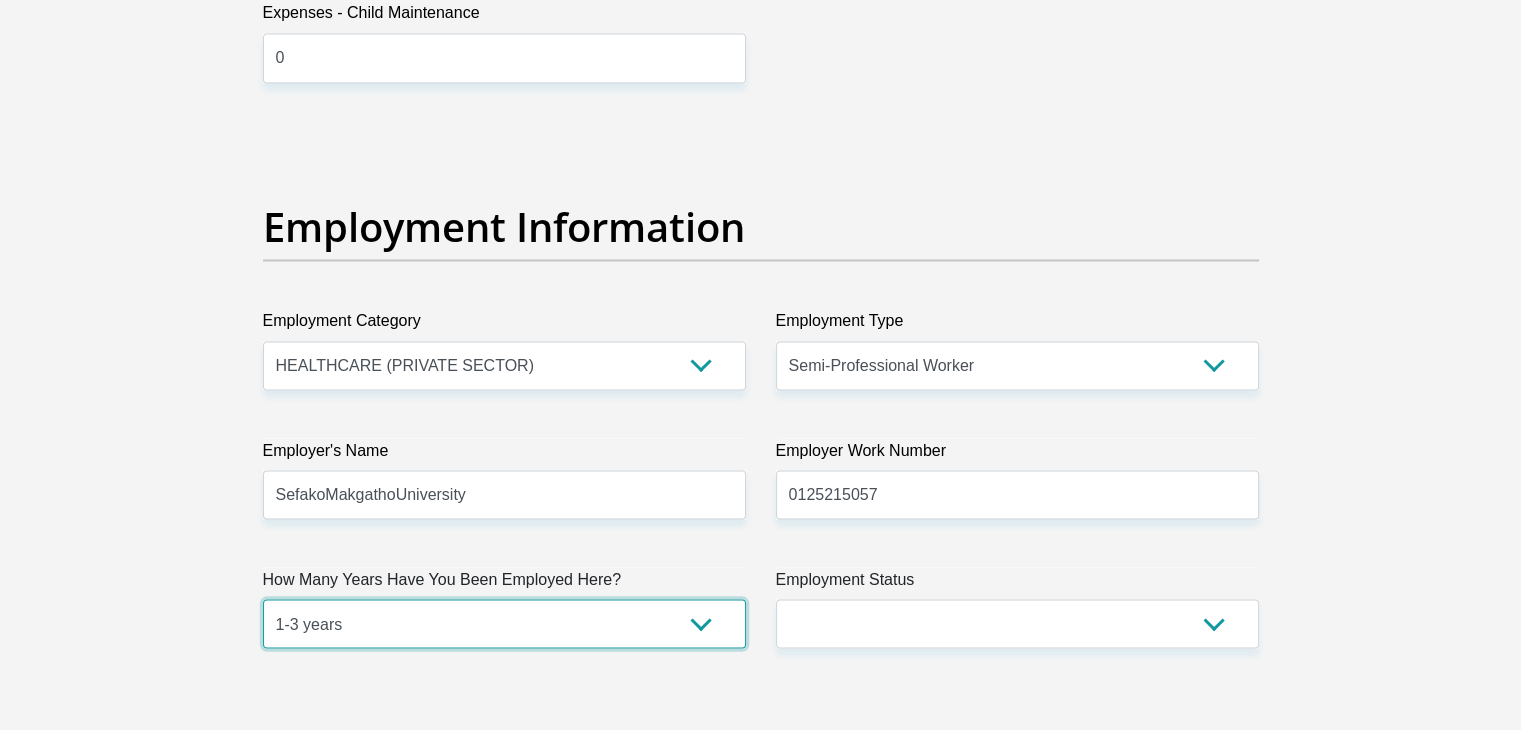 click on "less than 1 year
1-3 years
3-5 years
5+ years" at bounding box center (504, 623) 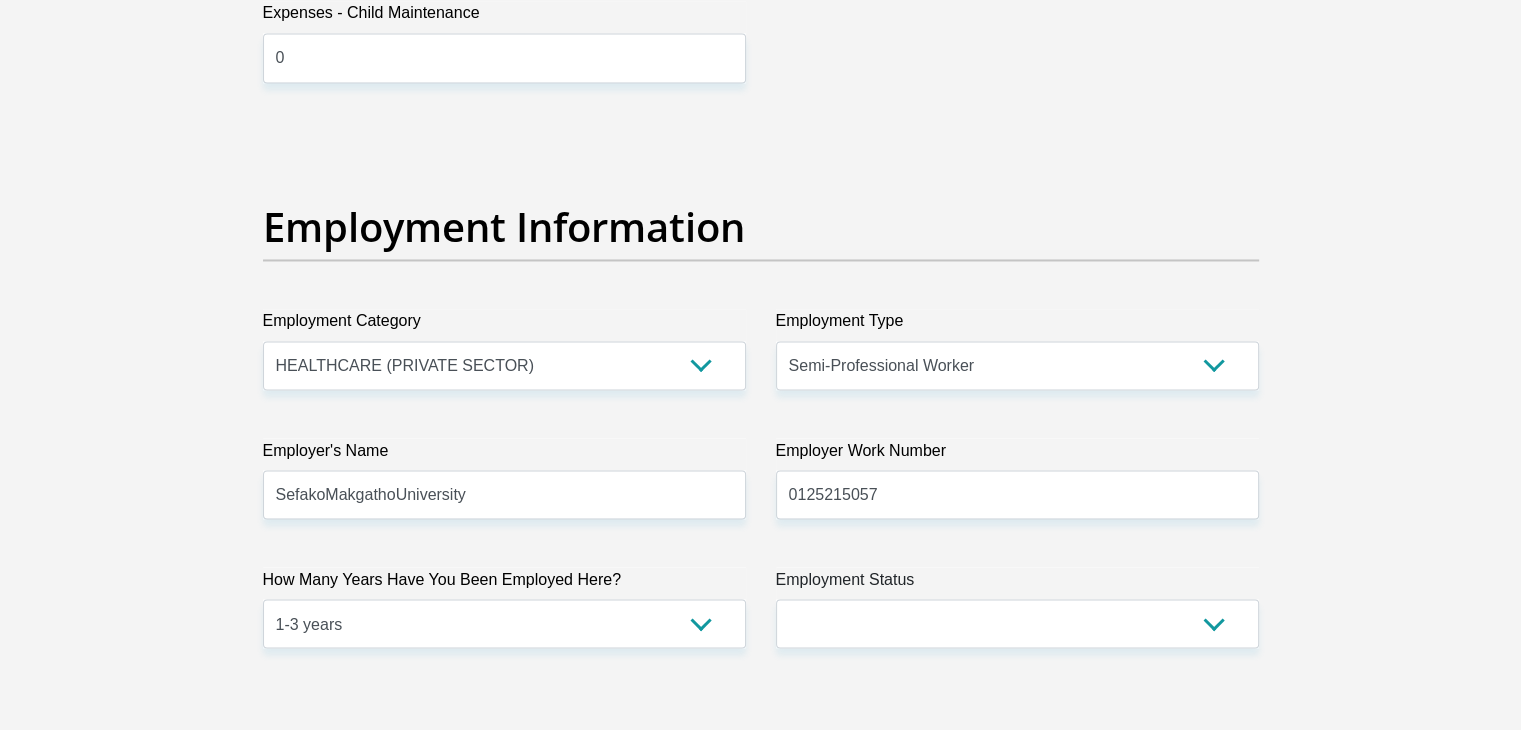 drag, startPoint x: 895, startPoint y: 652, endPoint x: 933, endPoint y: 601, distance: 63.600315 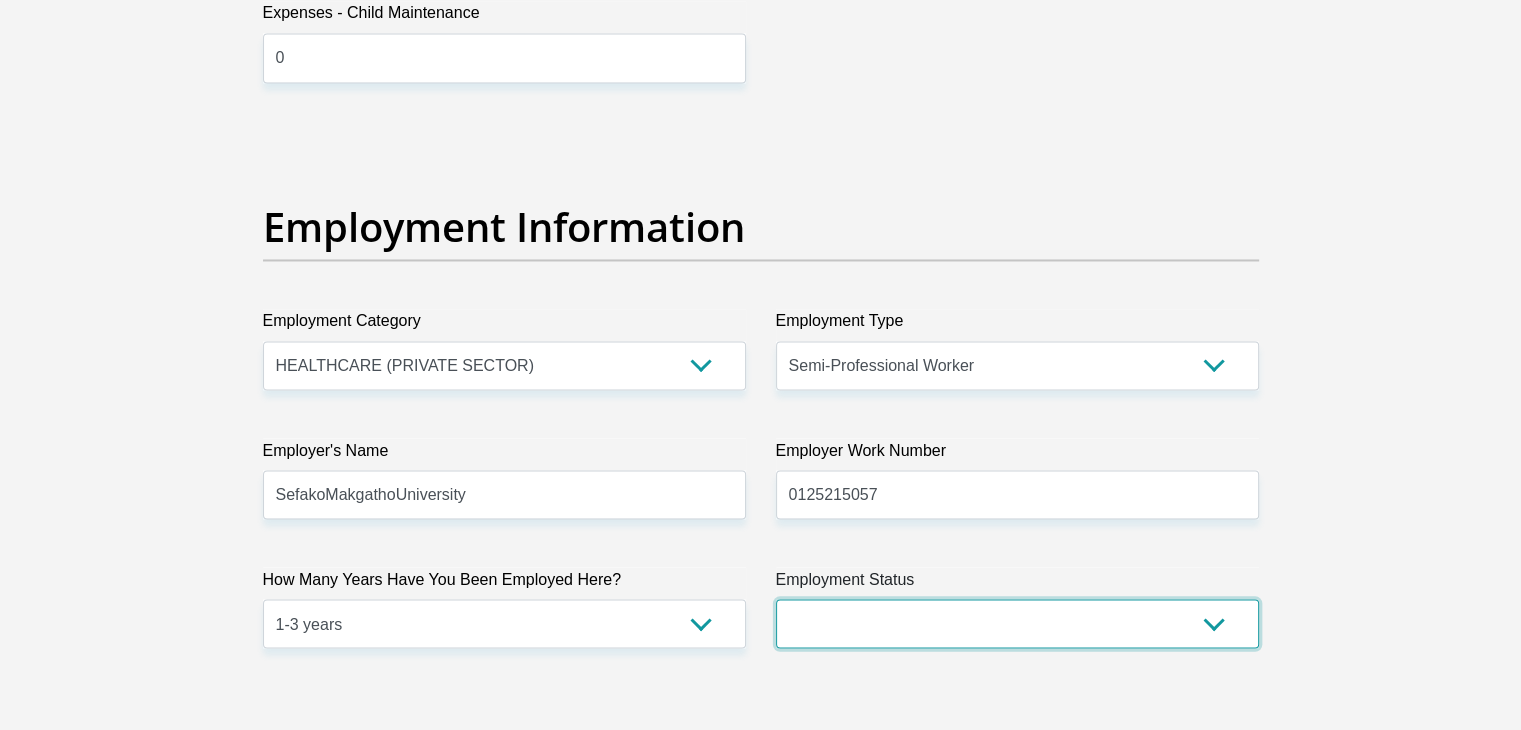 click on "Permanent/Full-time
Part-time/Casual
[DEMOGRAPHIC_DATA] Worker
Self-Employed
Housewife
Retired
Student
Medically Boarded
Disability
Unemployed" at bounding box center [1017, 623] 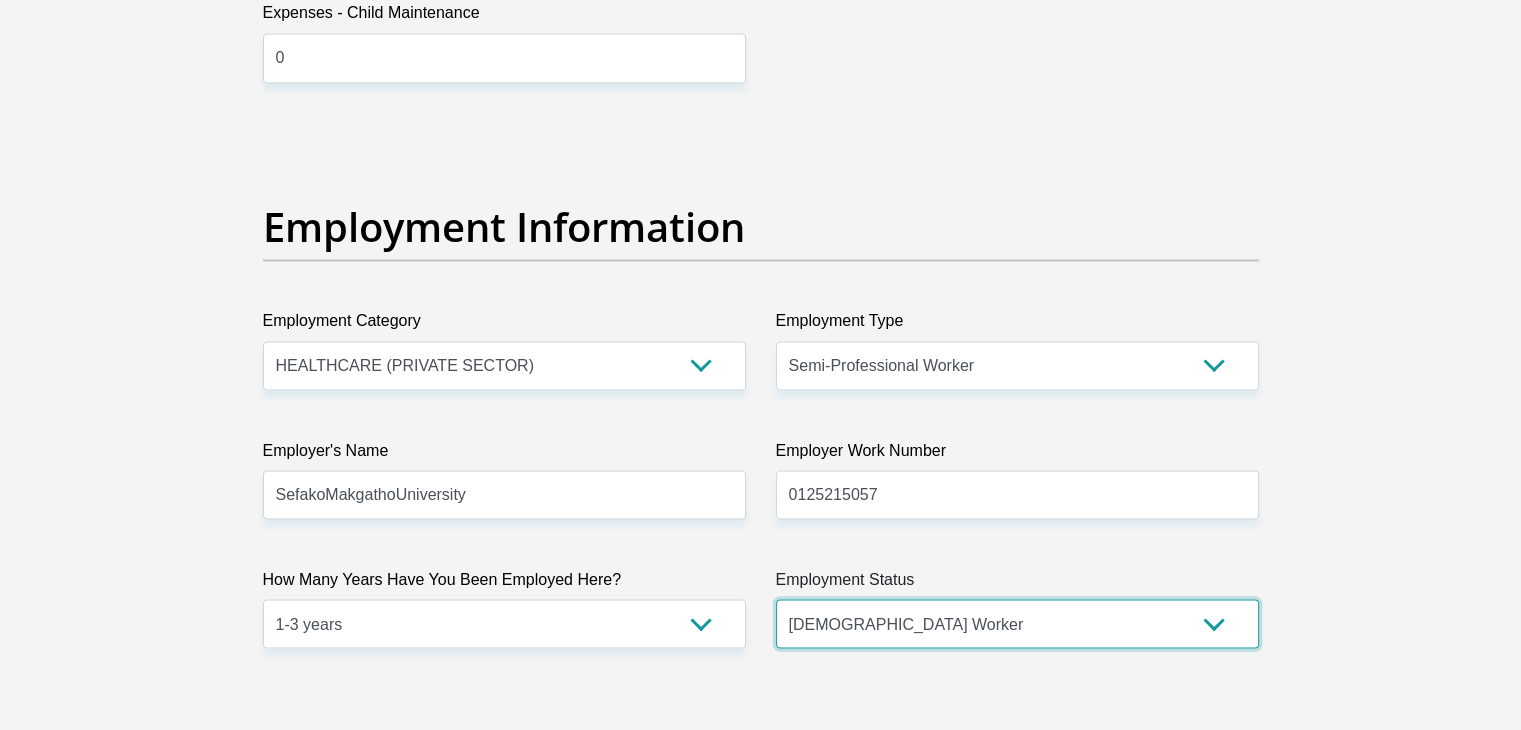 click on "Permanent/Full-time
Part-time/Casual
[DEMOGRAPHIC_DATA] Worker
Self-Employed
Housewife
Retired
Student
Medically Boarded
Disability
Unemployed" at bounding box center [1017, 623] 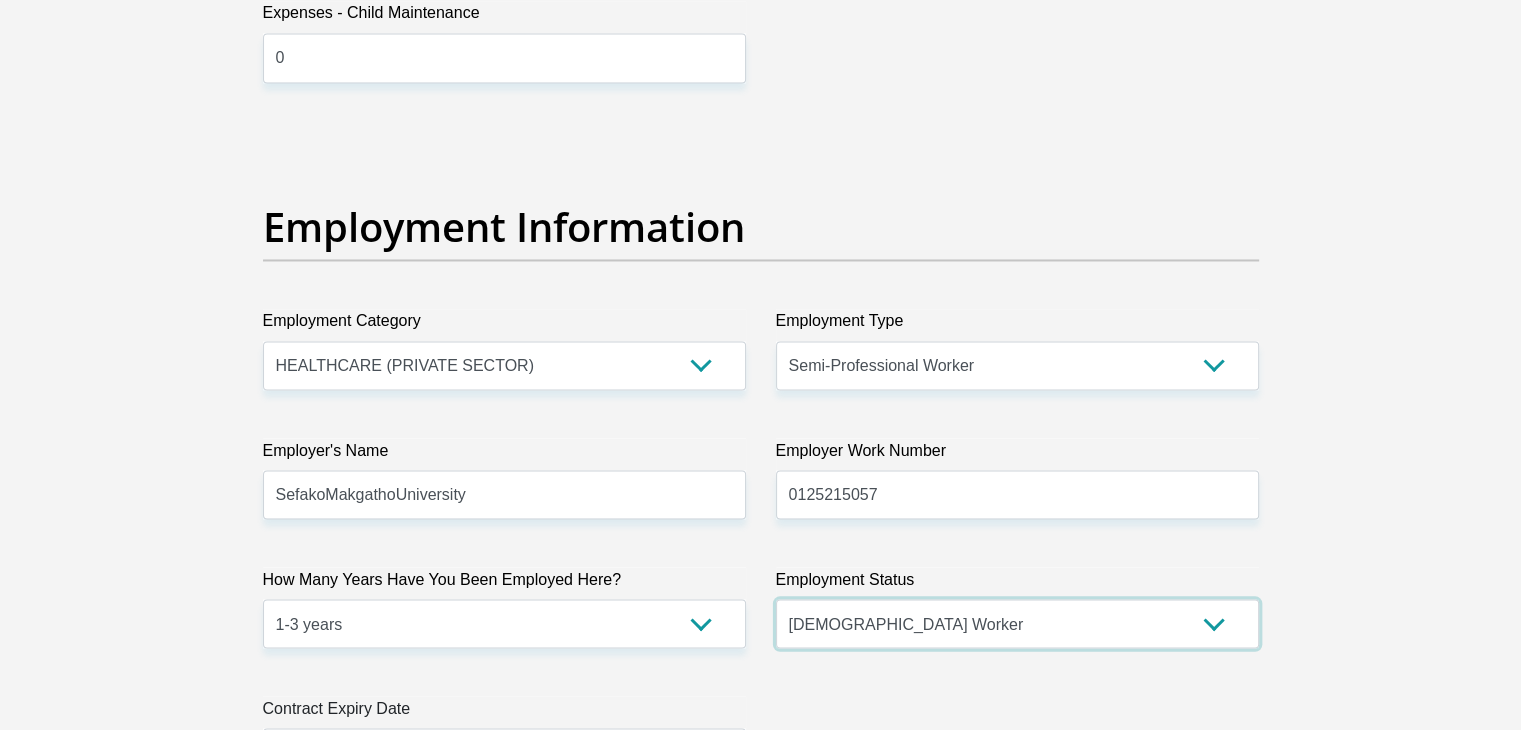 click on "Permanent/Full-time
Part-time/Casual
[DEMOGRAPHIC_DATA] Worker
Self-Employed
Housewife
Retired
Student
Medically Boarded
Disability
Unemployed" at bounding box center [1017, 623] 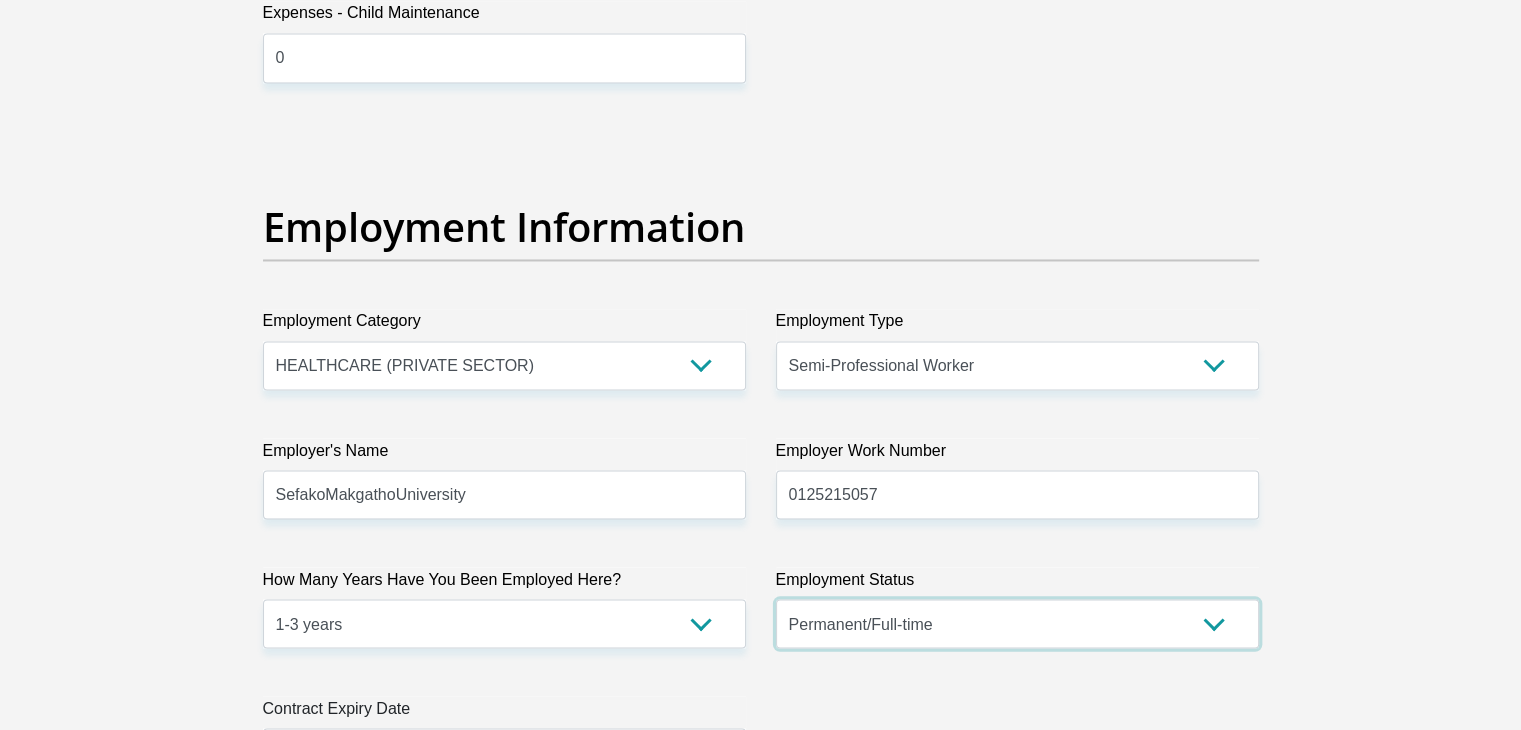 click on "Permanent/Full-time
Part-time/Casual
[DEMOGRAPHIC_DATA] Worker
Self-Employed
Housewife
Retired
Student
Medically Boarded
Disability
Unemployed" at bounding box center (1017, 623) 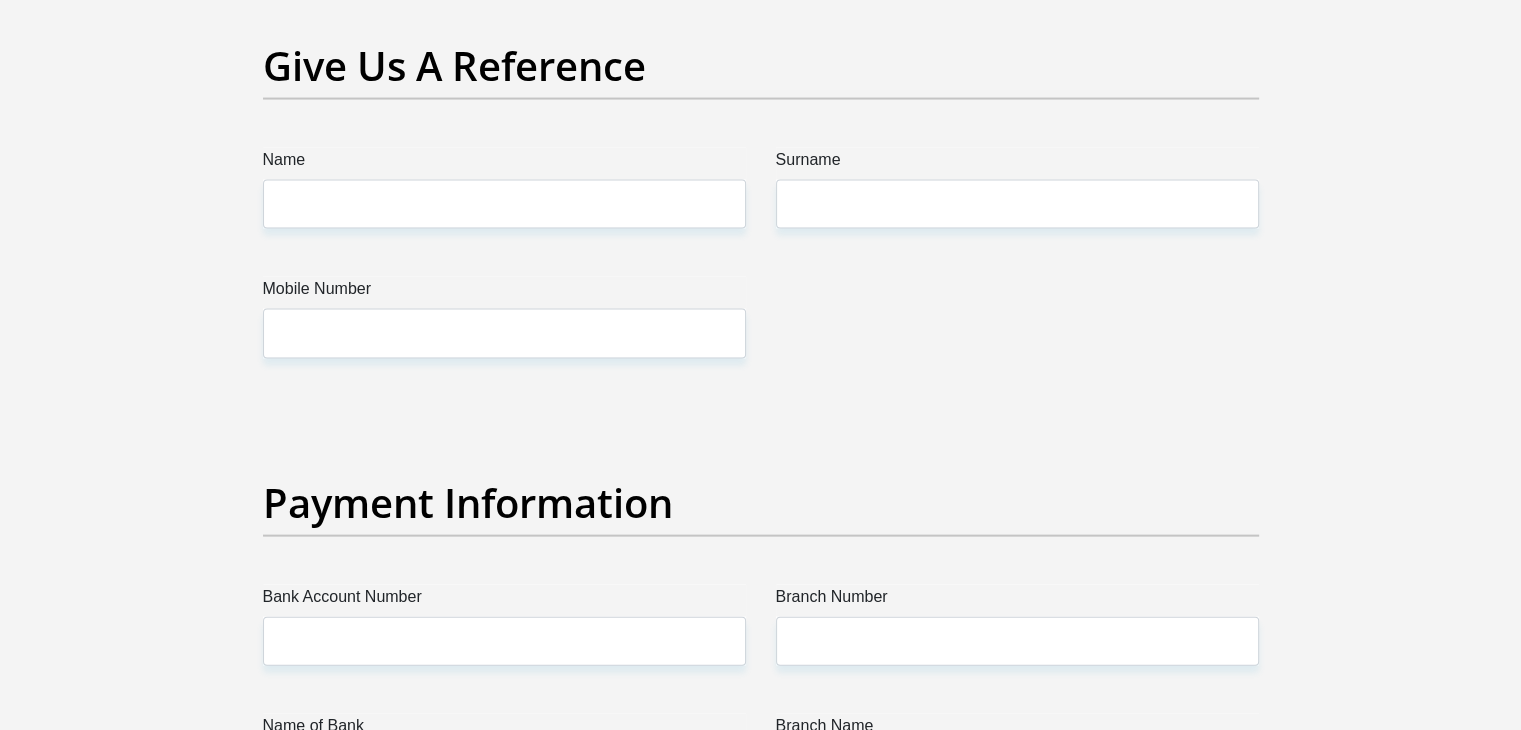 scroll, scrollTop: 4206, scrollLeft: 0, axis: vertical 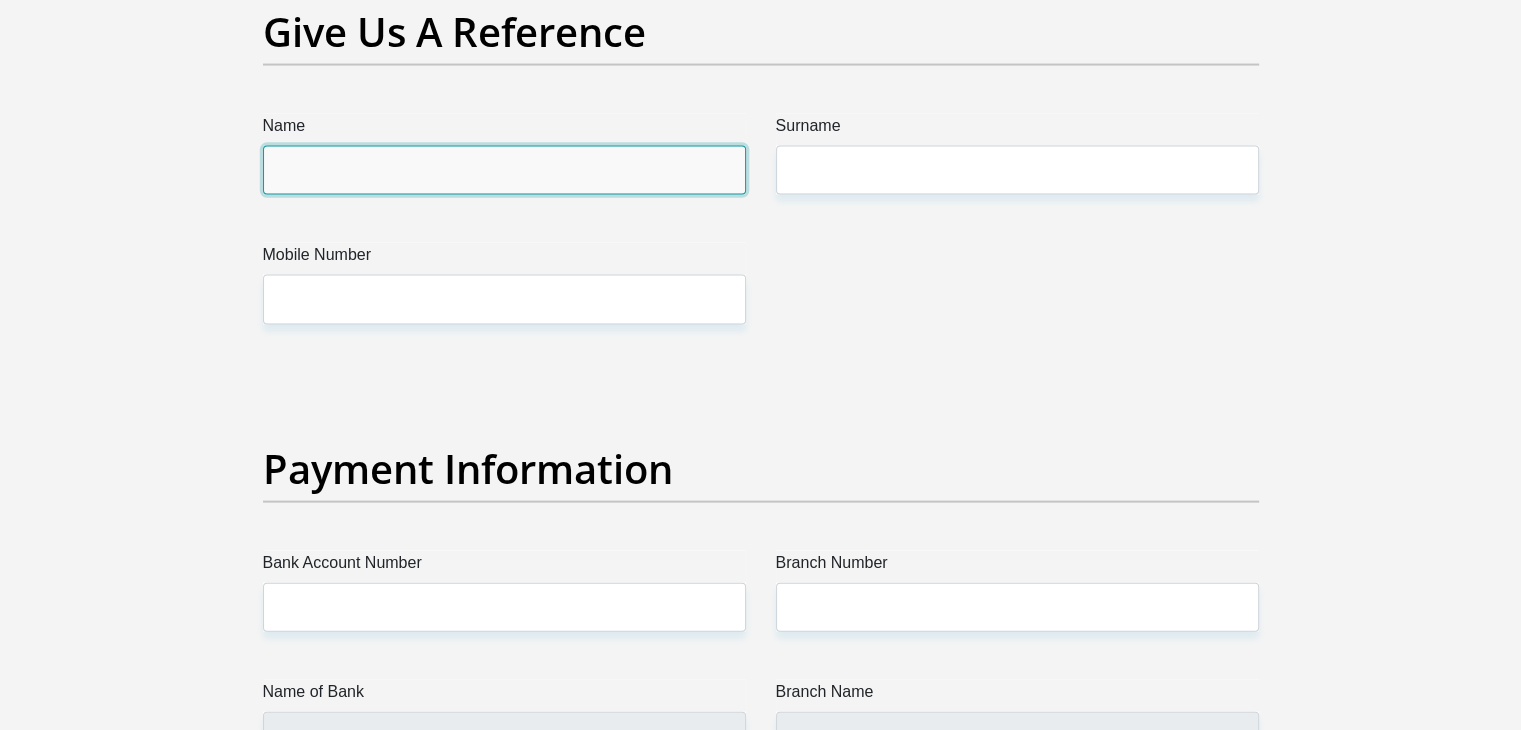 click on "Name" at bounding box center (504, 170) 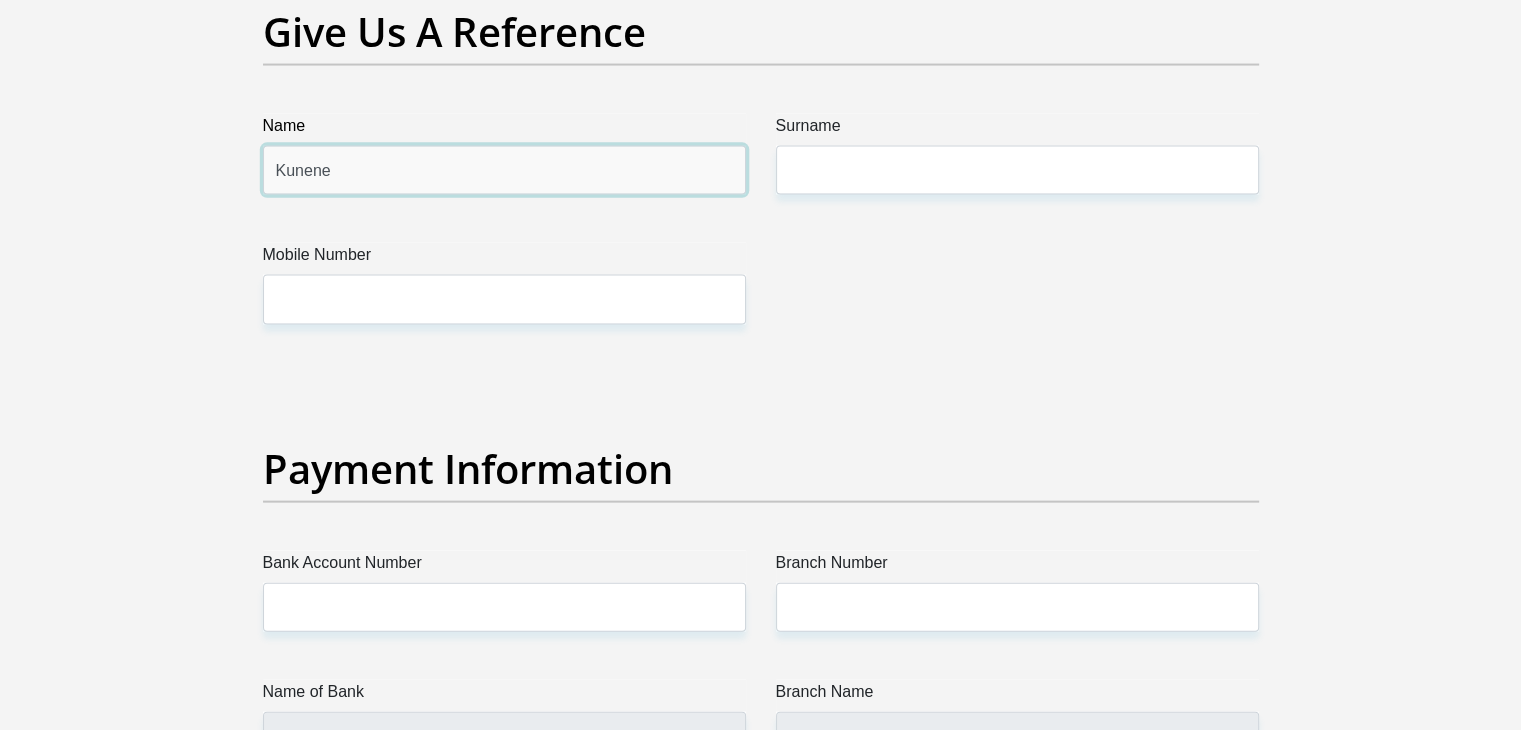 type on "Kunene" 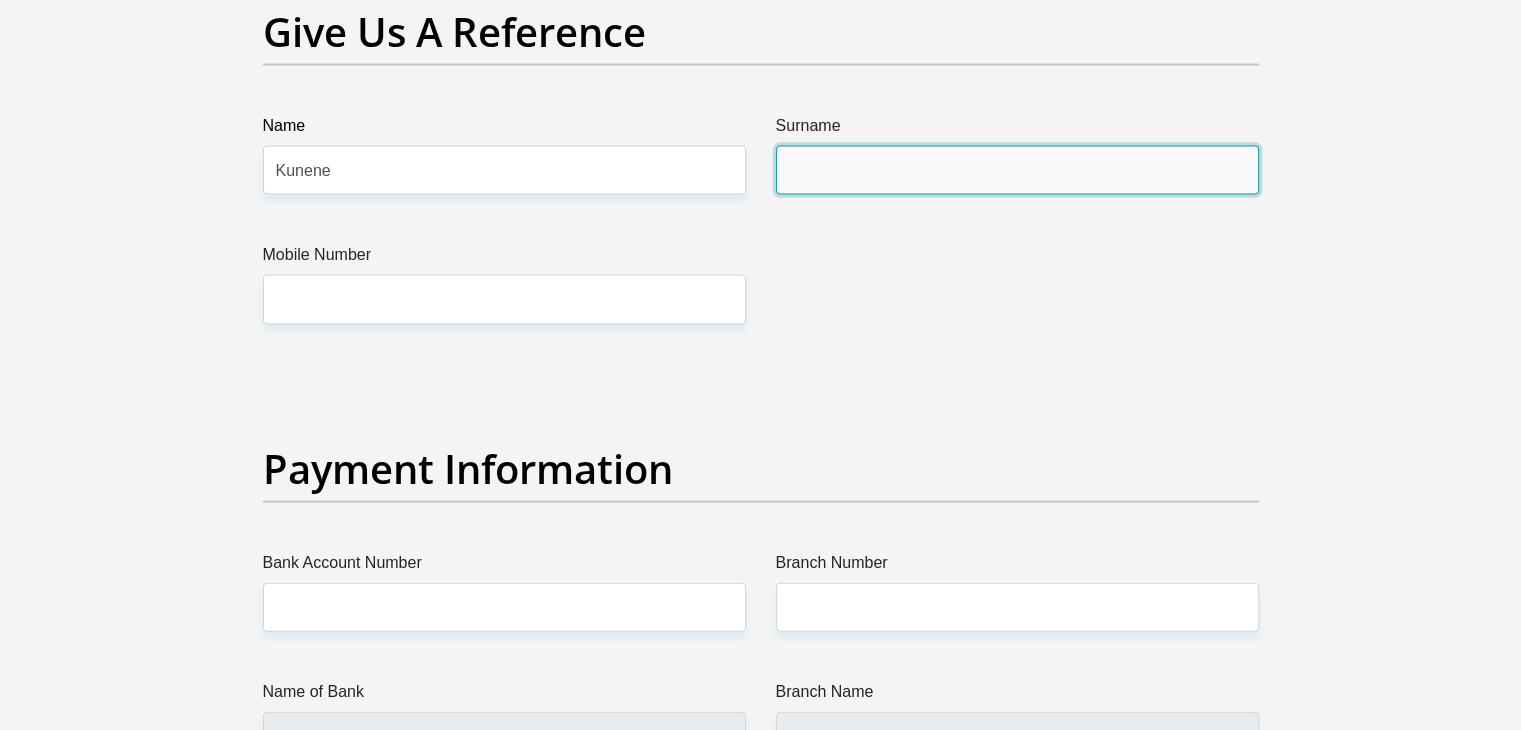 click on "Surname" at bounding box center (1017, 170) 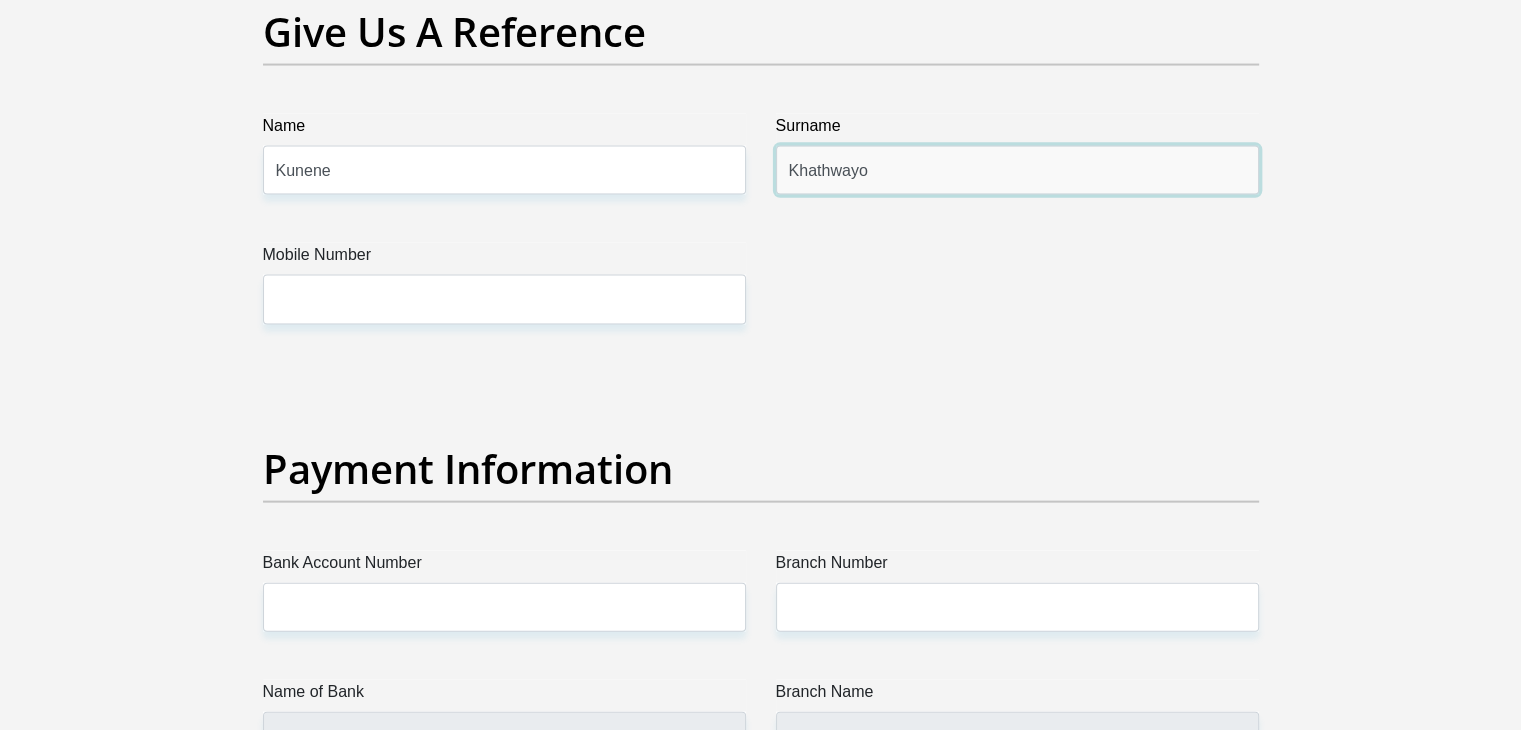 type on "Khathwayo" 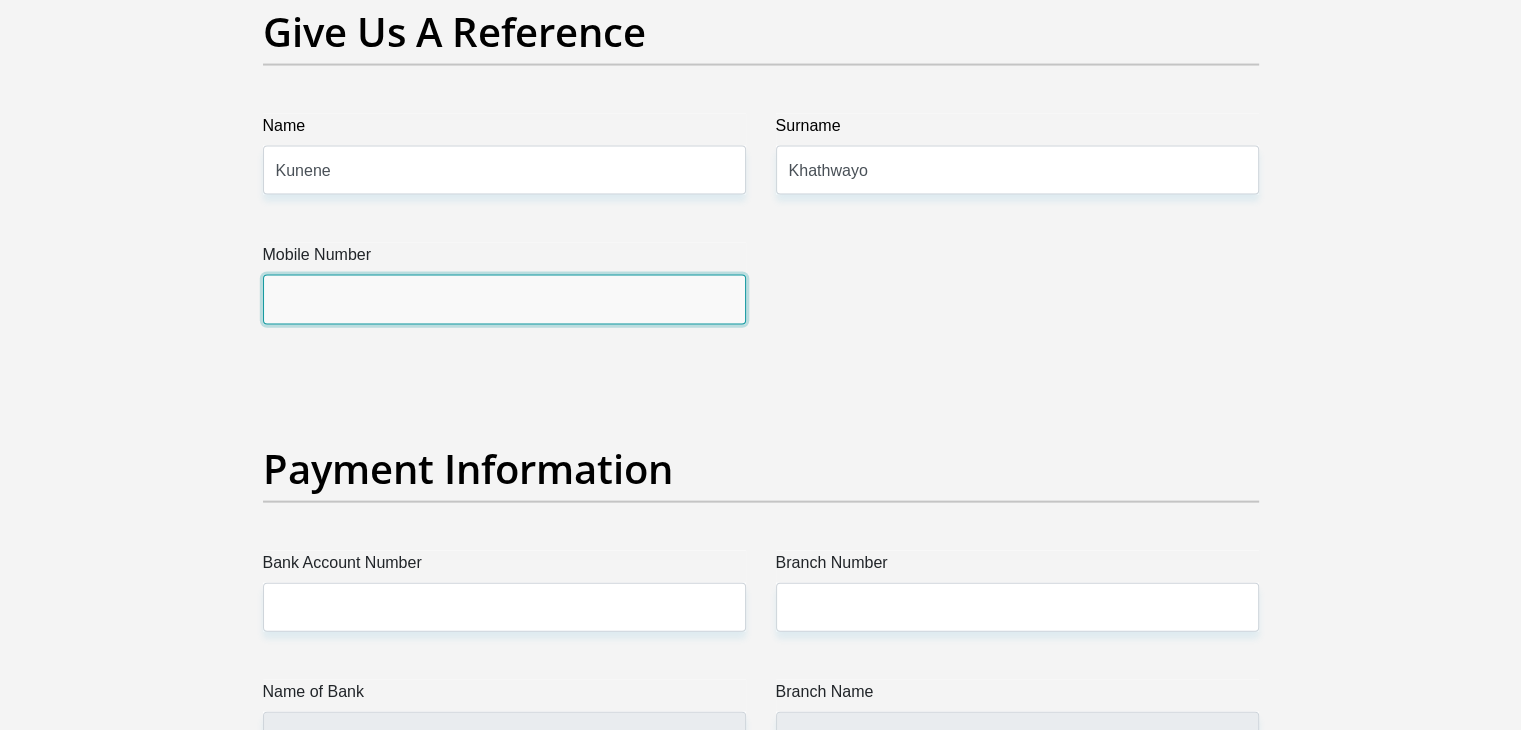 click on "Mobile Number" at bounding box center [504, 299] 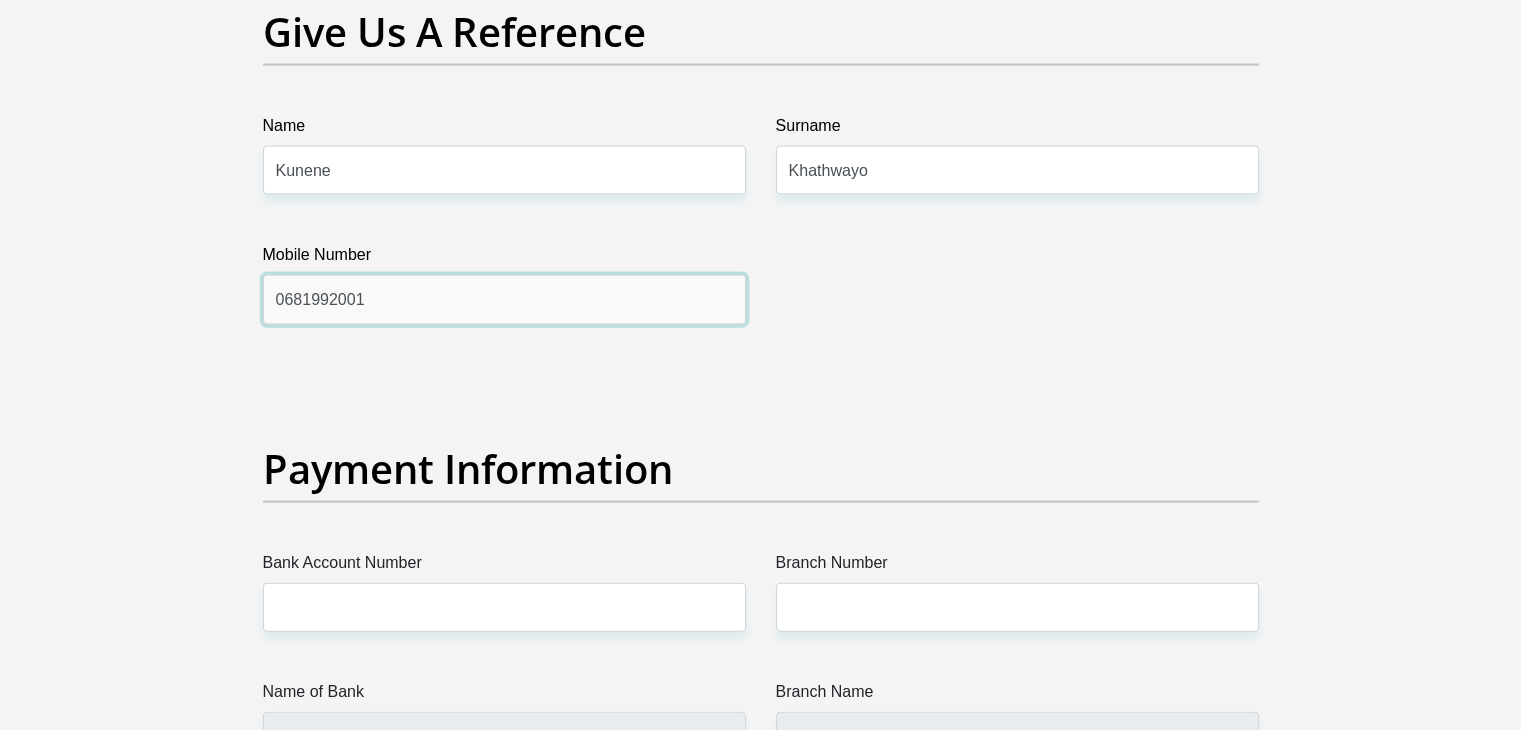 type on "0681992001" 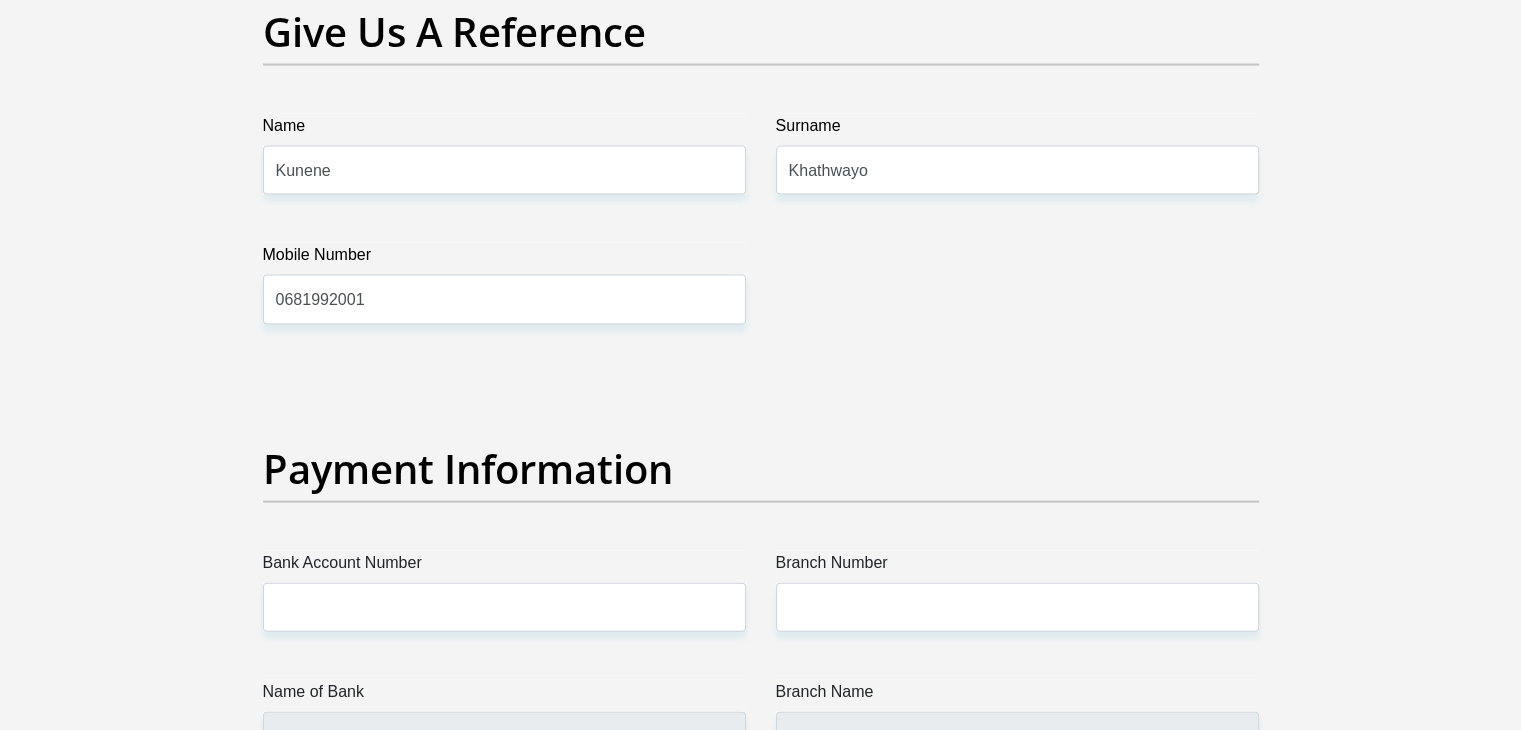 click on "Bank Account Number" at bounding box center [504, 567] 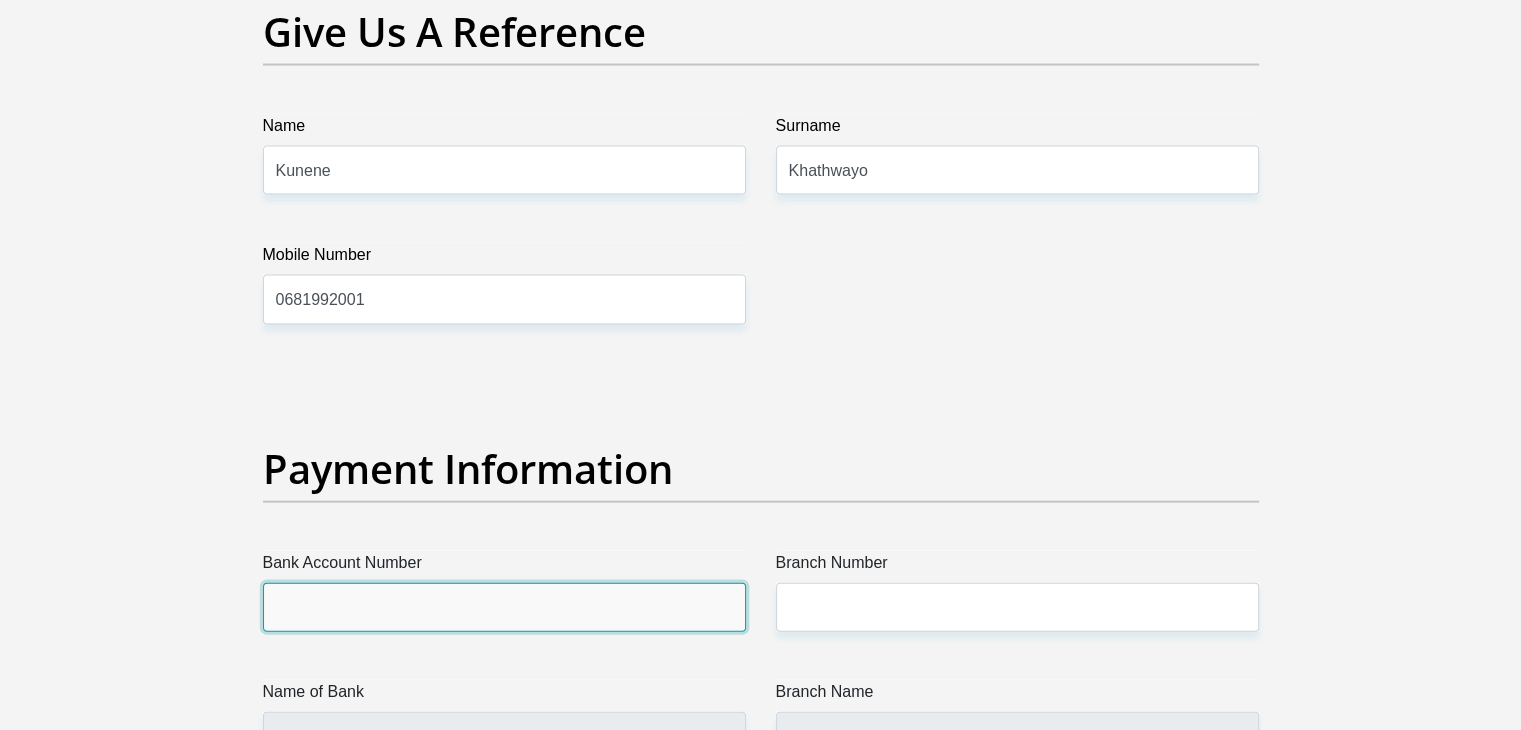 click on "Bank Account Number" at bounding box center [504, 607] 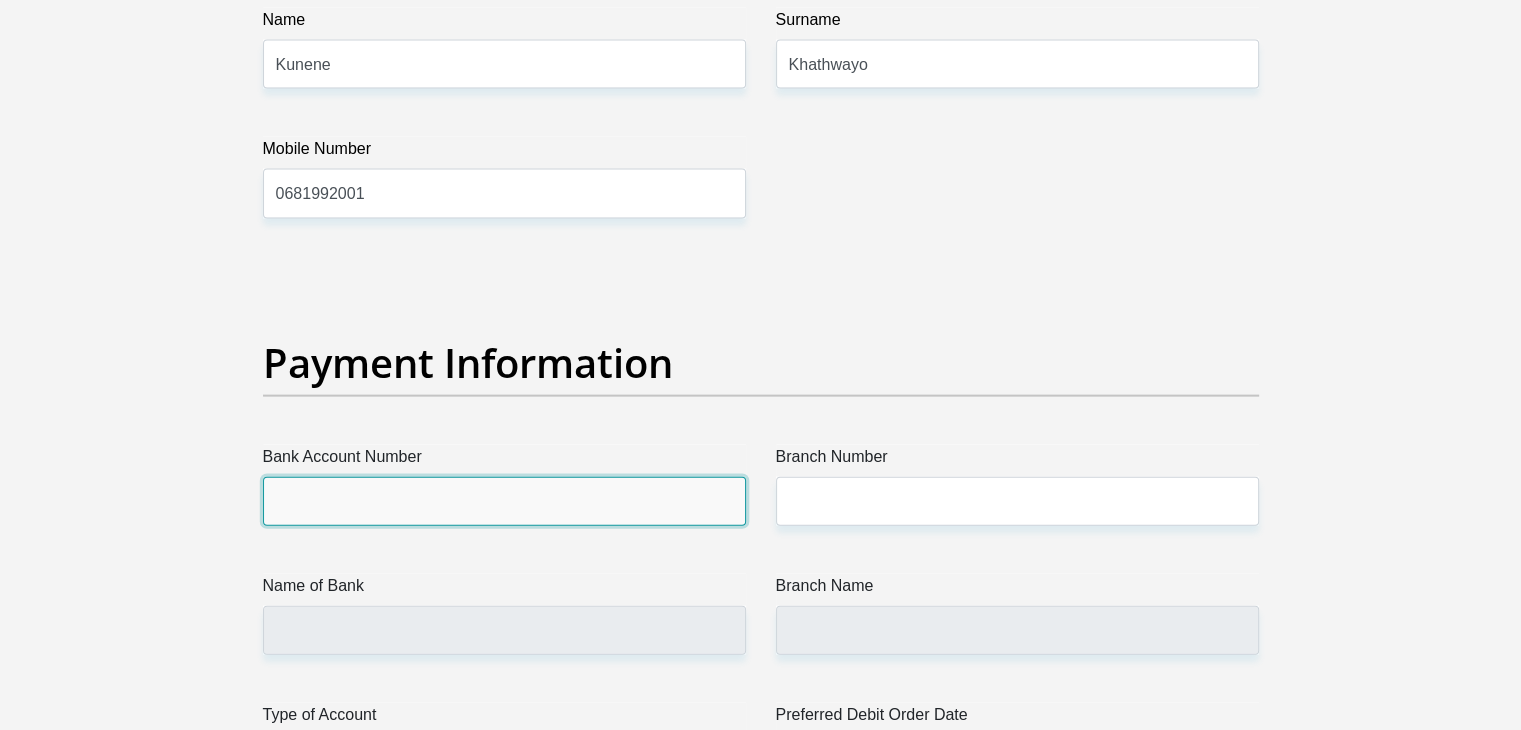 scroll, scrollTop: 4502, scrollLeft: 0, axis: vertical 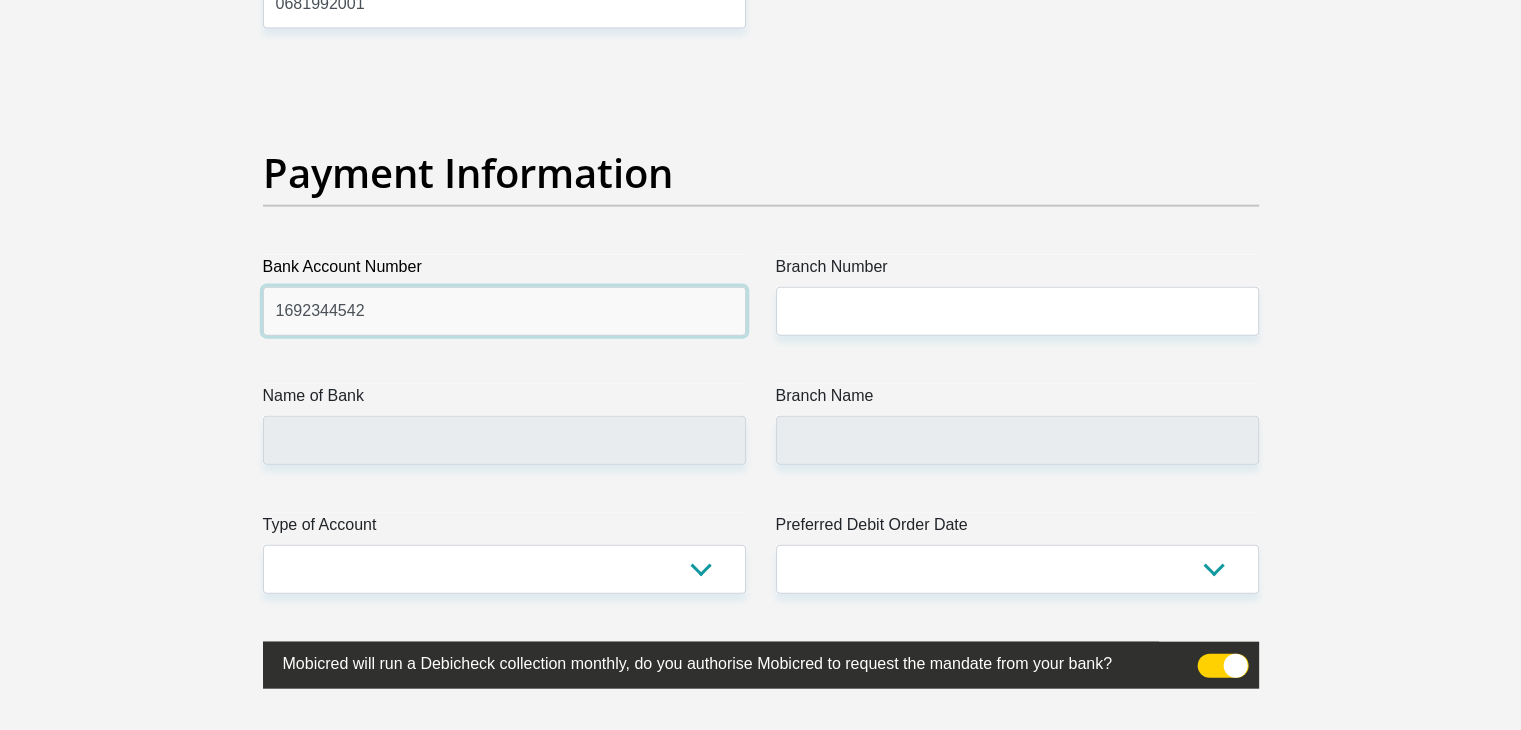 type on "1692344542" 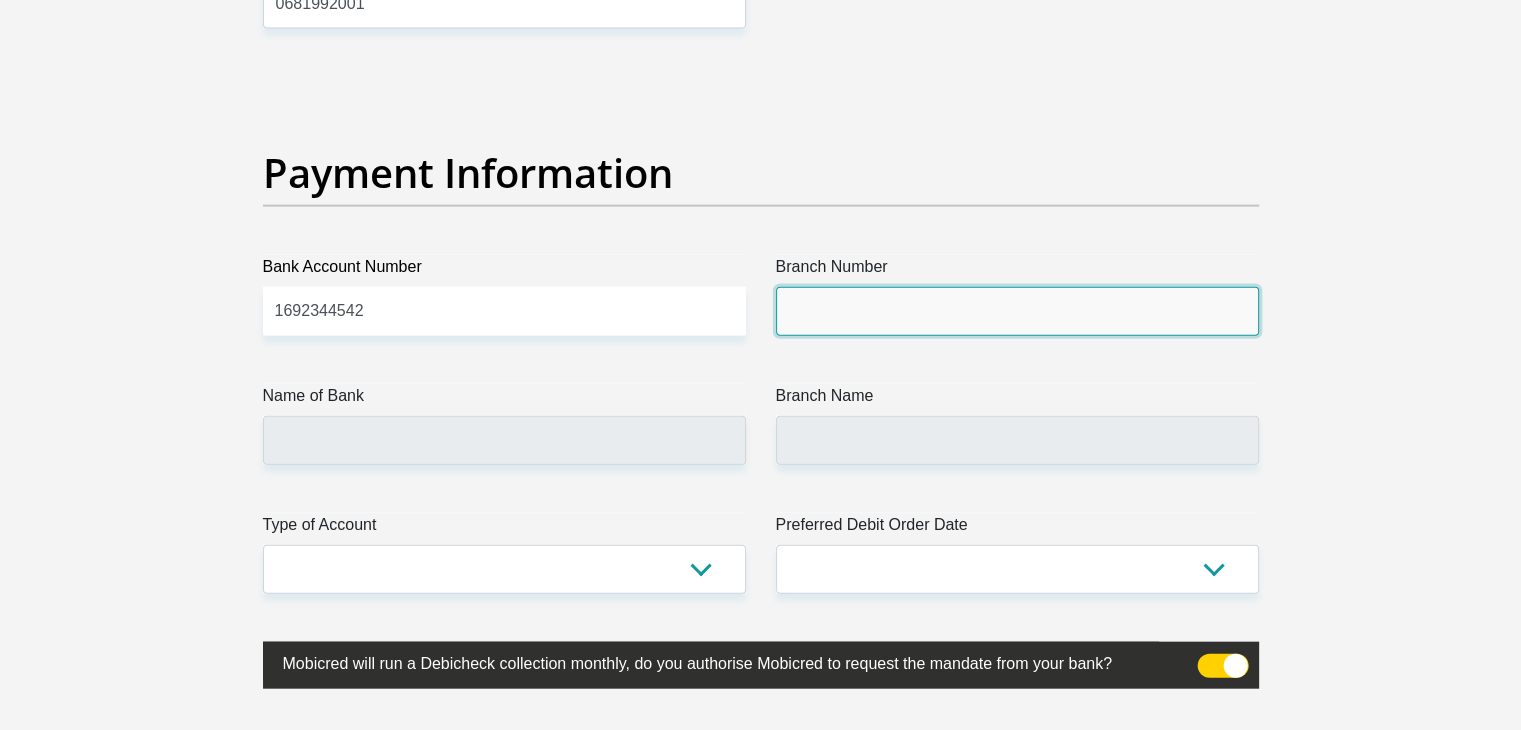 click on "Branch Number" at bounding box center [1017, 311] 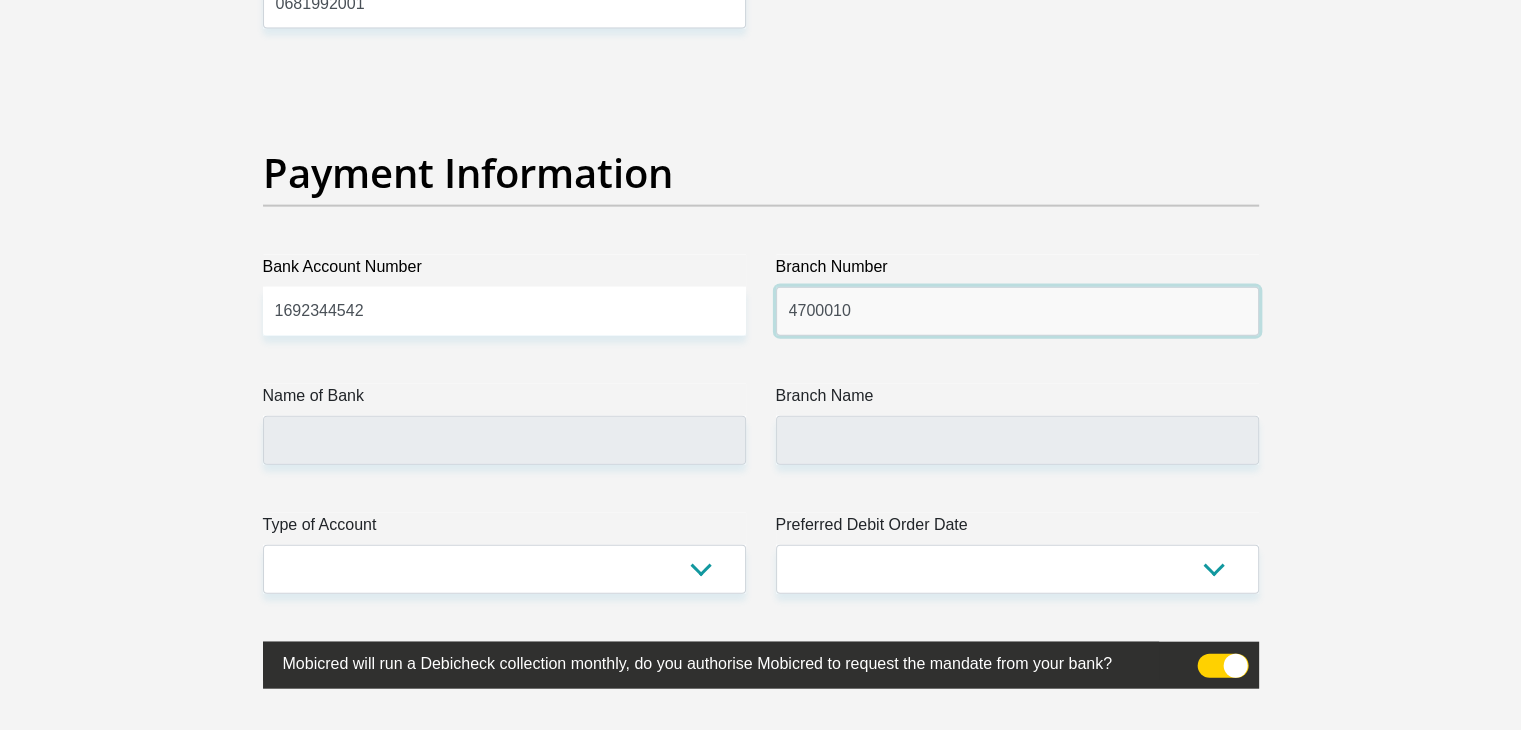 type on "4700010" 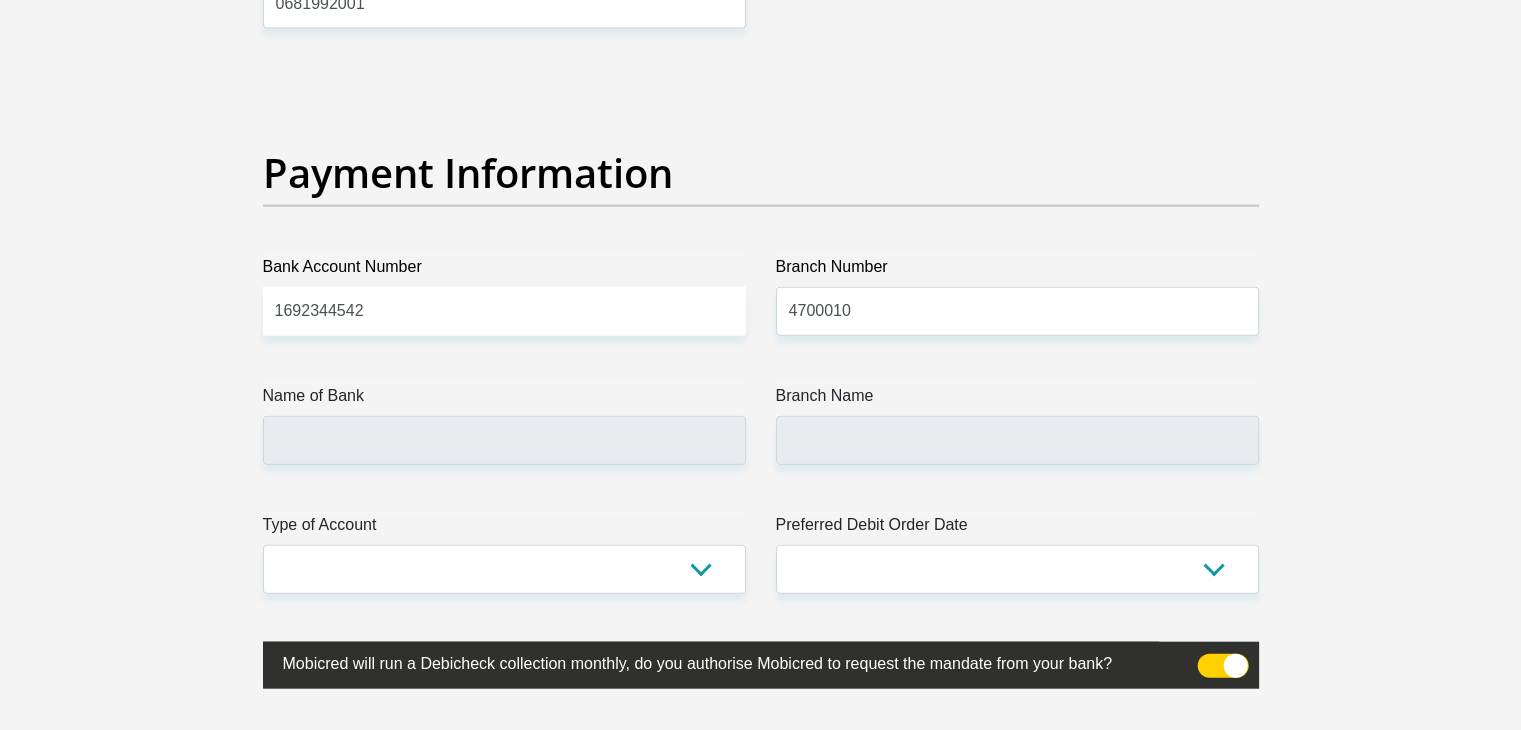 click on "Title
Mr
Ms
Mrs
Dr
[PERSON_NAME]
First Name
Dumisani
Surname
[PERSON_NAME]
ID Number
0008175522088
Please input valid ID number
Race
Black
Coloured
Indian
White
Other
Contact Number
0823910579
Please input valid contact number
Nationality
[GEOGRAPHIC_DATA]
[GEOGRAPHIC_DATA]
[GEOGRAPHIC_DATA]  [GEOGRAPHIC_DATA]  [GEOGRAPHIC_DATA]" at bounding box center (761, -935) 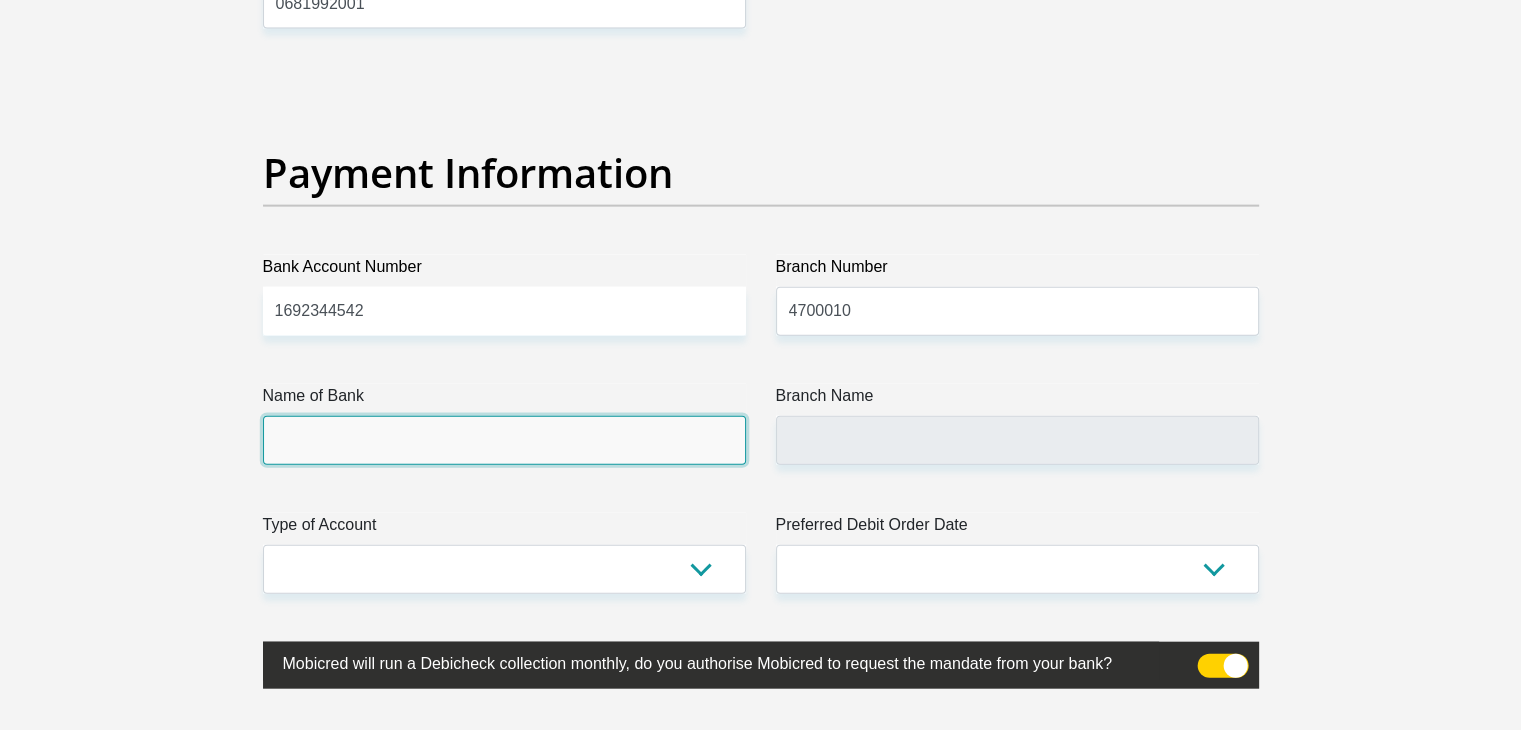 click on "Name of Bank" at bounding box center [504, 440] 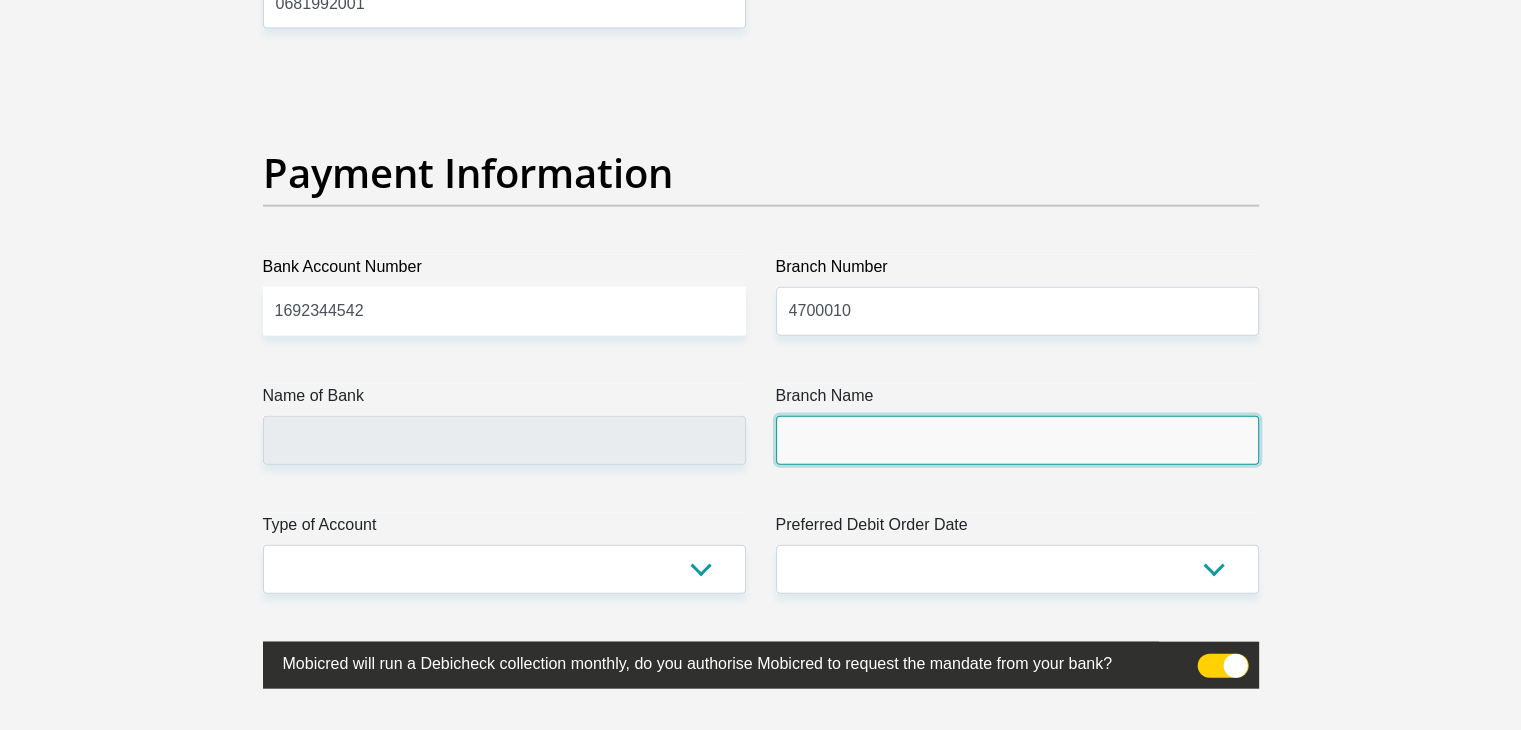 click on "Branch Name" at bounding box center [1017, 440] 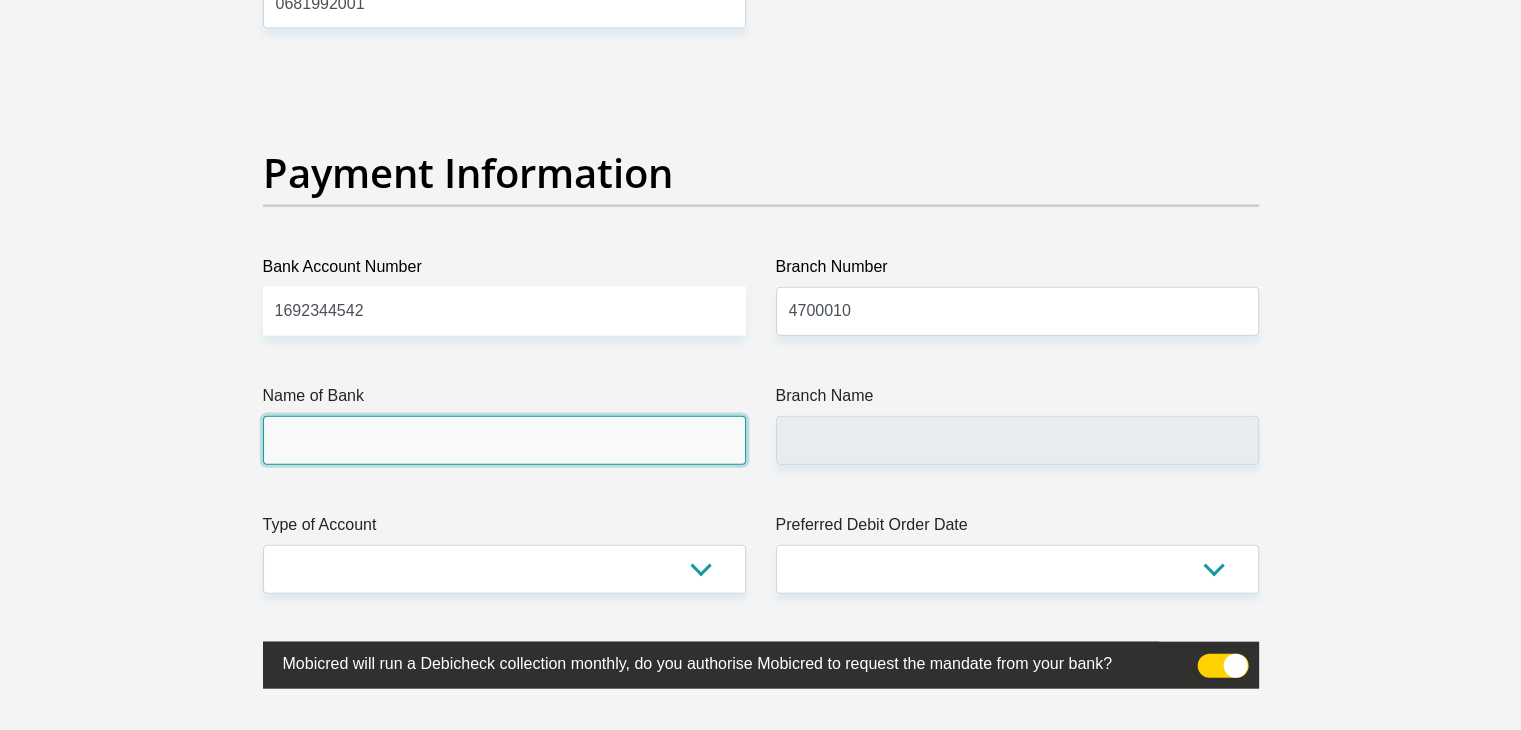 click on "Name of Bank" at bounding box center (504, 440) 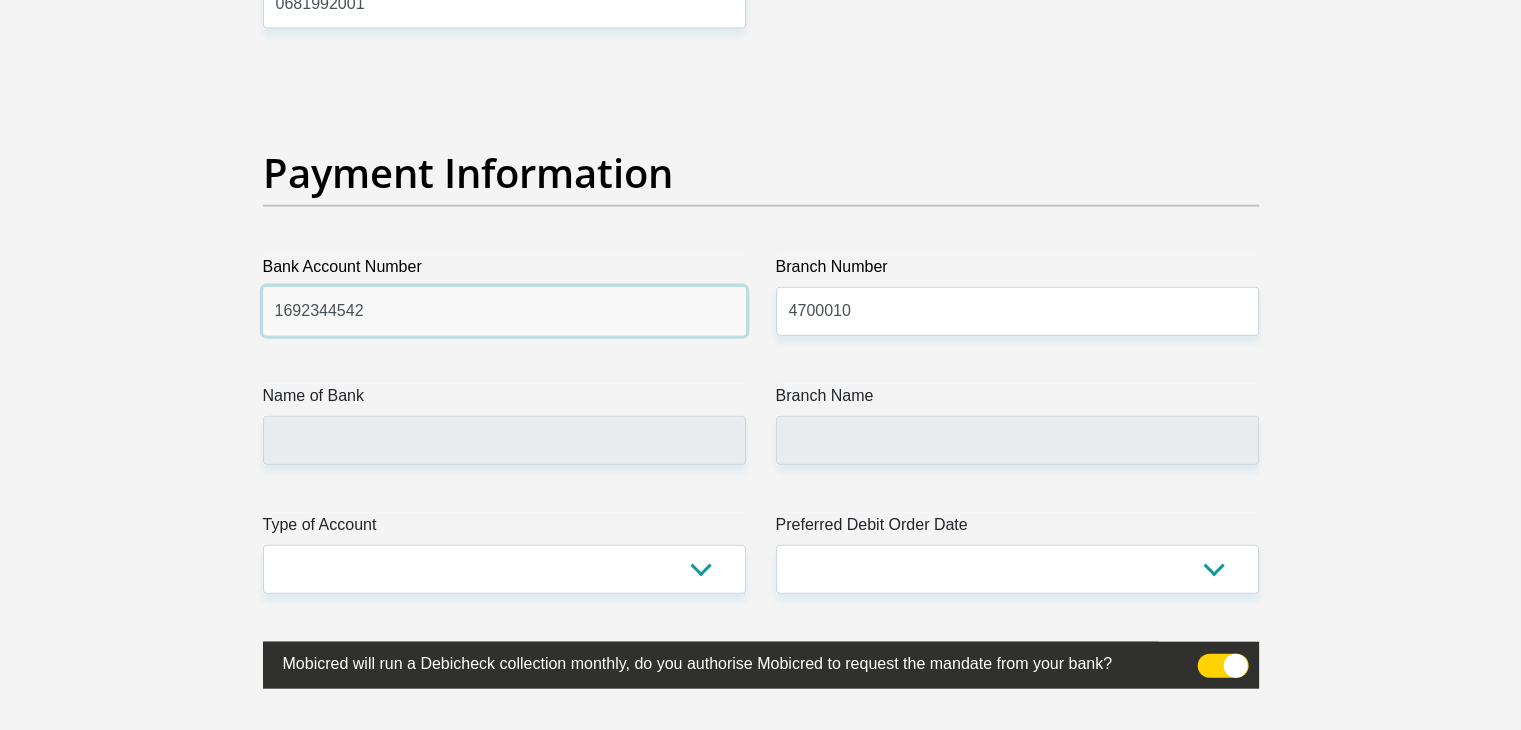 click on "1692344542" at bounding box center (504, 311) 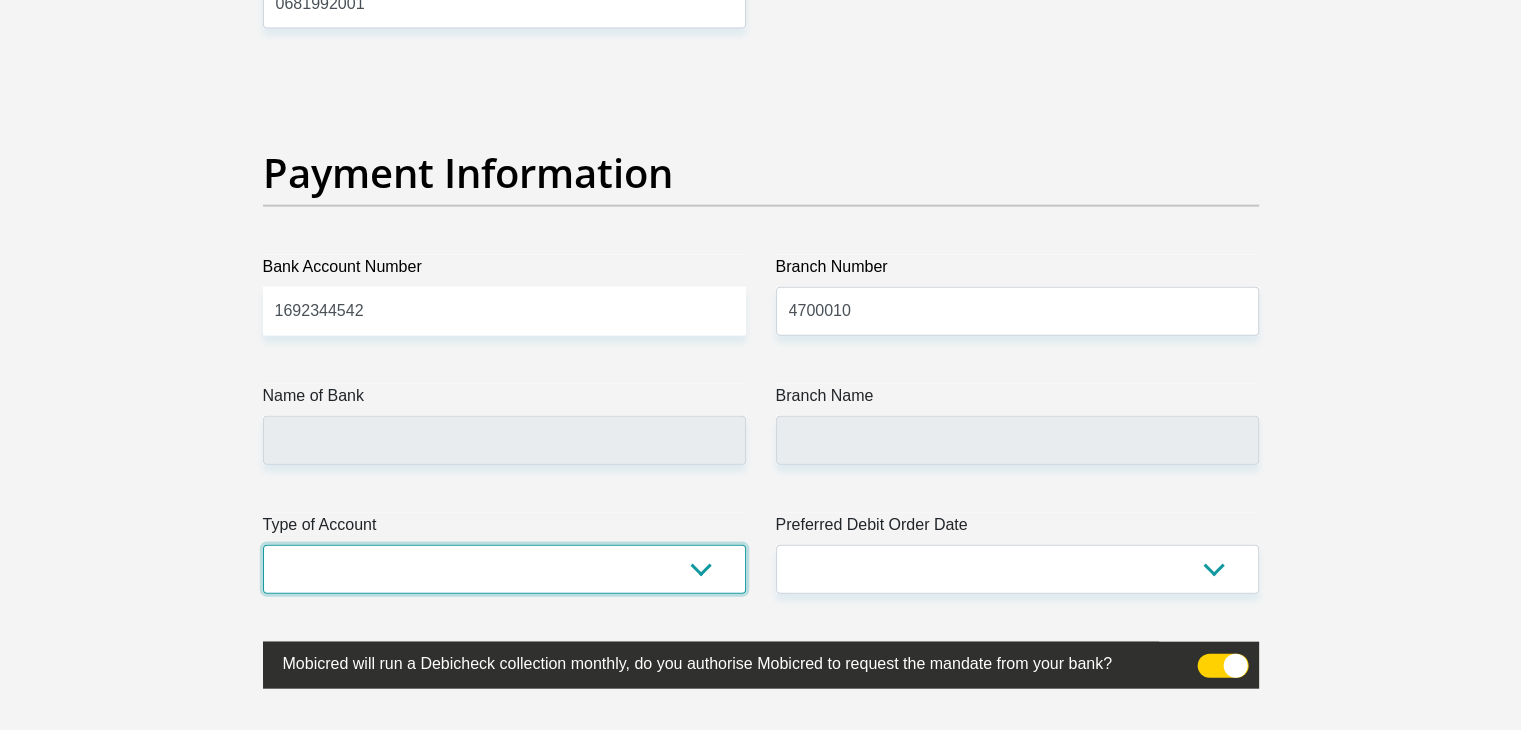 click on "Cheque
Savings" at bounding box center [504, 569] 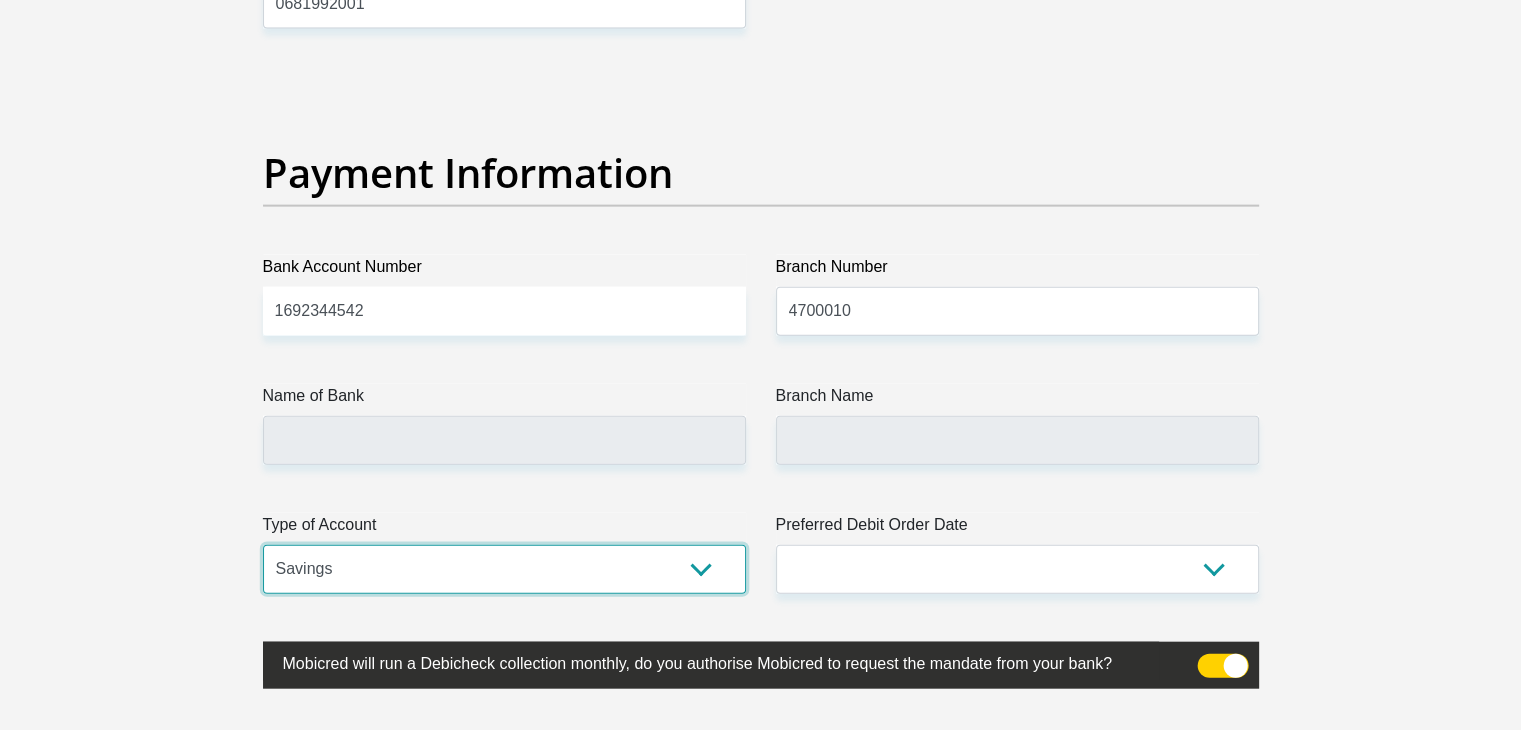click on "Cheque
Savings" at bounding box center (504, 569) 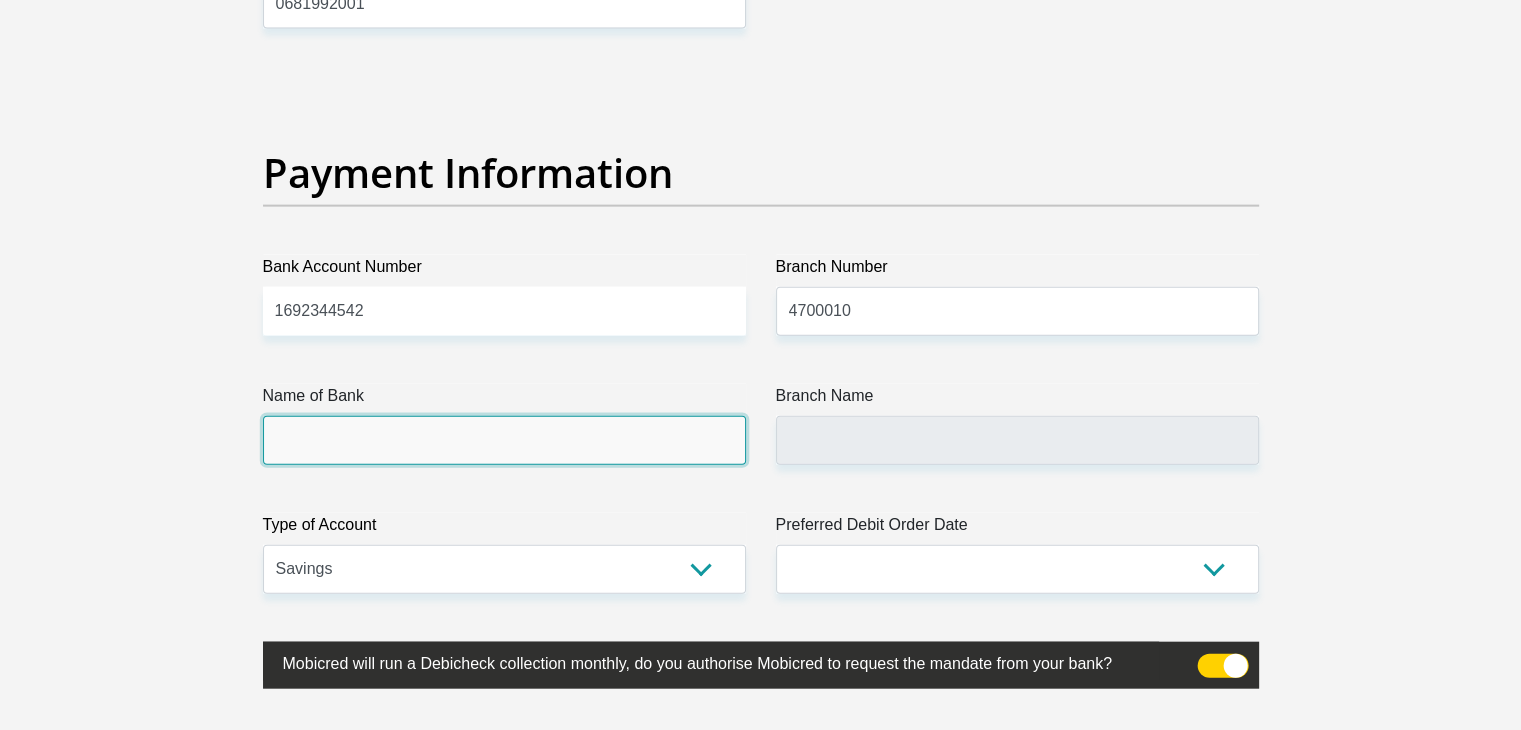 click on "Name of Bank" at bounding box center [504, 440] 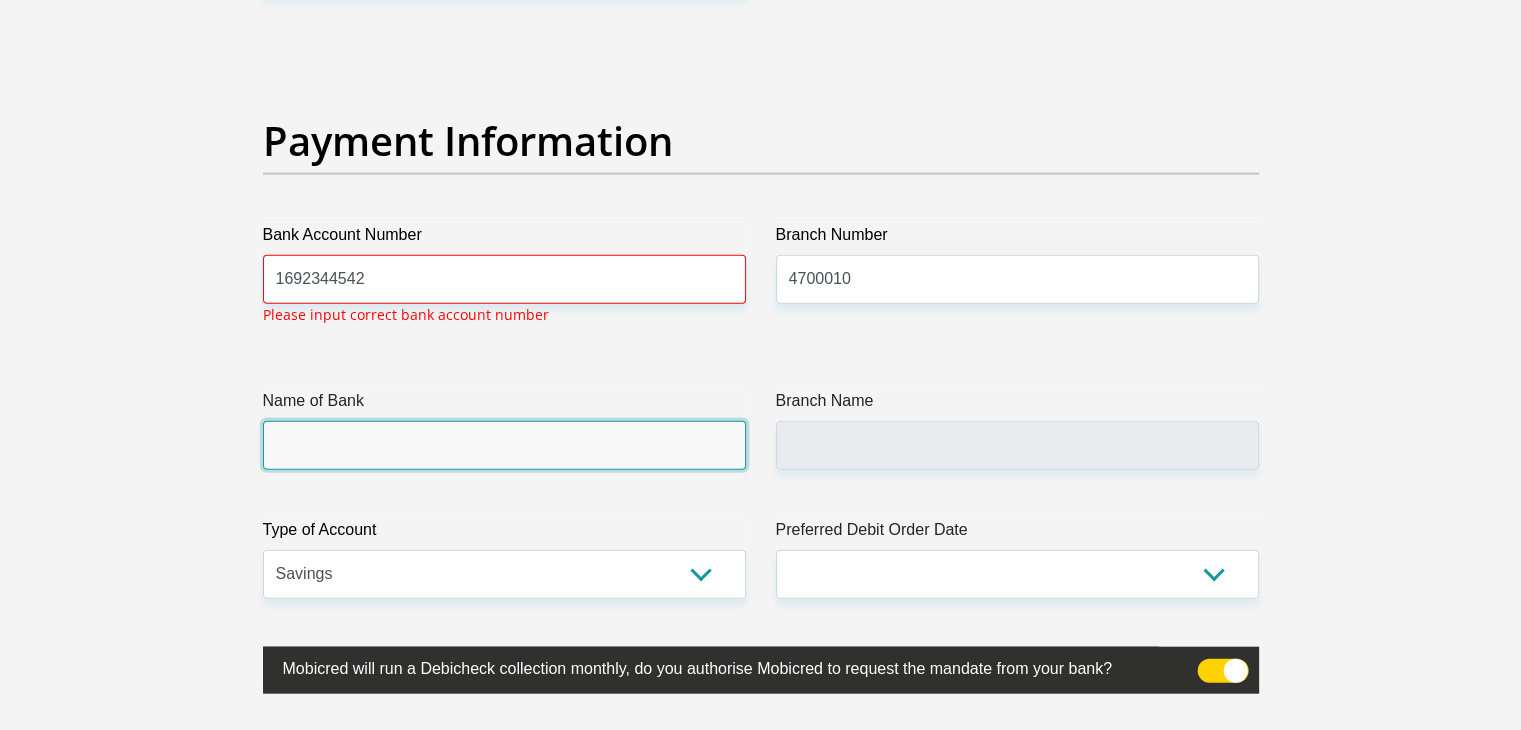 scroll, scrollTop: 4535, scrollLeft: 0, axis: vertical 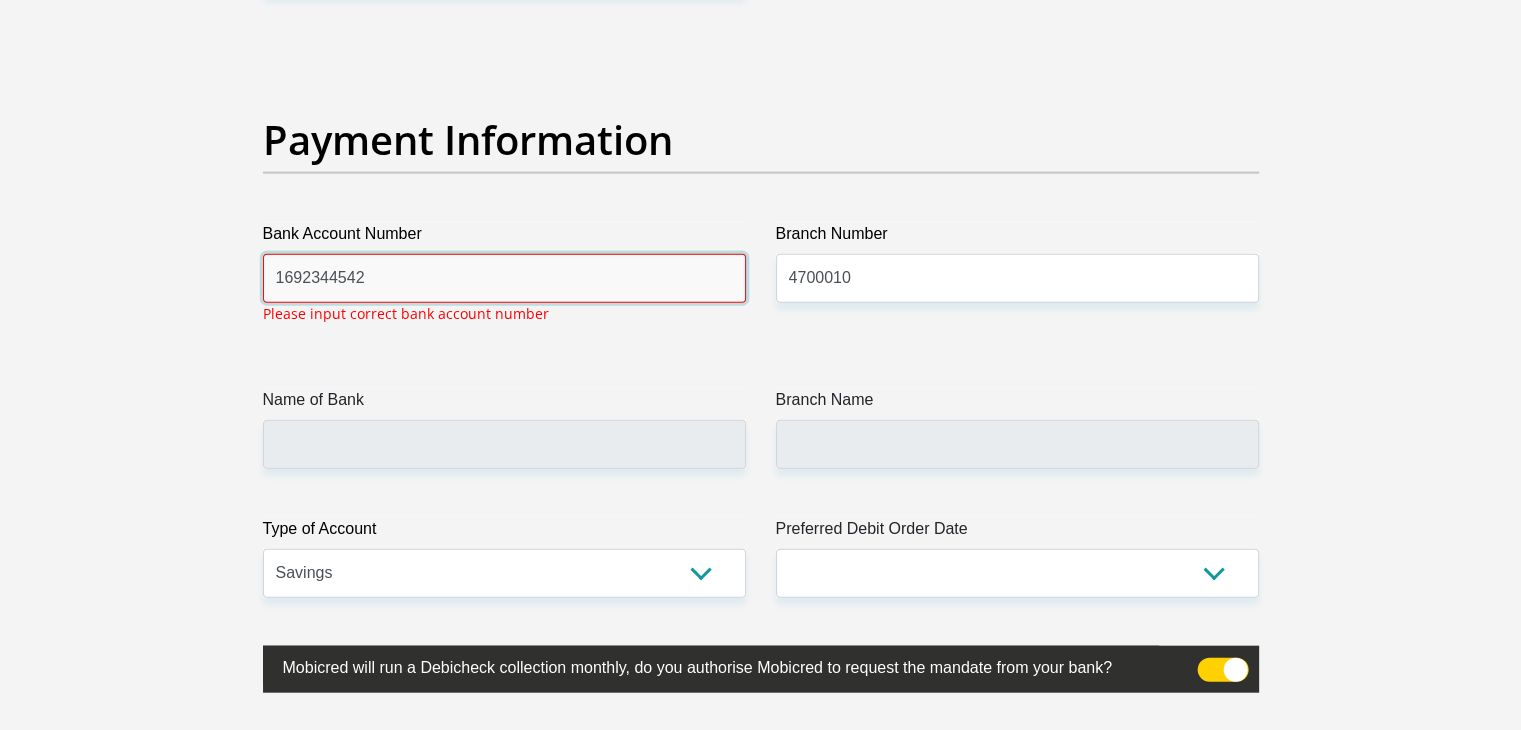 click on "1692344542" at bounding box center [504, 278] 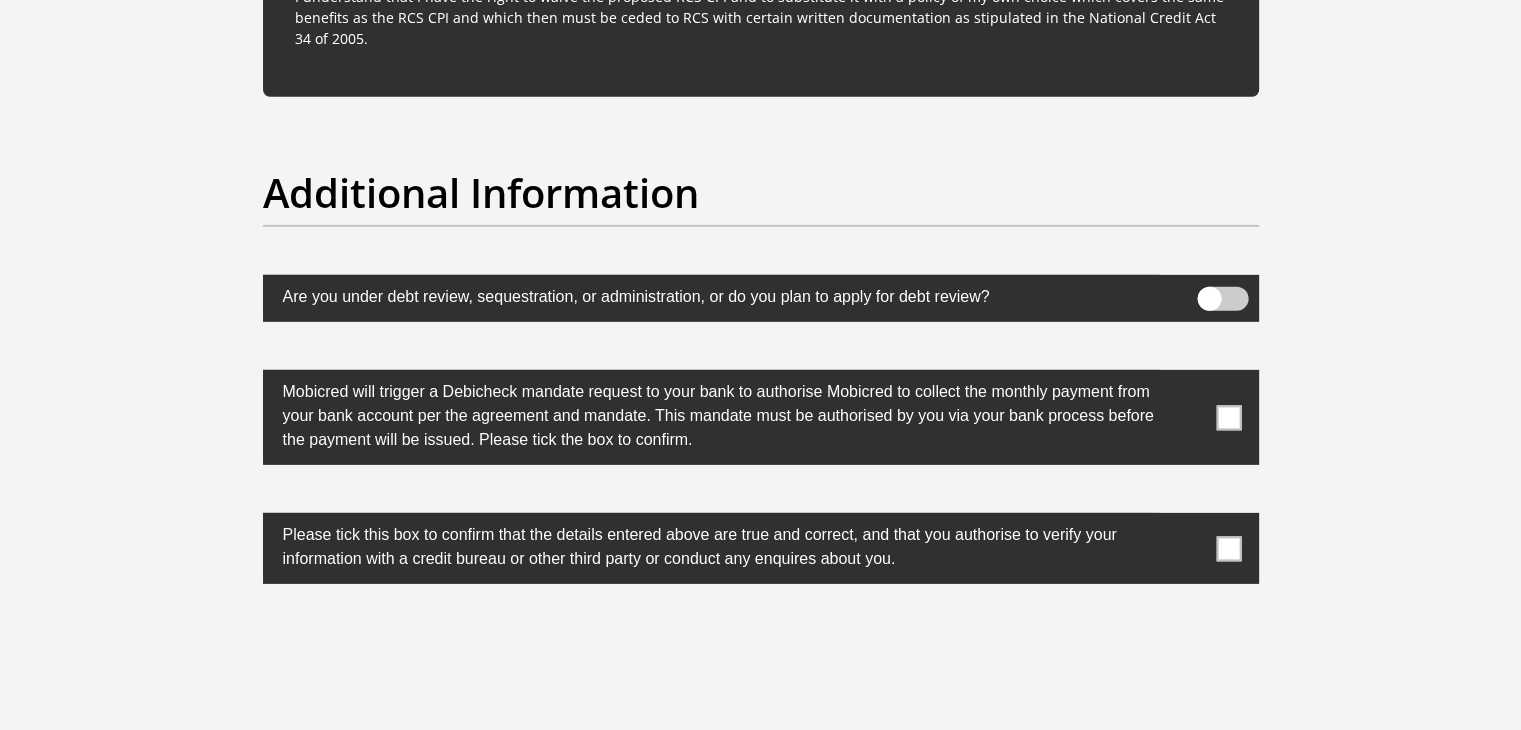 scroll, scrollTop: 6164, scrollLeft: 0, axis: vertical 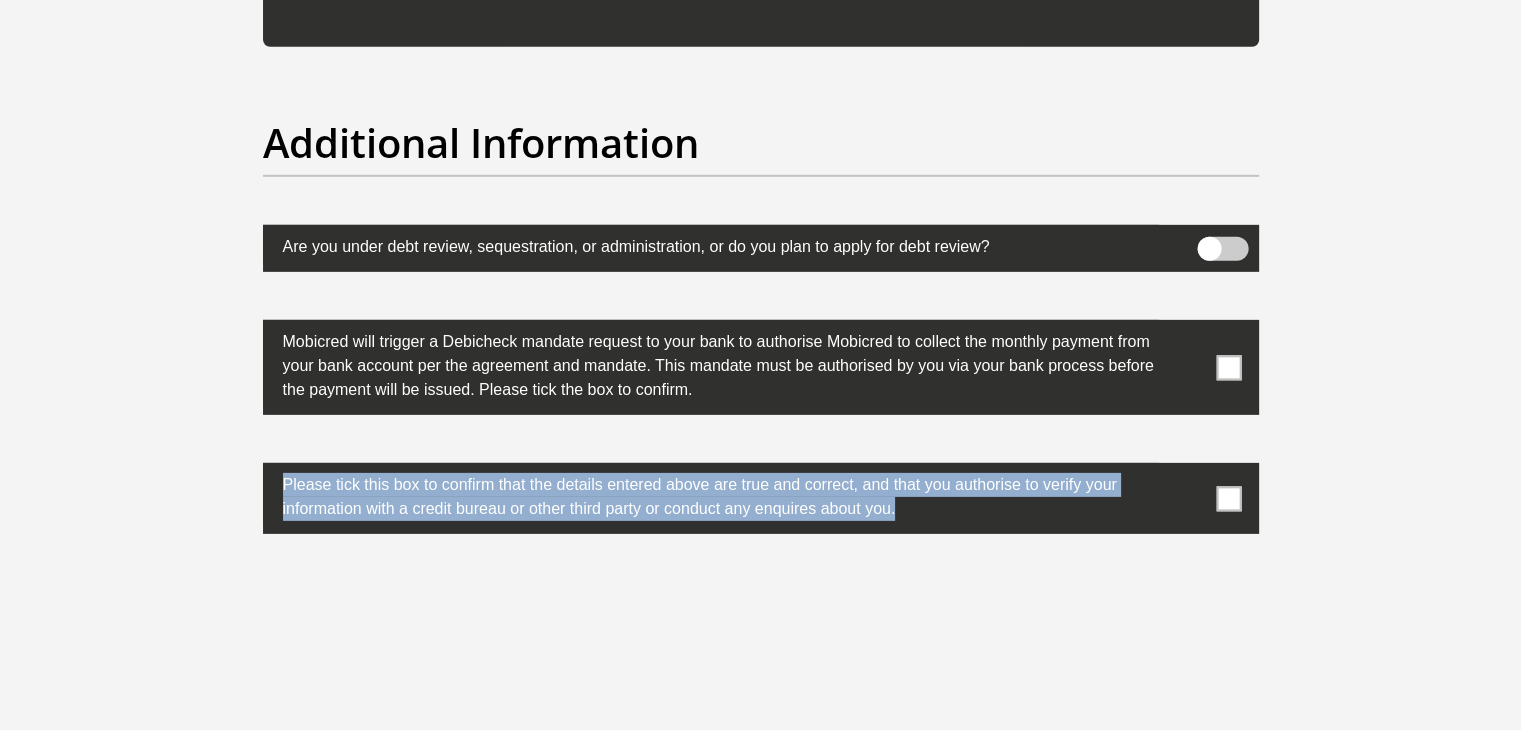 drag, startPoint x: 1235, startPoint y: 404, endPoint x: 1226, endPoint y: 527, distance: 123.32883 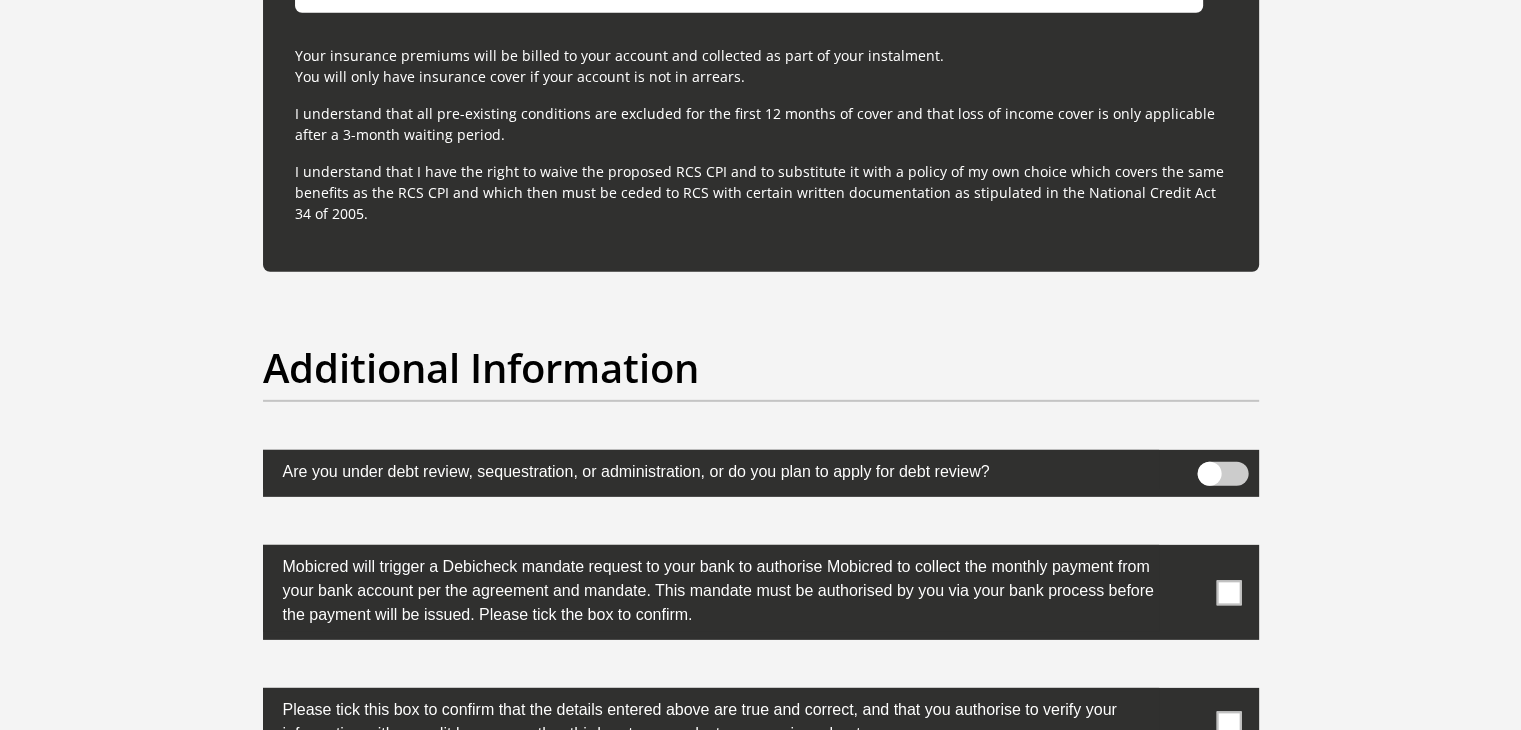 click on "Title
Mr
Ms
Mrs
Dr
[PERSON_NAME]
First Name
Dumisani
Surname
[PERSON_NAME]
ID Number
0008175522088
Please input valid ID number
Race
Black
Coloured
Indian
White
Other
Contact Number
0823910579
Please input valid contact number
Nationality
[GEOGRAPHIC_DATA]
[GEOGRAPHIC_DATA]
[GEOGRAPHIC_DATA]  [GEOGRAPHIC_DATA]  [GEOGRAPHIC_DATA]" at bounding box center [761, -2387] 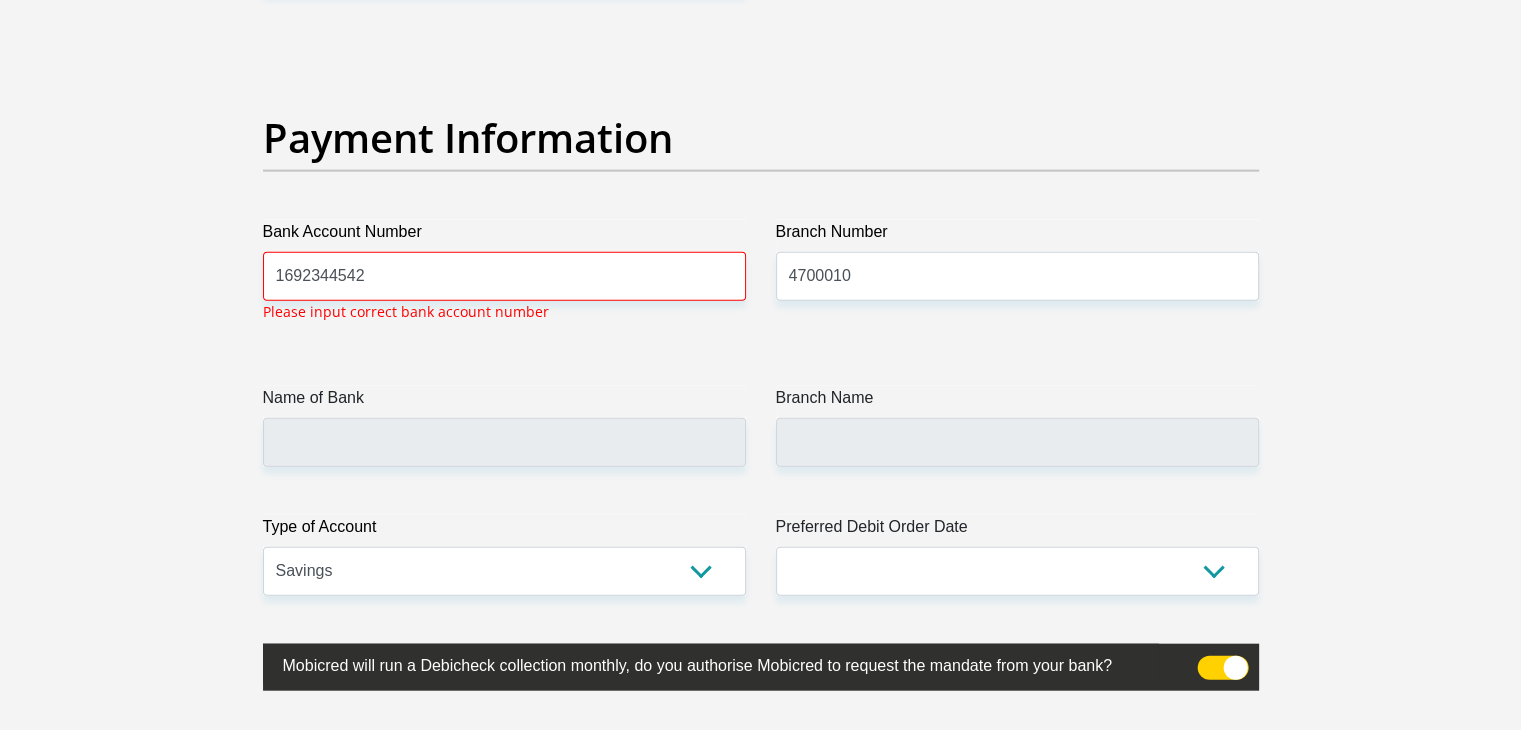 scroll, scrollTop: 4535, scrollLeft: 0, axis: vertical 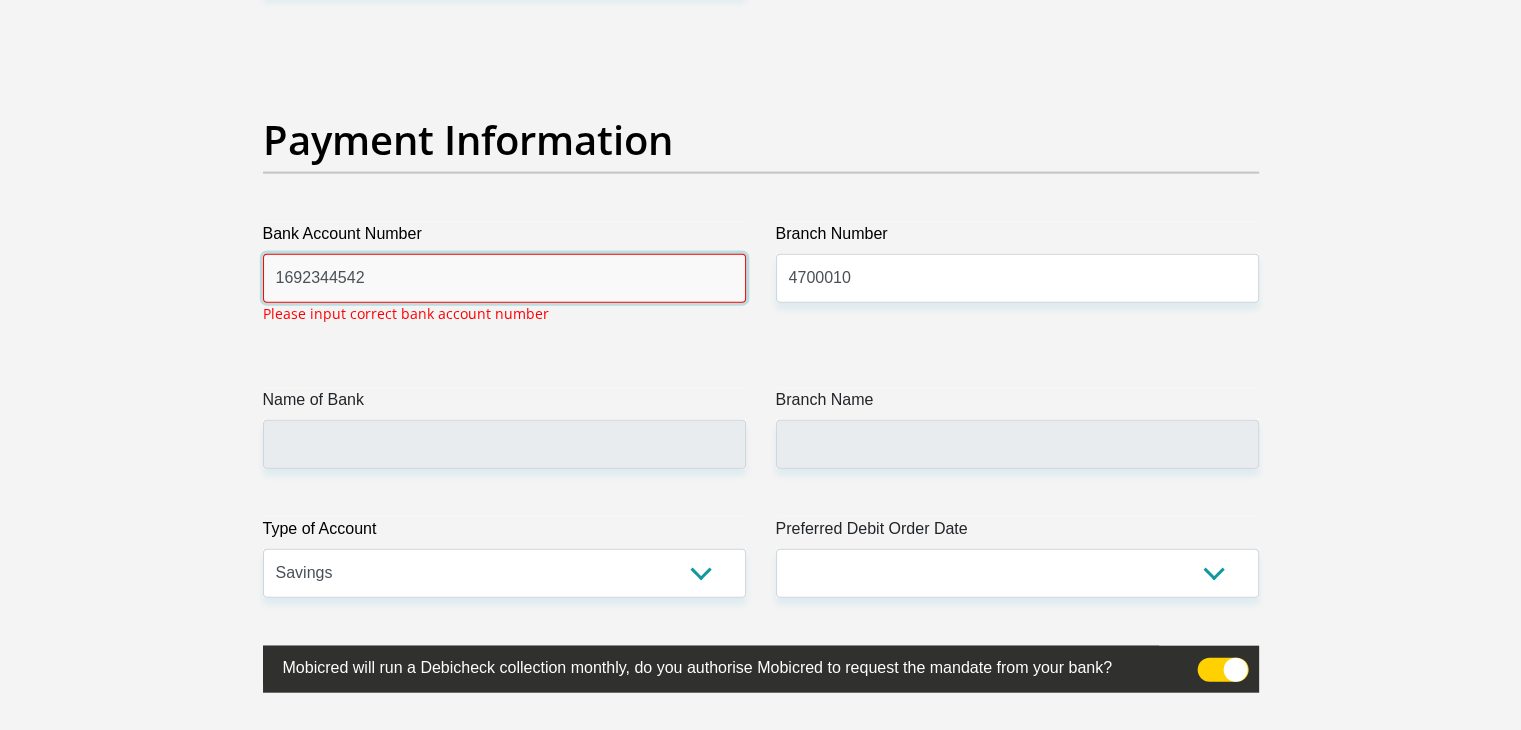 click on "1692344542" at bounding box center (504, 278) 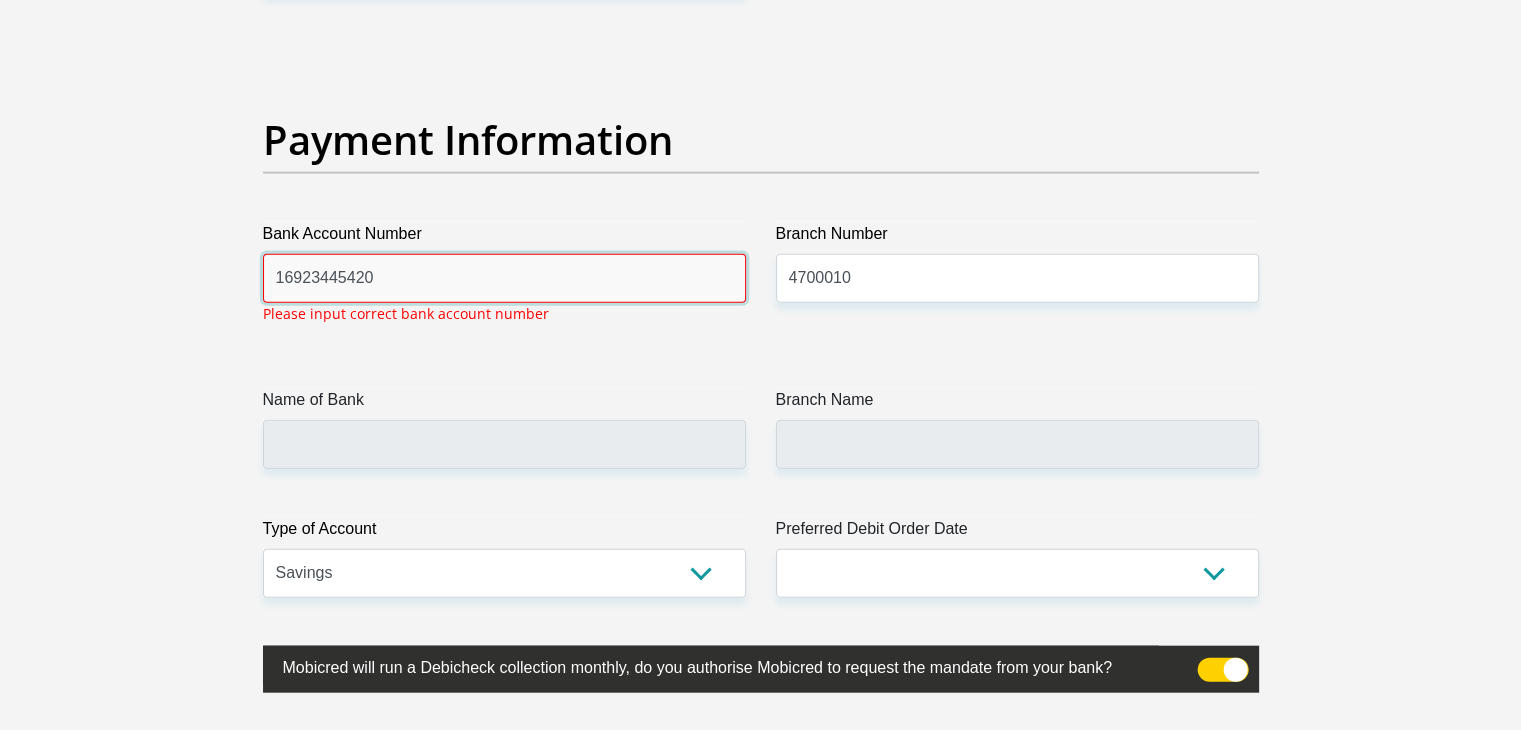 type on "1692344542" 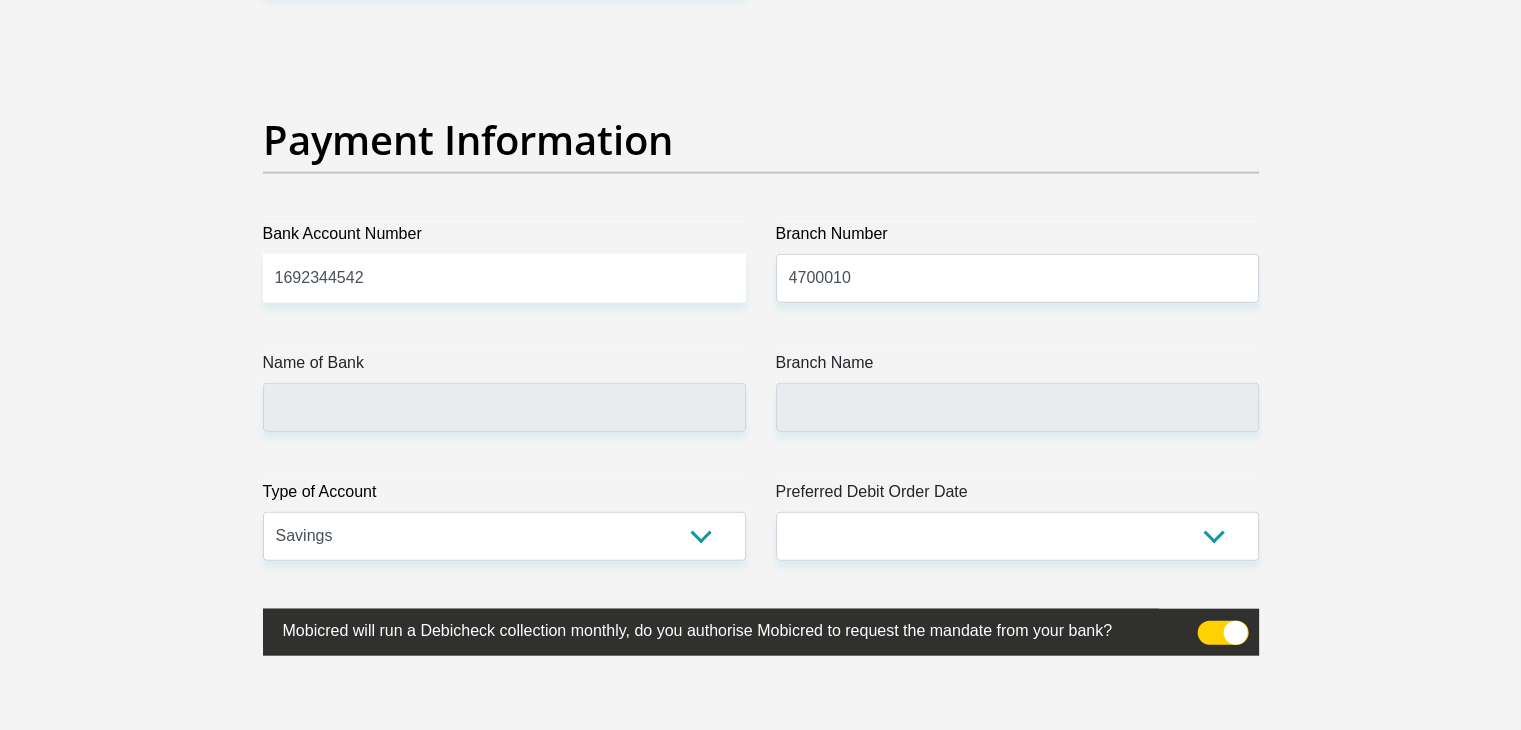click on "Title
Mr
Ms
Mrs
Dr
[PERSON_NAME]
First Name
Dumisani
Surname
[PERSON_NAME]
ID Number
0008175522088
Please input valid ID number
Race
Black
Coloured
Indian
White
Other
Contact Number
0823910579
Please input valid contact number
Nationality
[GEOGRAPHIC_DATA]
[GEOGRAPHIC_DATA]
[GEOGRAPHIC_DATA]  [GEOGRAPHIC_DATA]  [GEOGRAPHIC_DATA]" at bounding box center [761, -968] 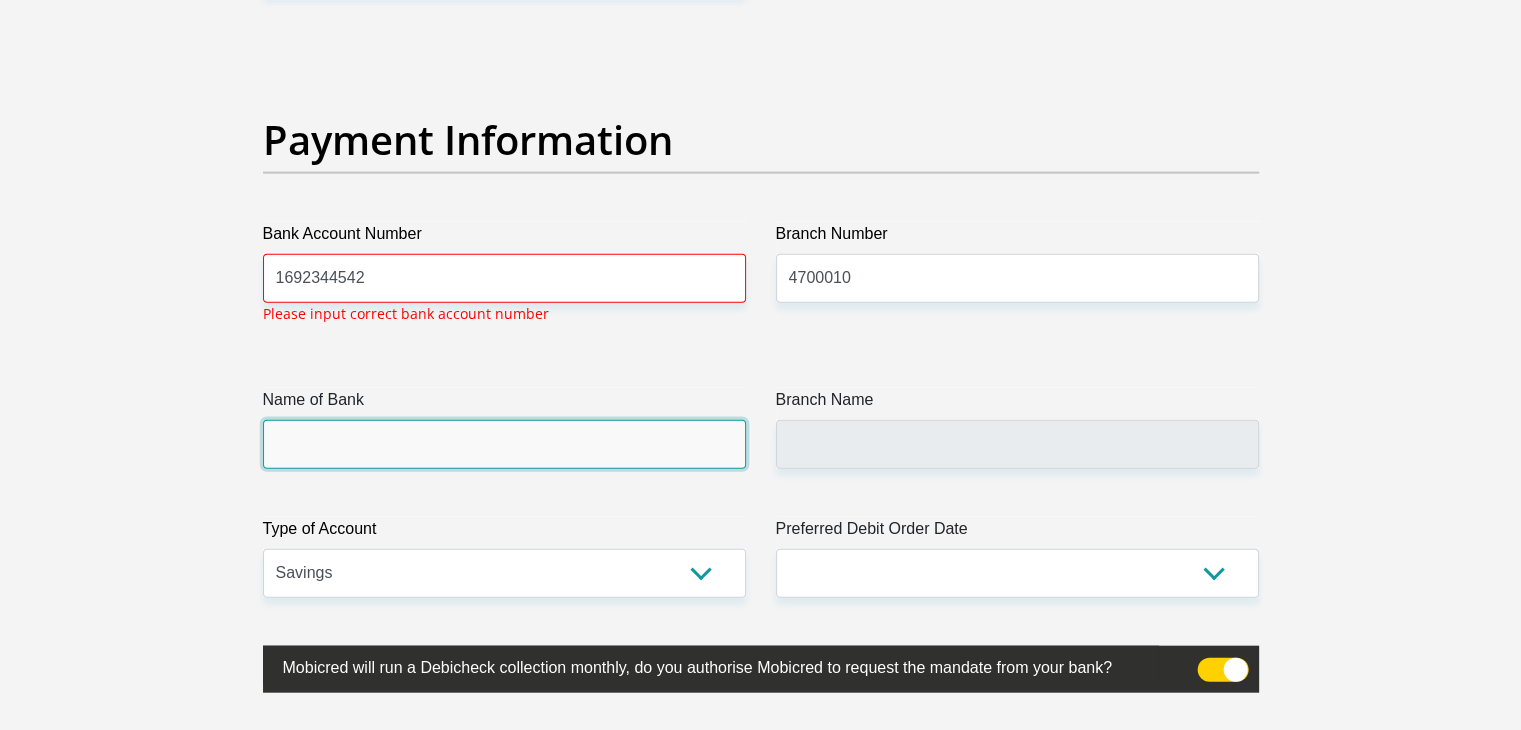 click on "Name of Bank" at bounding box center (504, 444) 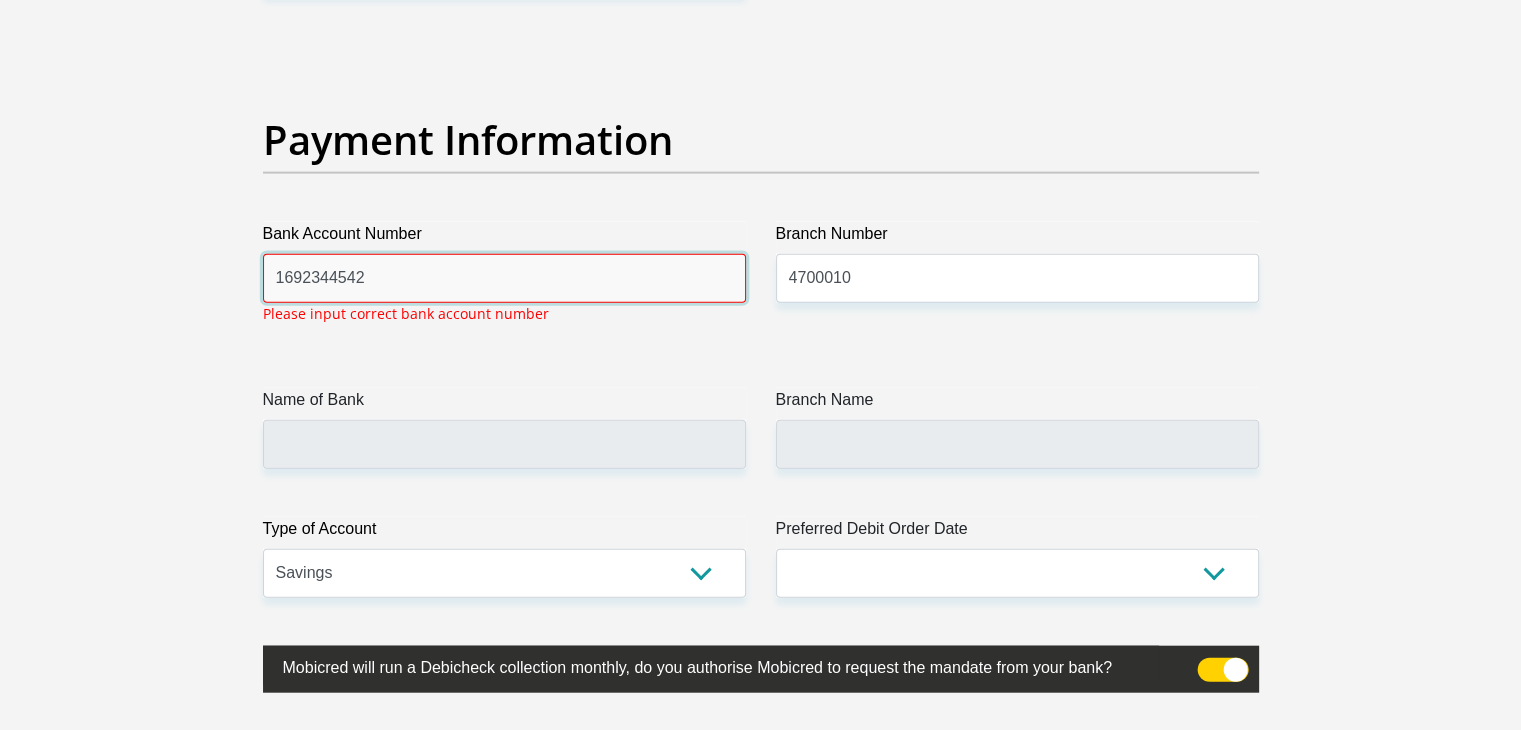 click on "1692344542" at bounding box center (504, 278) 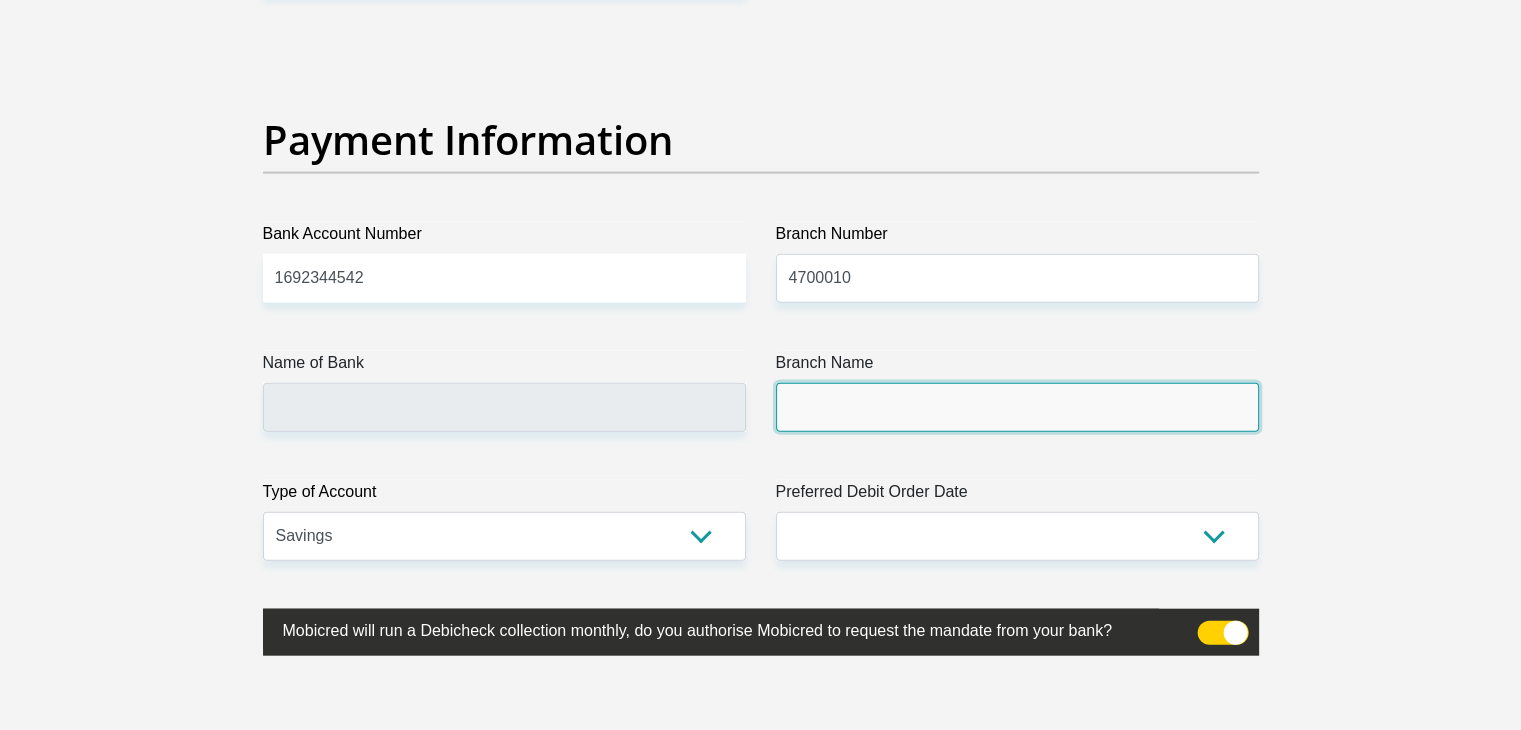 click on "Title
Mr
Ms
Mrs
Dr
[PERSON_NAME]
First Name
Dumisani
Surname
[PERSON_NAME]
ID Number
0008175522088
Please input valid ID number
Race
Black
Coloured
Indian
White
Other
Contact Number
0823910579
Please input valid contact number
Nationality
[GEOGRAPHIC_DATA]
[GEOGRAPHIC_DATA]
[GEOGRAPHIC_DATA]  [GEOGRAPHIC_DATA]  [GEOGRAPHIC_DATA]" at bounding box center [761, -968] 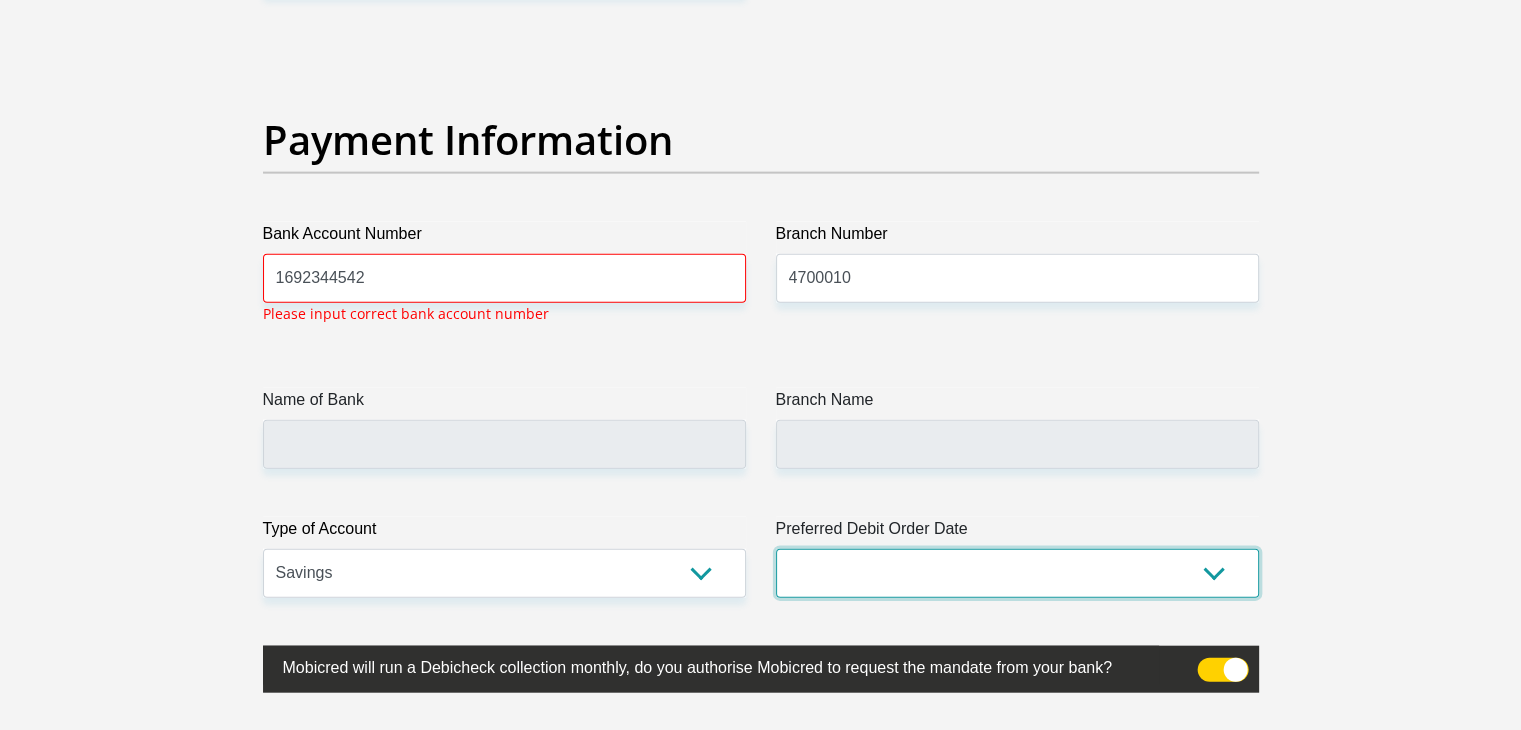 click on "1st
2nd
3rd
4th
5th
7th
18th
19th
20th
21st
22nd
23rd
24th
25th
26th
27th
28th
29th
30th" at bounding box center (1017, 573) 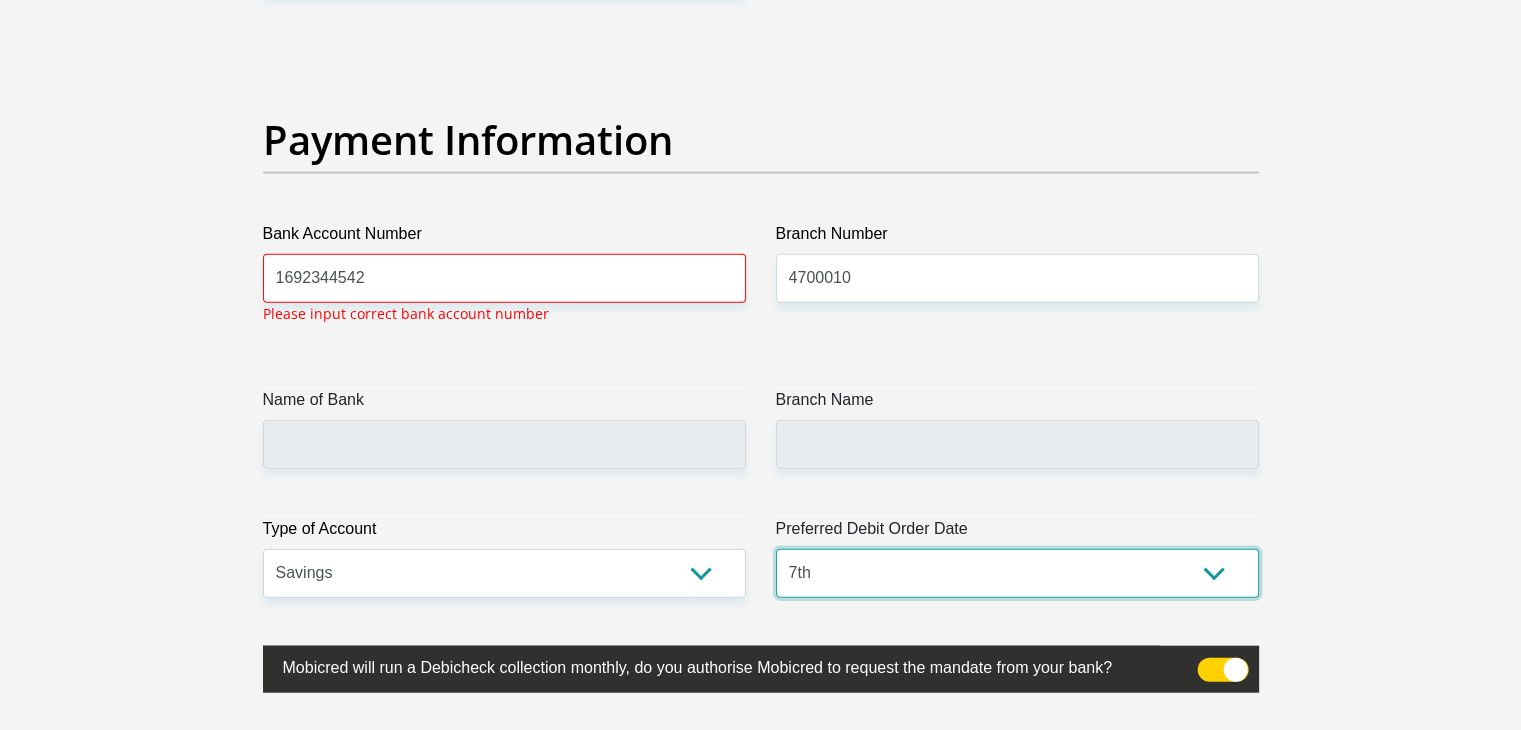 click on "1st
2nd
3rd
4th
5th
7th
18th
19th
20th
21st
22nd
23rd
24th
25th
26th
27th
28th
29th
30th" at bounding box center (1017, 573) 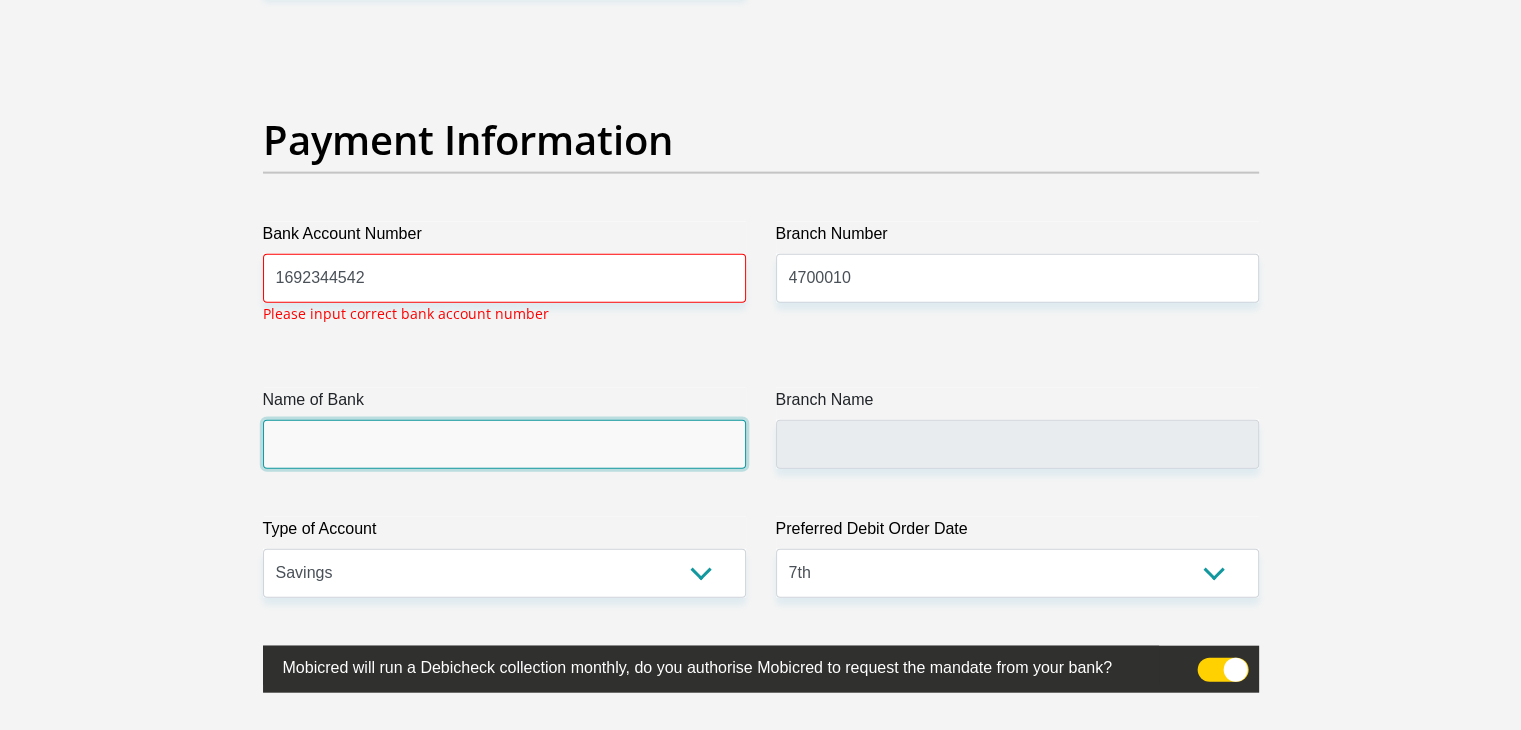 click on "Name of Bank" at bounding box center [504, 444] 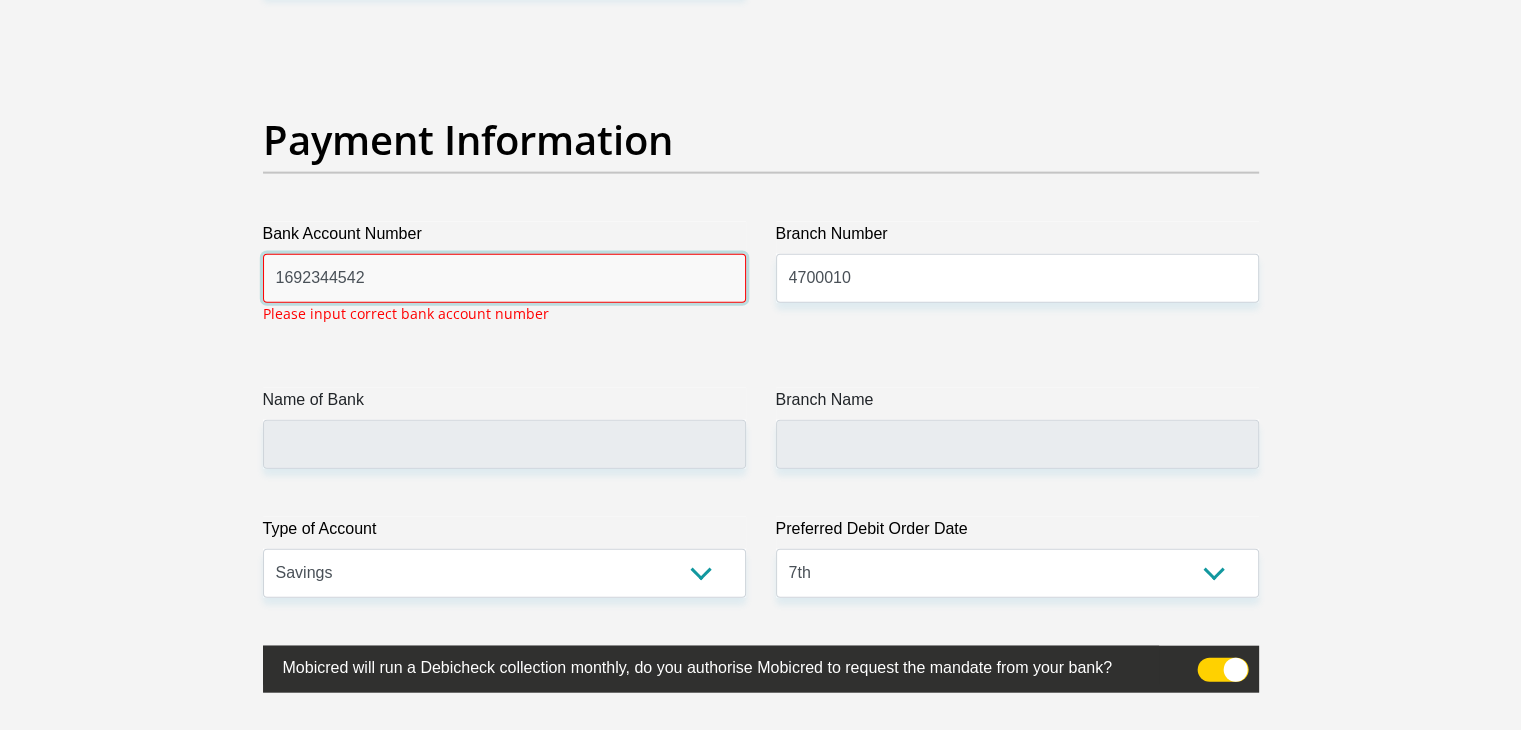 click on "1692344542" at bounding box center [504, 278] 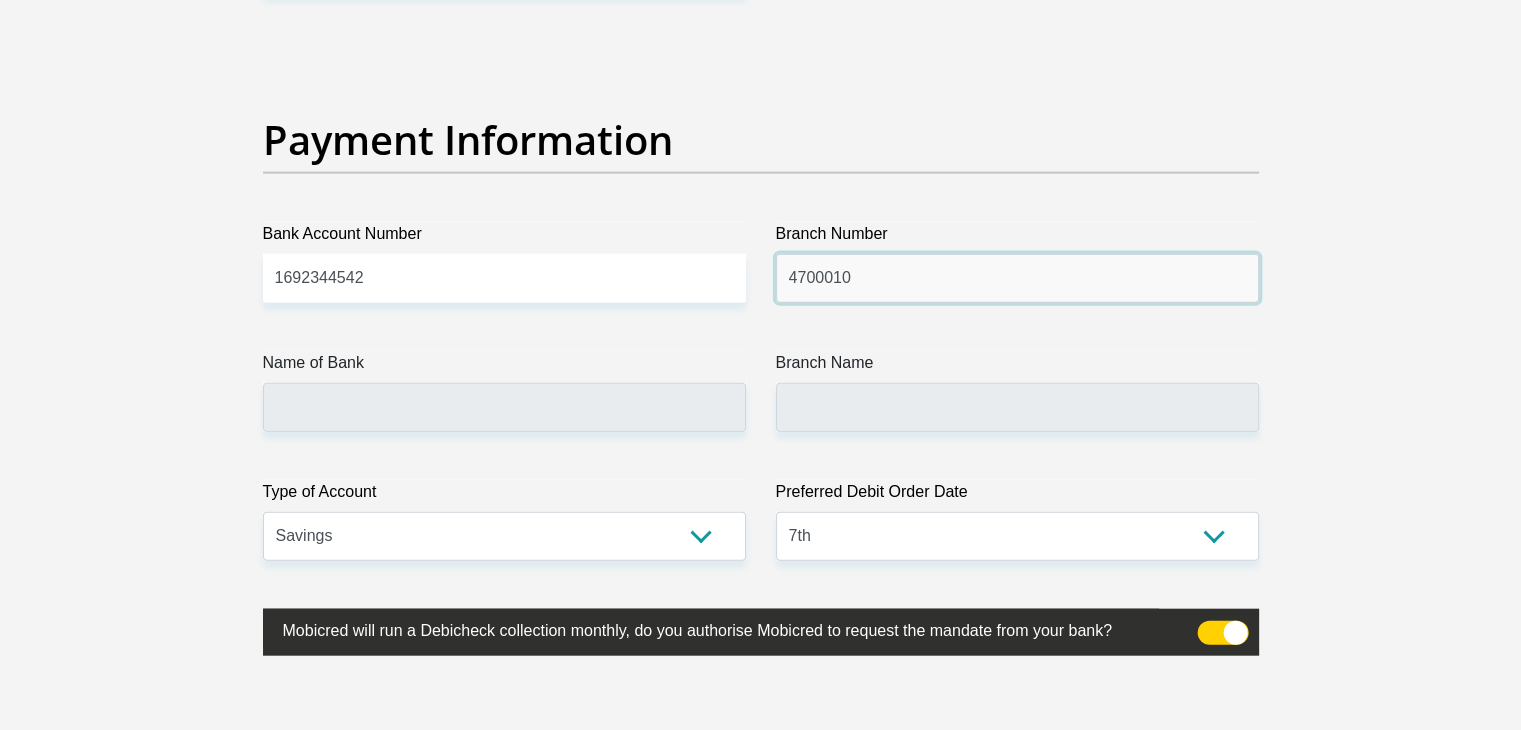 click on "4700010" at bounding box center [1017, 278] 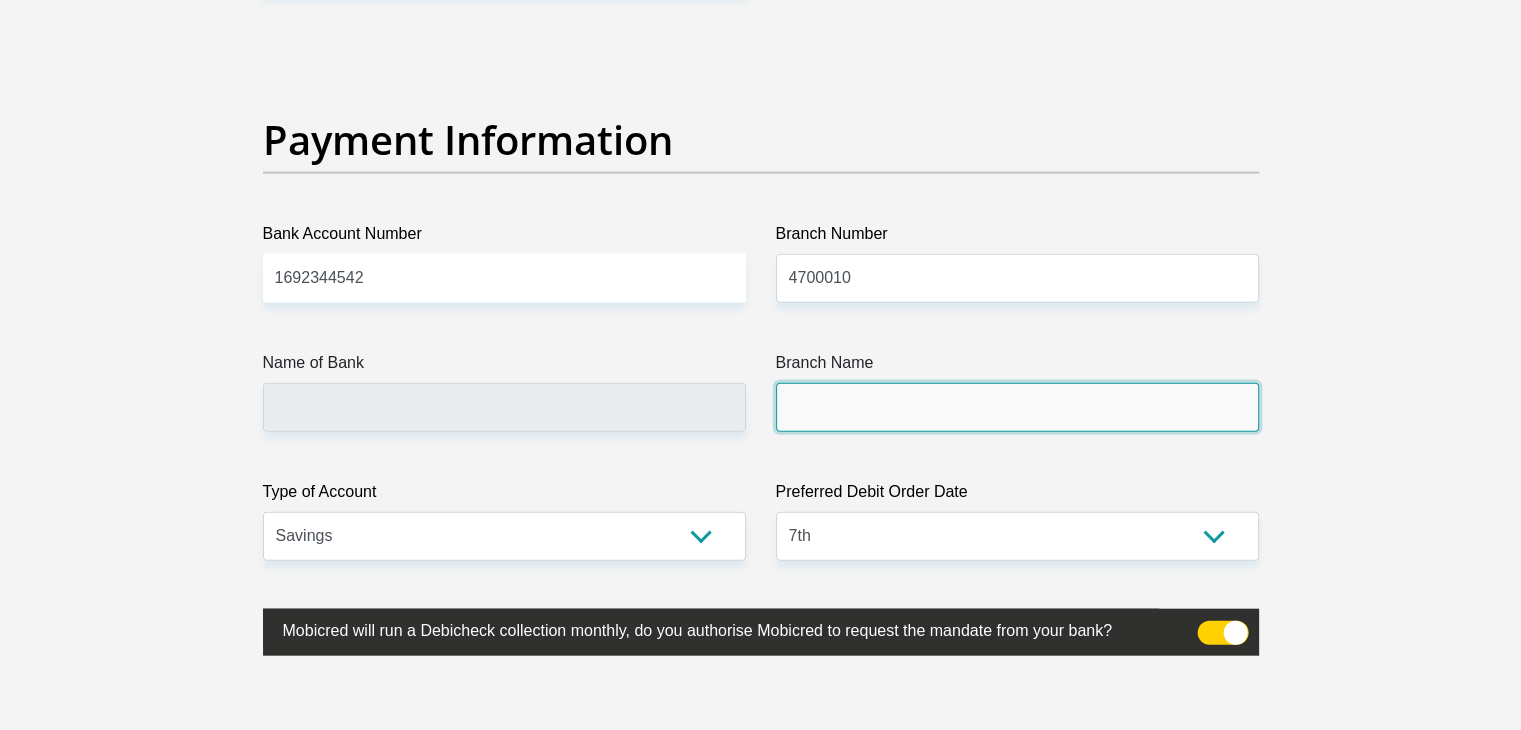 click on "Branch Name" at bounding box center [1017, 407] 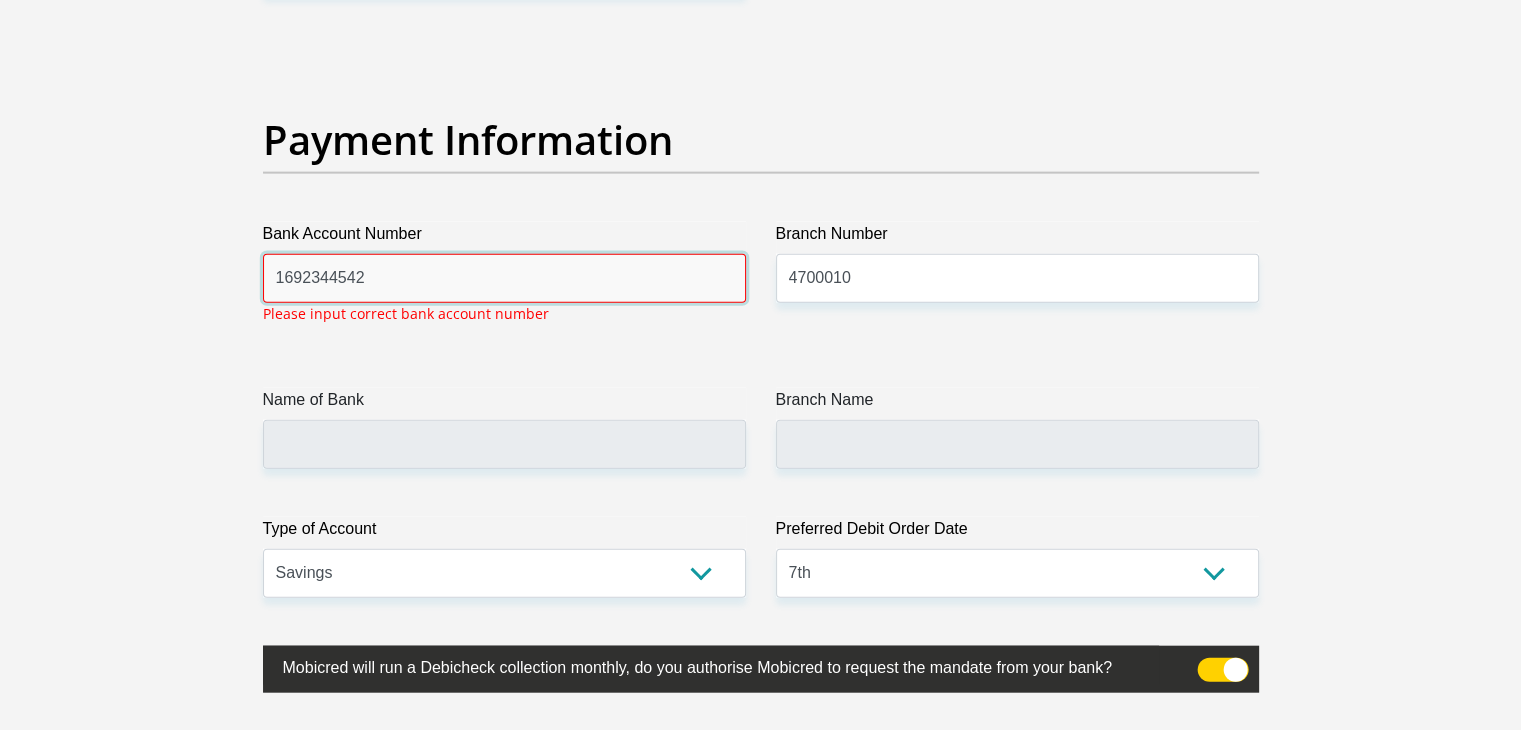 click on "1692344542" at bounding box center [504, 278] 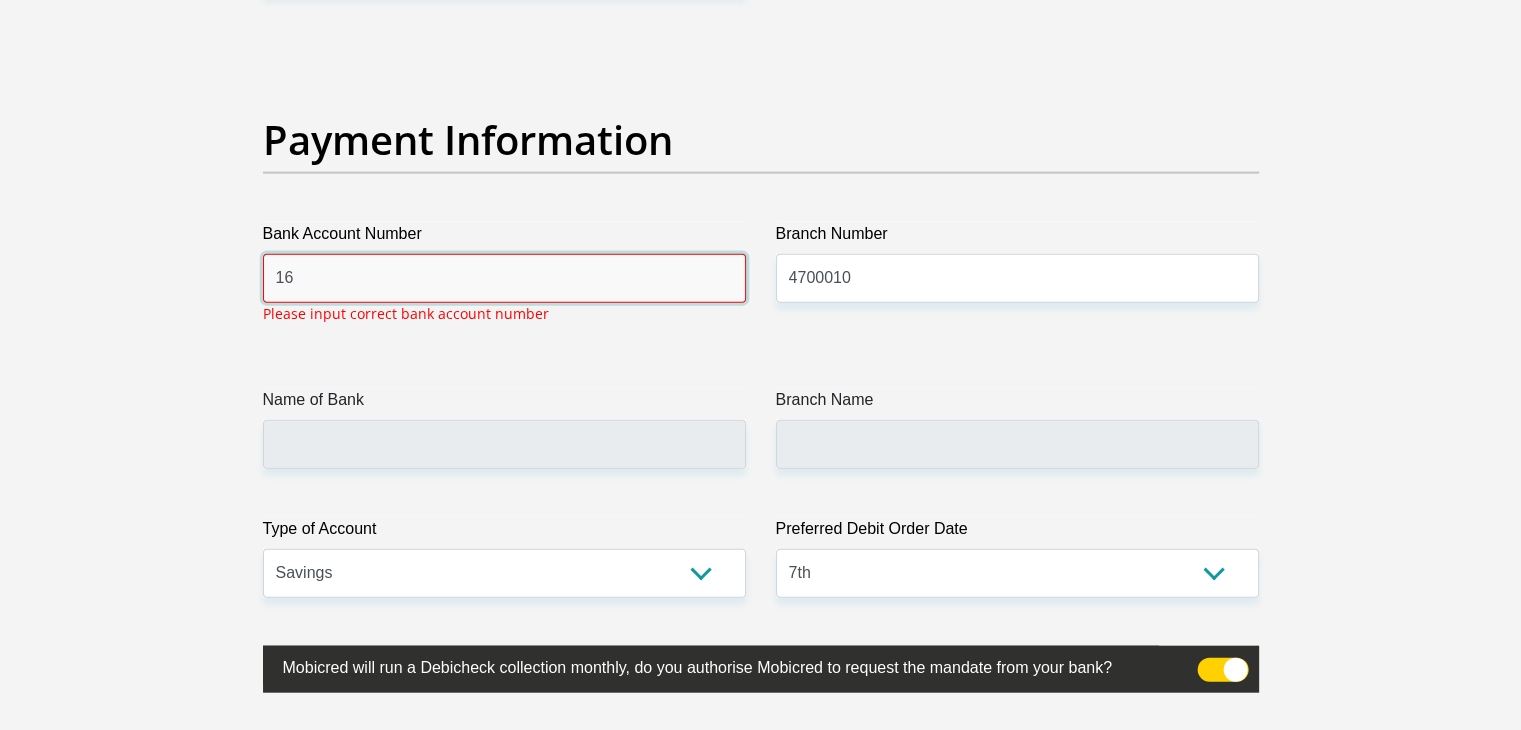 type on "1" 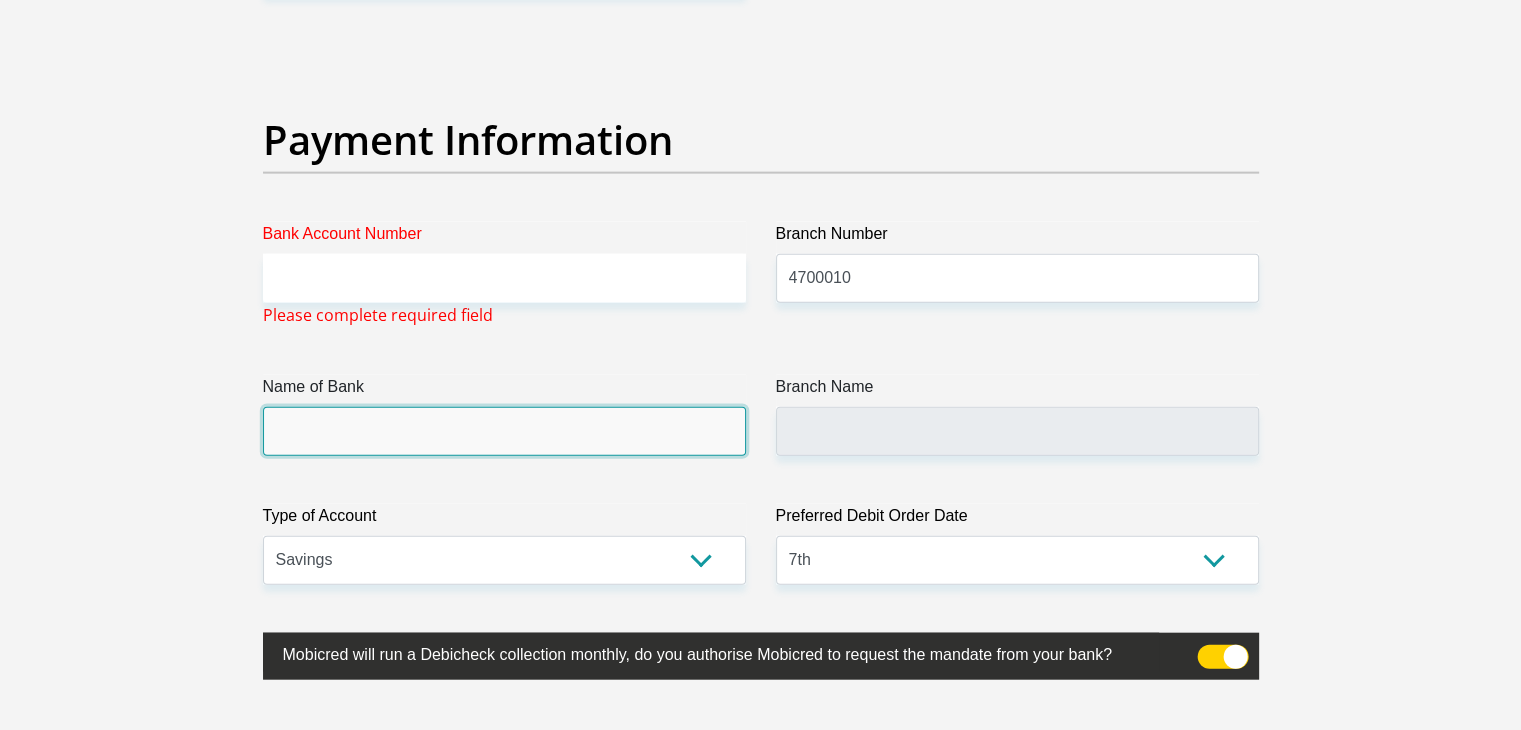click on "Title
Mr
Ms
Mrs
Dr
[PERSON_NAME]
First Name
Dumisani
Surname
[PERSON_NAME]
ID Number
0008175522088
Please input valid ID number
Race
Black
Coloured
Indian
White
Other
Contact Number
0823910579
Please input valid contact number
Nationality
[GEOGRAPHIC_DATA]
[GEOGRAPHIC_DATA]
[GEOGRAPHIC_DATA]  [GEOGRAPHIC_DATA]  [GEOGRAPHIC_DATA]" at bounding box center (761, -956) 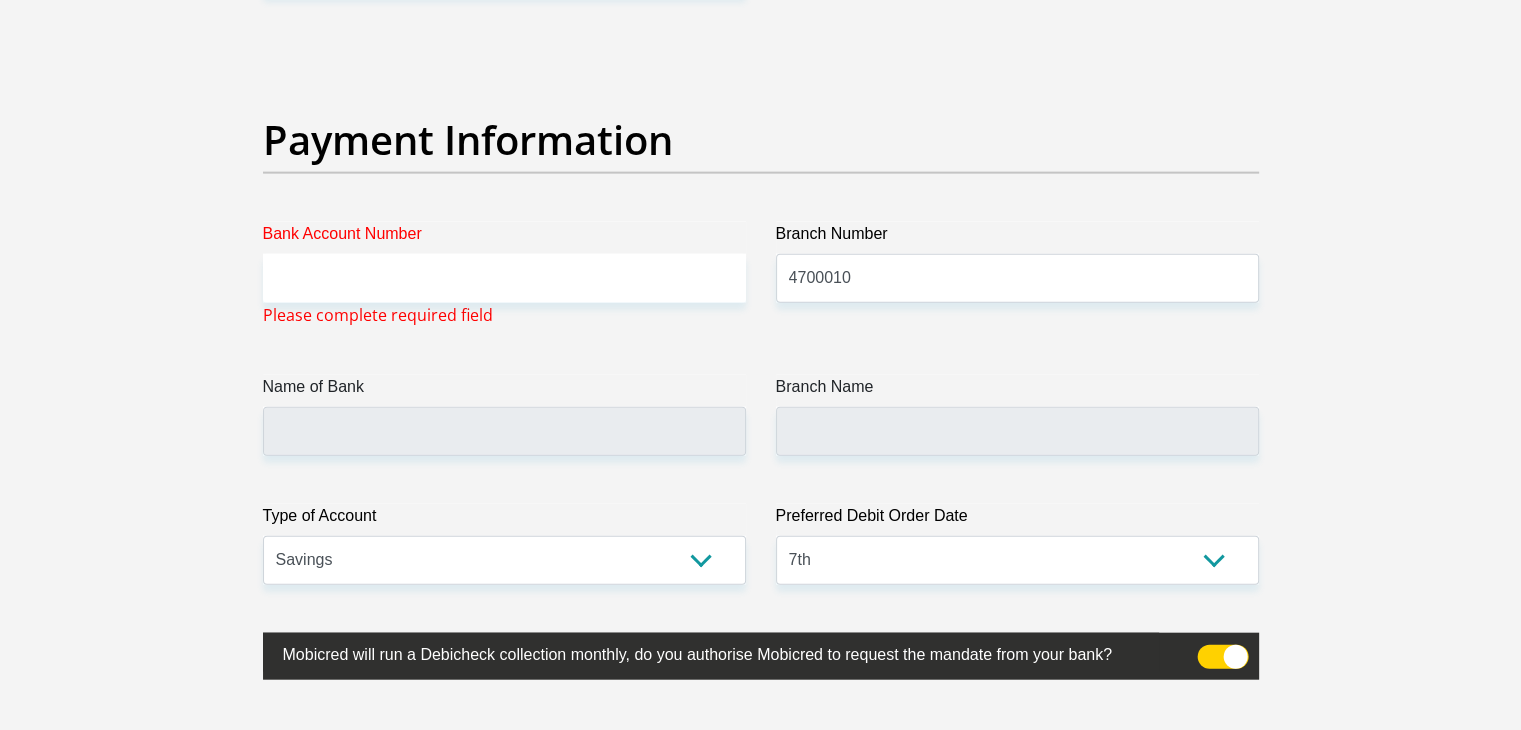 drag, startPoint x: 512, startPoint y: 453, endPoint x: 513, endPoint y: 437, distance: 16.03122 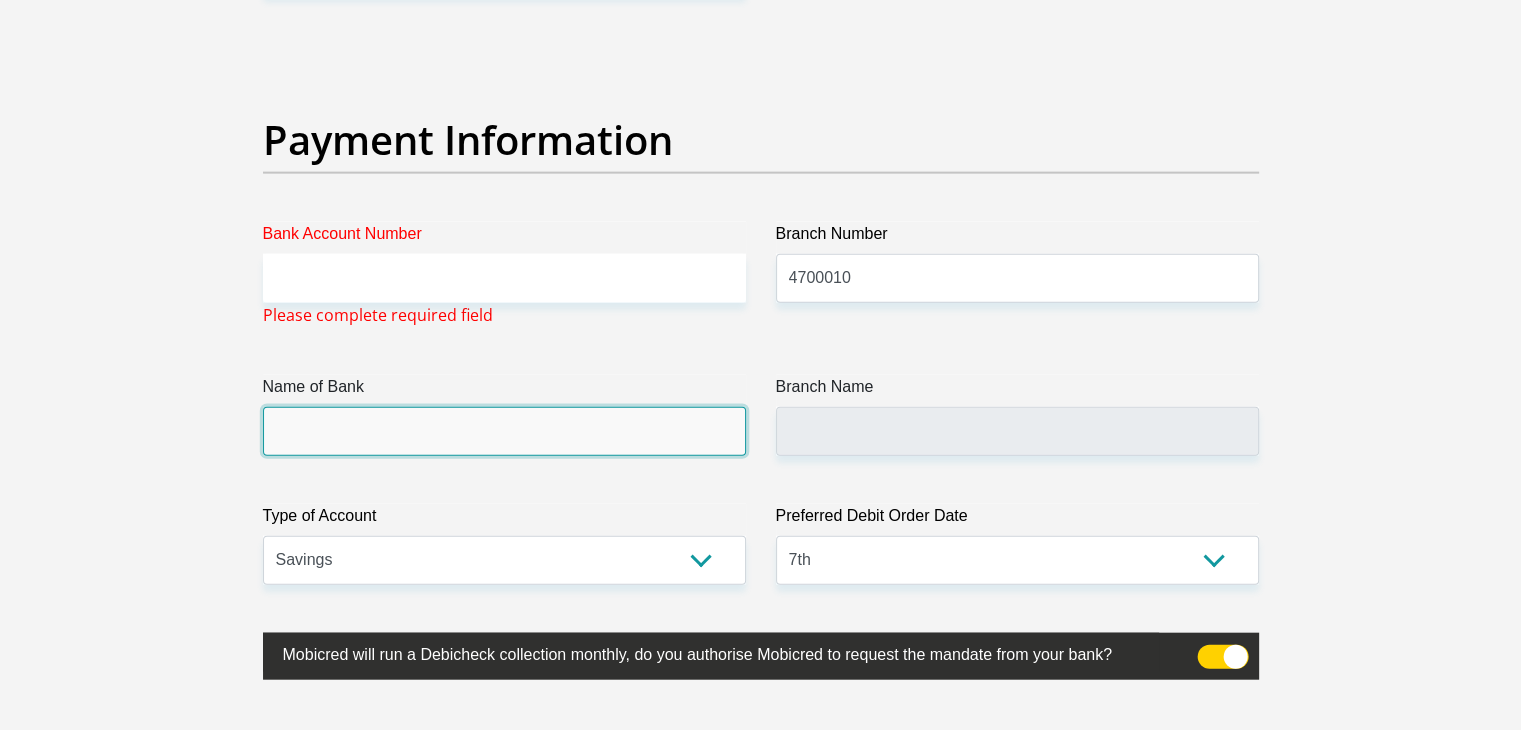 click on "Name of Bank" at bounding box center (504, 431) 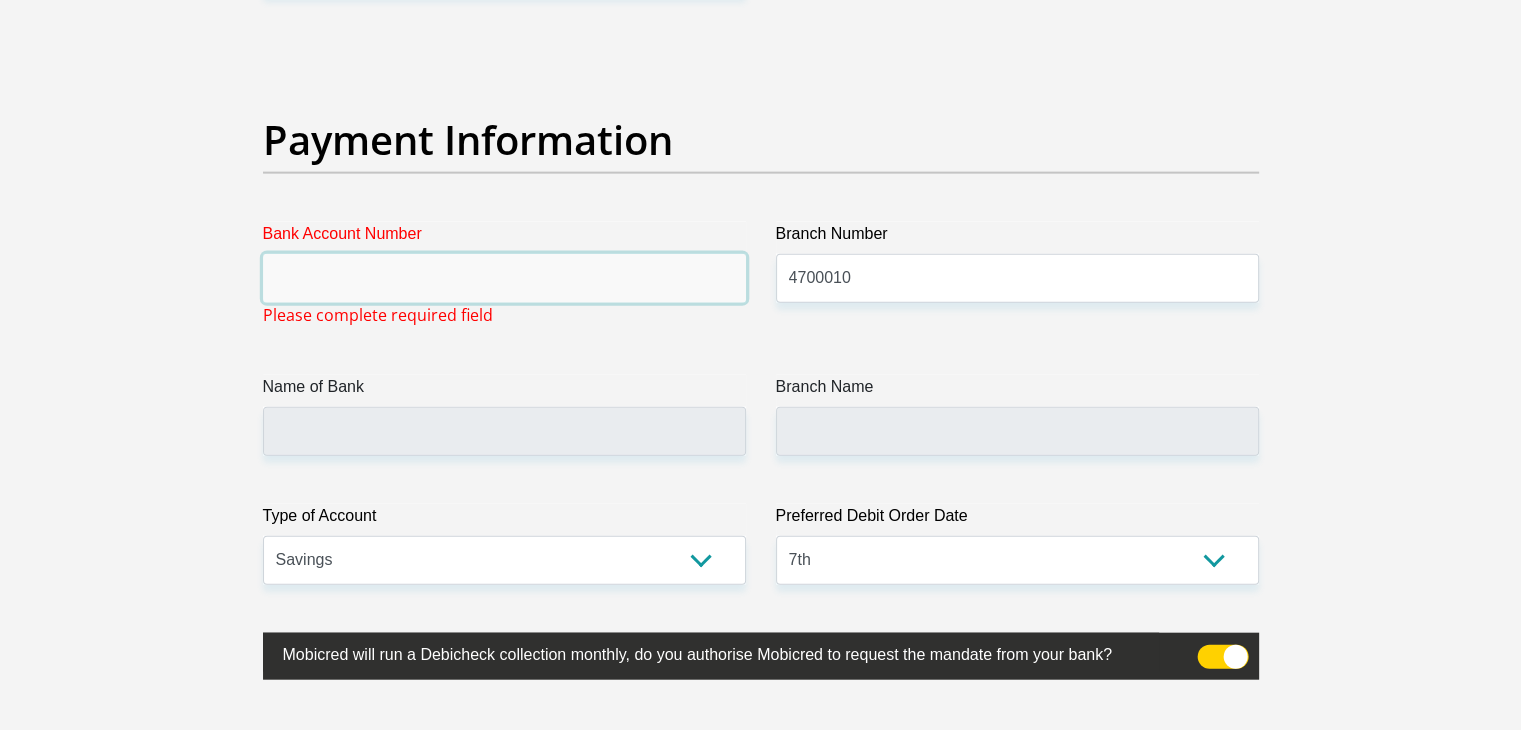 click on "Bank Account Number" at bounding box center (504, 278) 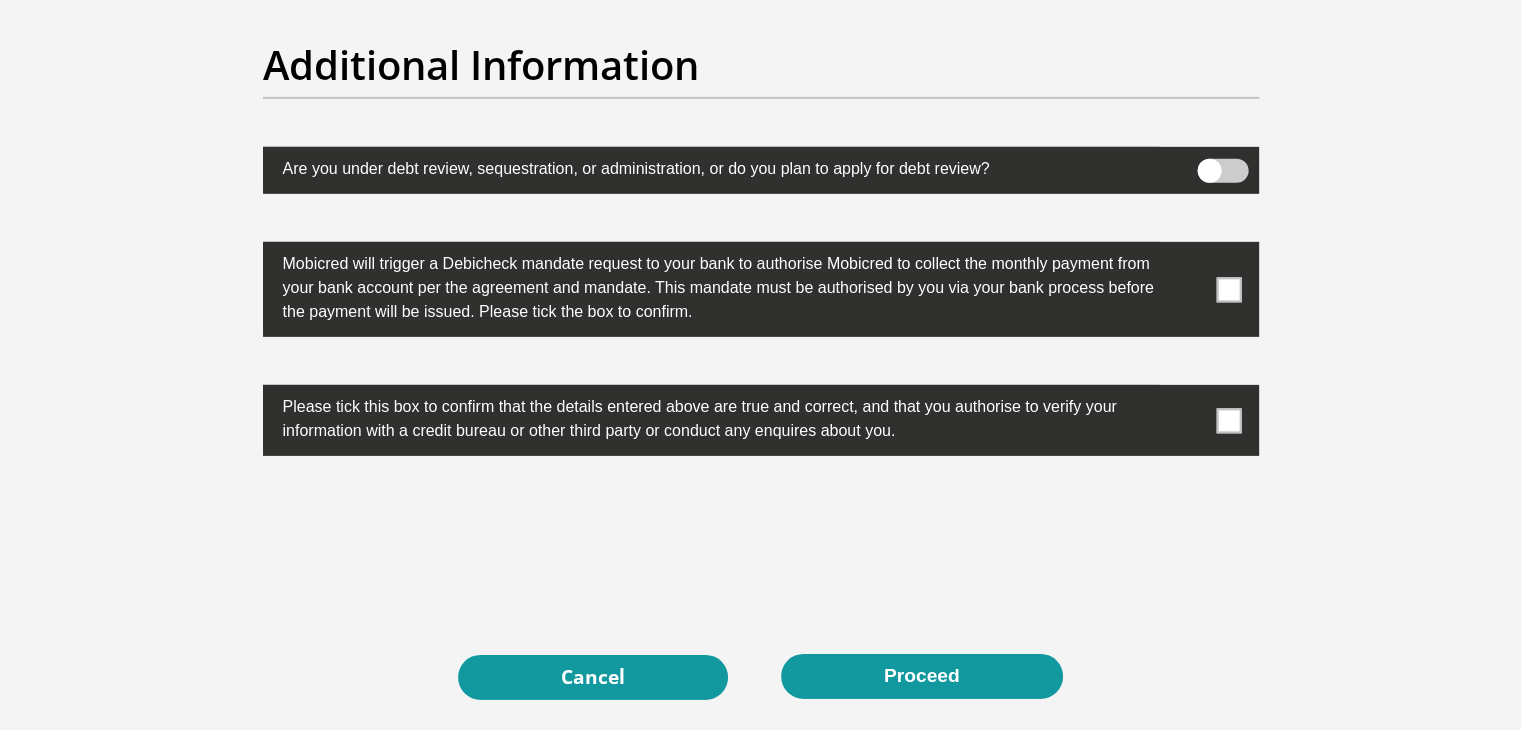 scroll, scrollTop: 6123, scrollLeft: 0, axis: vertical 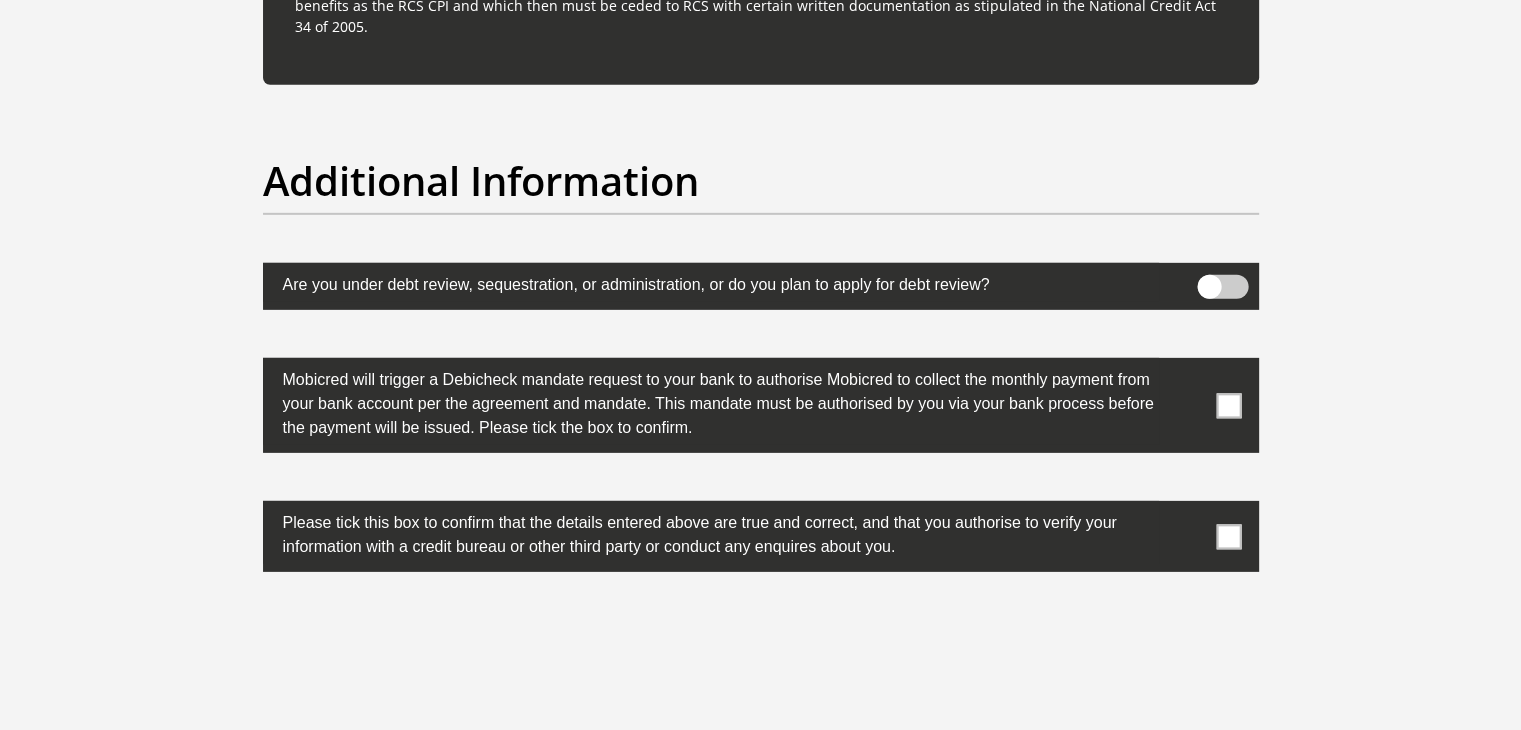 click at bounding box center [1228, 405] 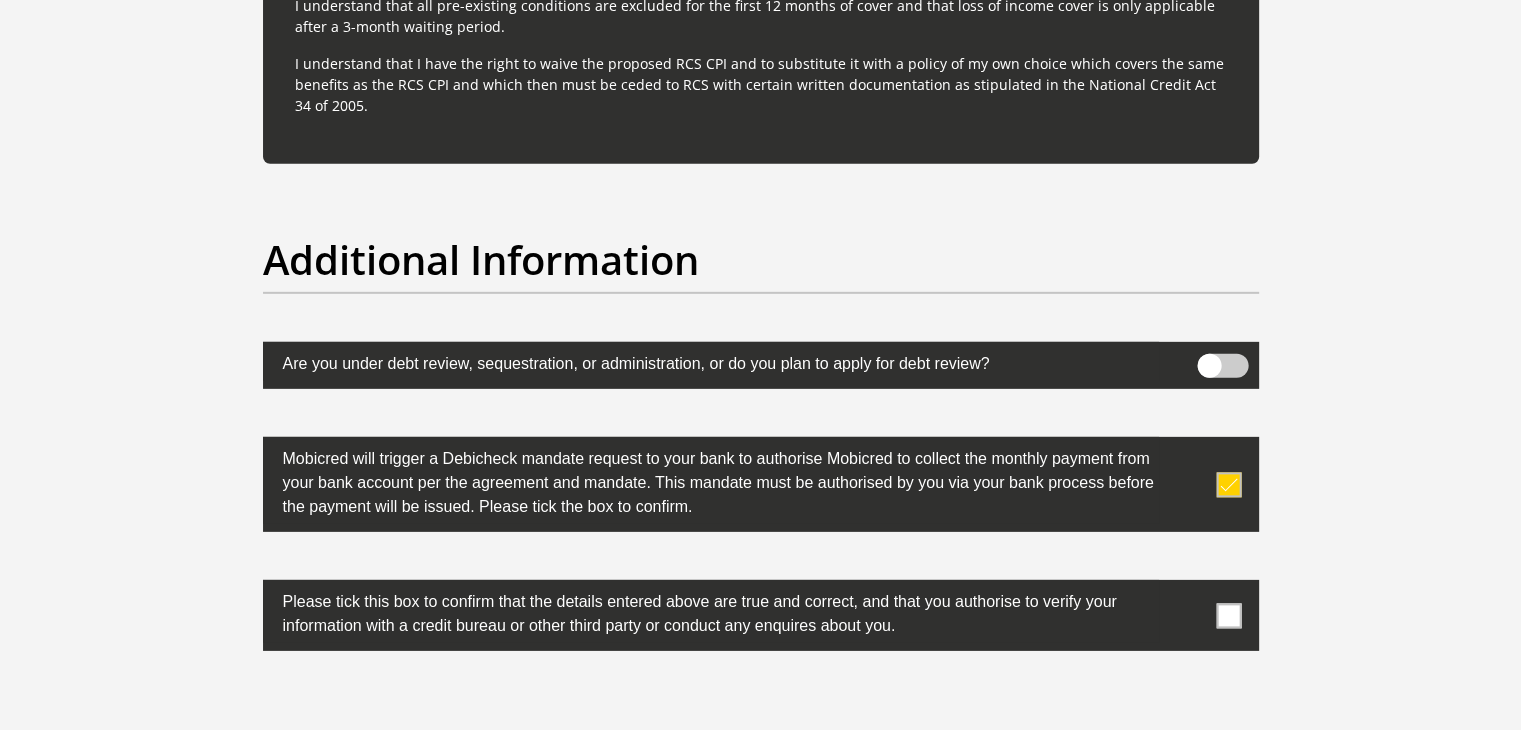 scroll, scrollTop: 6164, scrollLeft: 0, axis: vertical 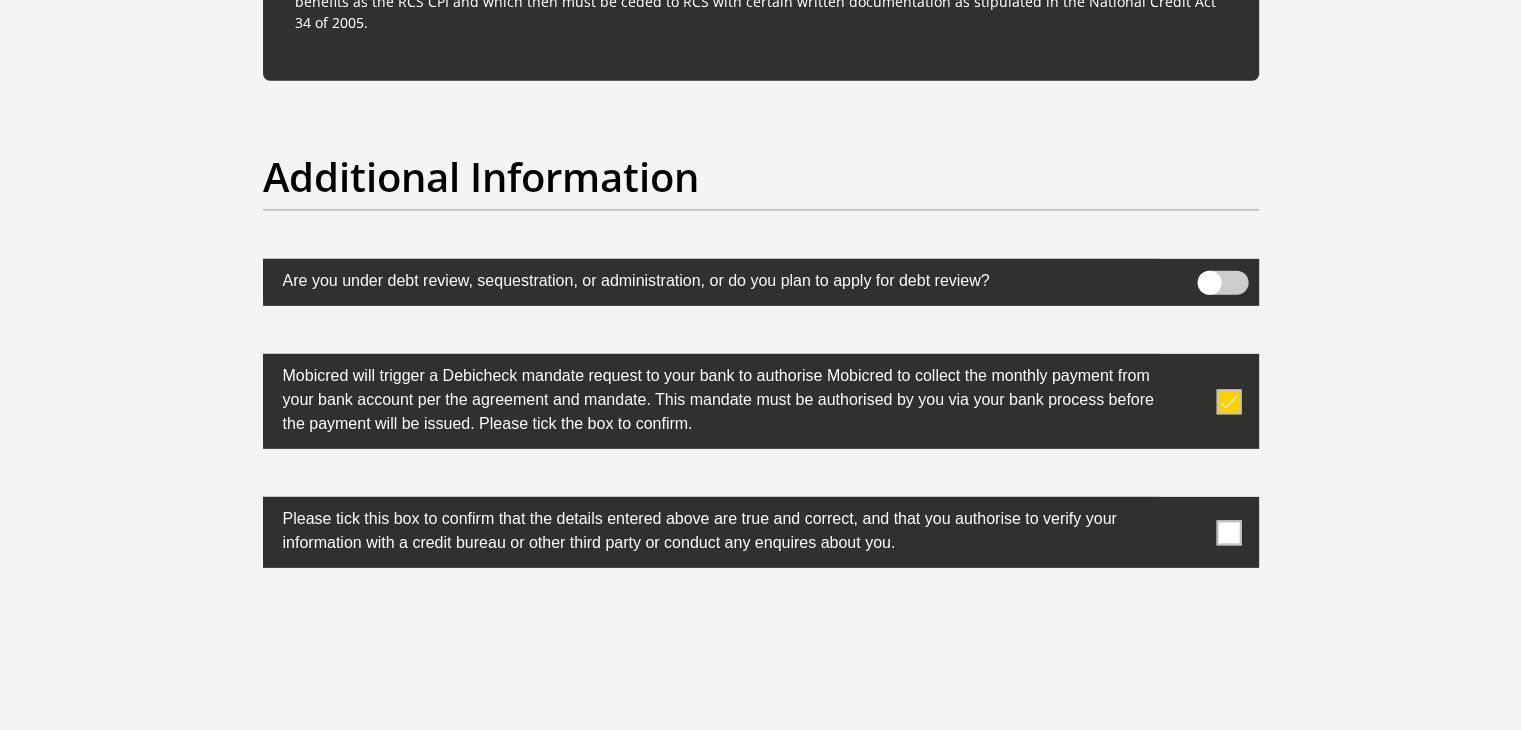 click at bounding box center (1228, 532) 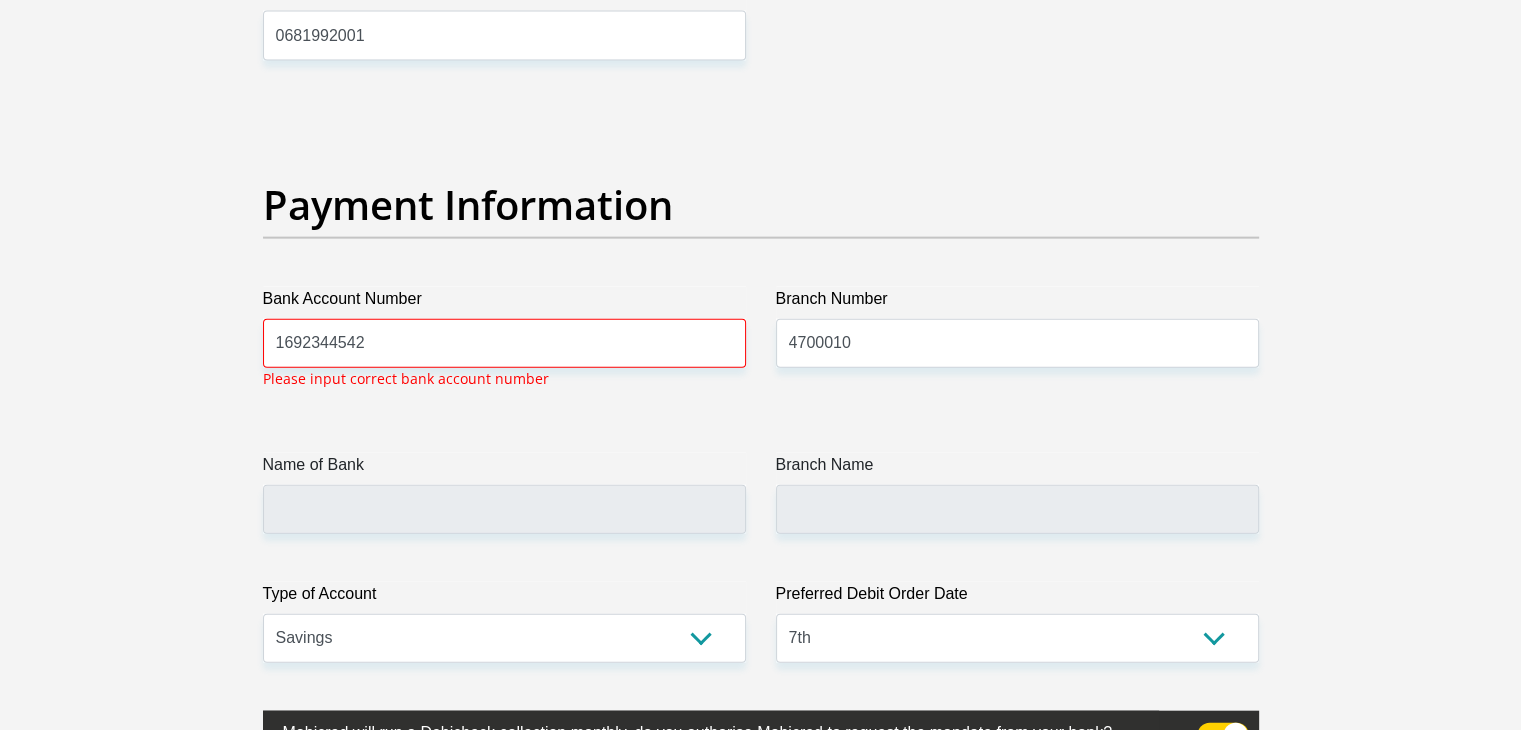 scroll, scrollTop: 4462, scrollLeft: 0, axis: vertical 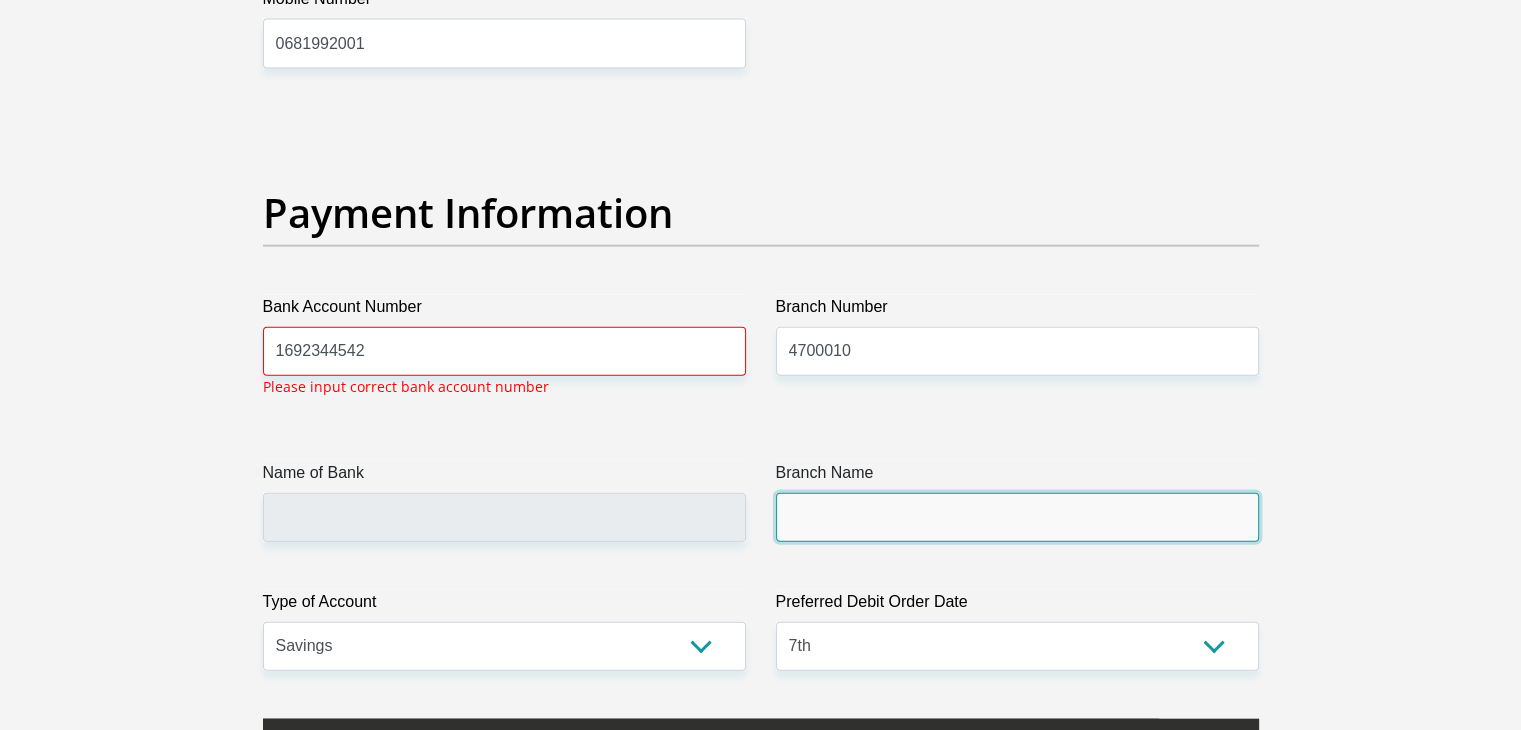 click on "Branch Name" at bounding box center (1017, 517) 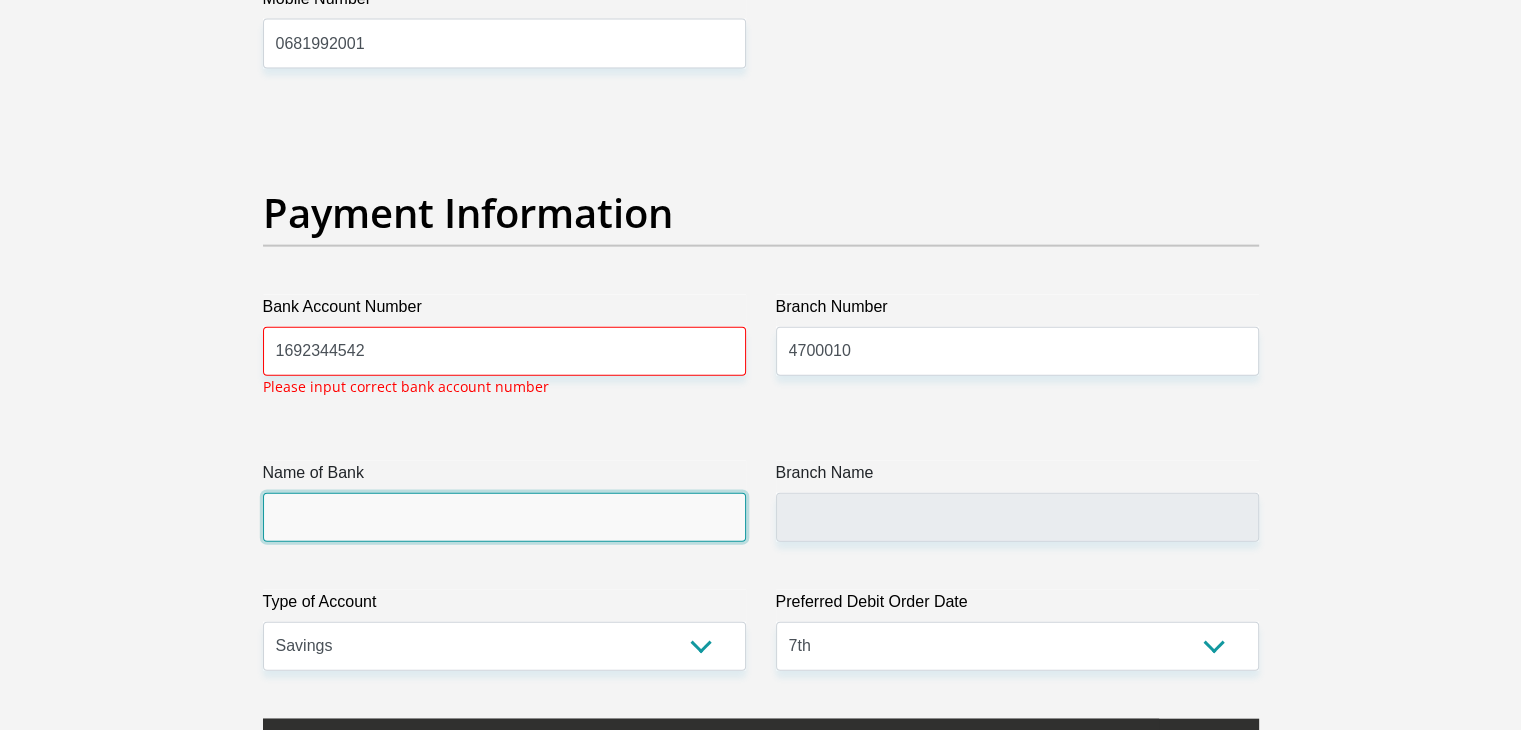 drag, startPoint x: 826, startPoint y: 509, endPoint x: 472, endPoint y: 502, distance: 354.0692 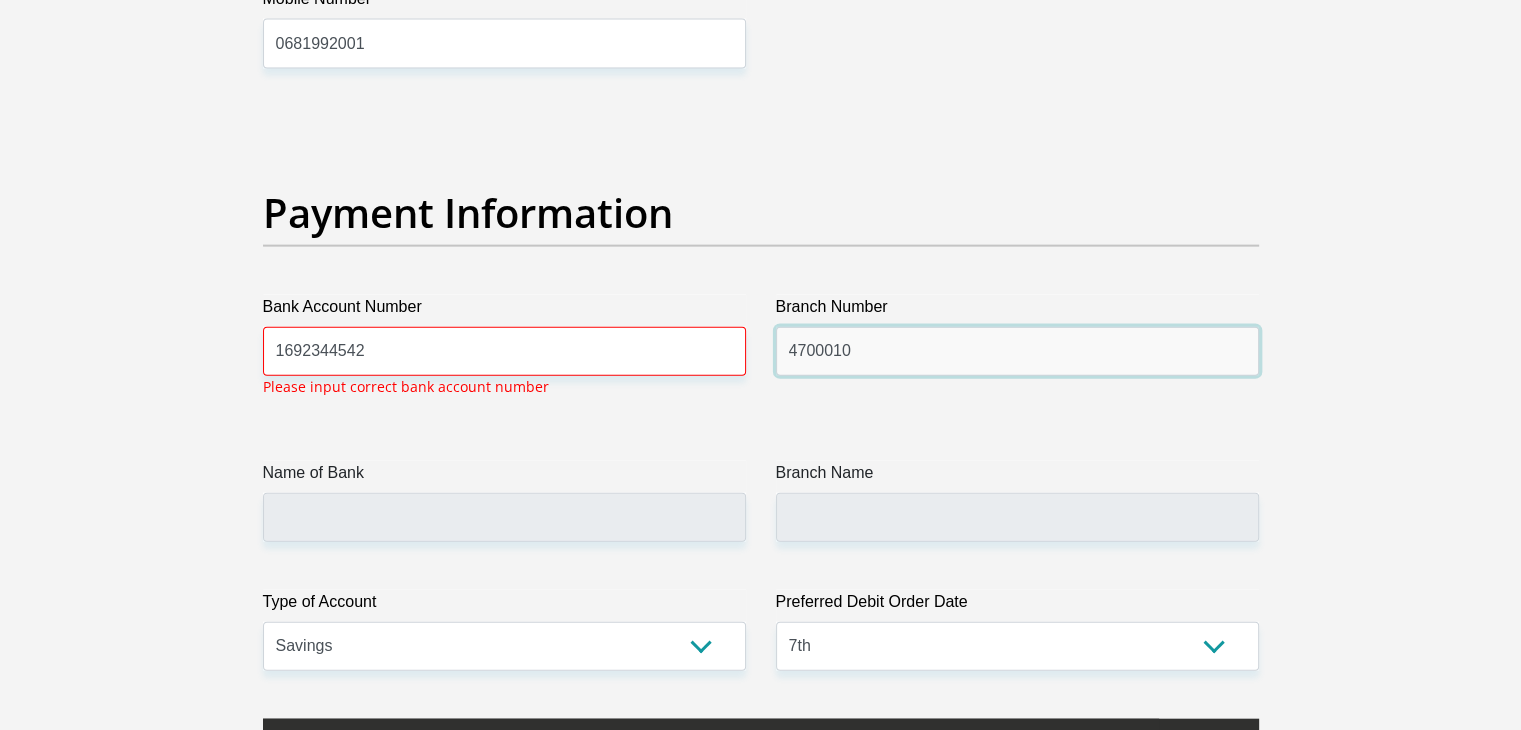 drag, startPoint x: 788, startPoint y: 352, endPoint x: 852, endPoint y: 349, distance: 64.070274 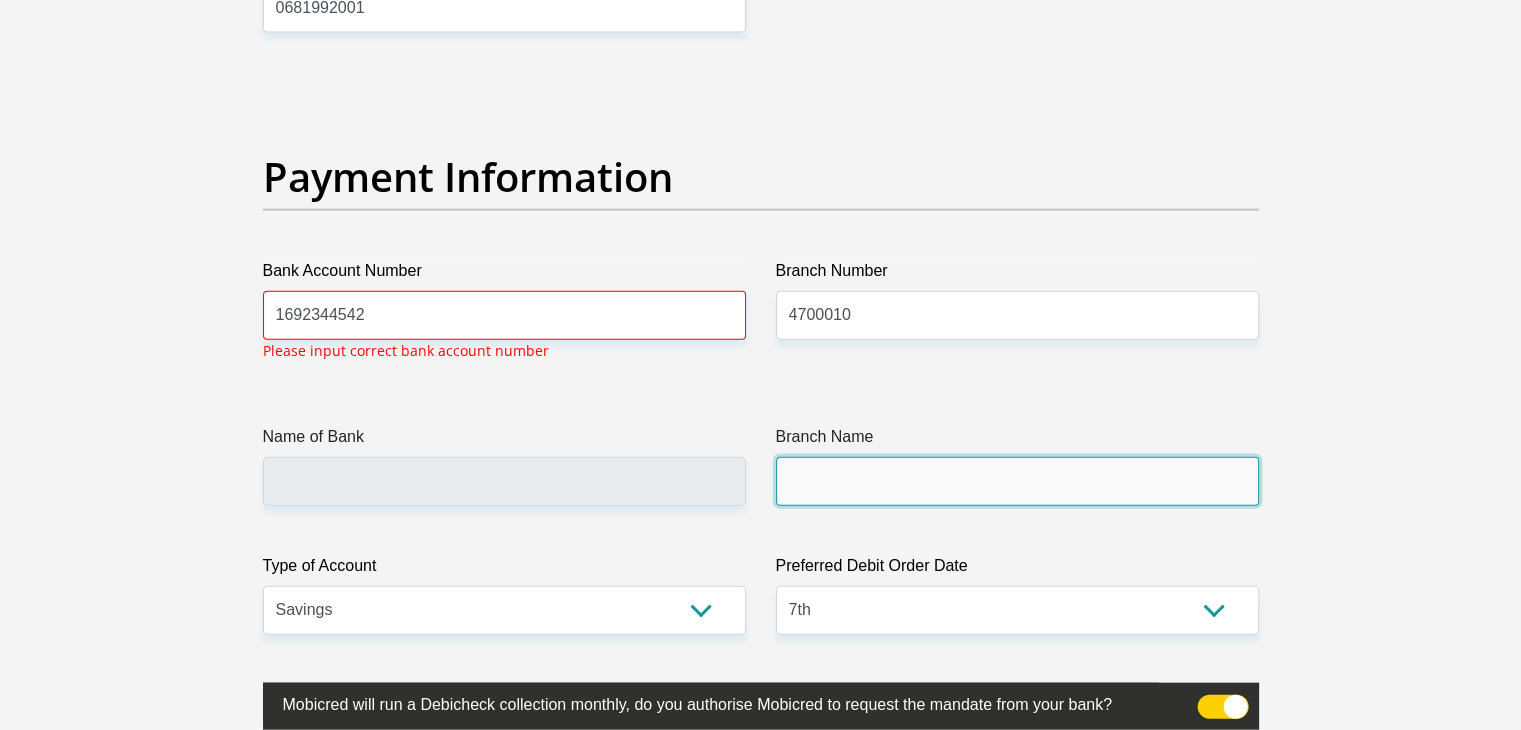 drag, startPoint x: 868, startPoint y: 514, endPoint x: 832, endPoint y: 489, distance: 43.829212 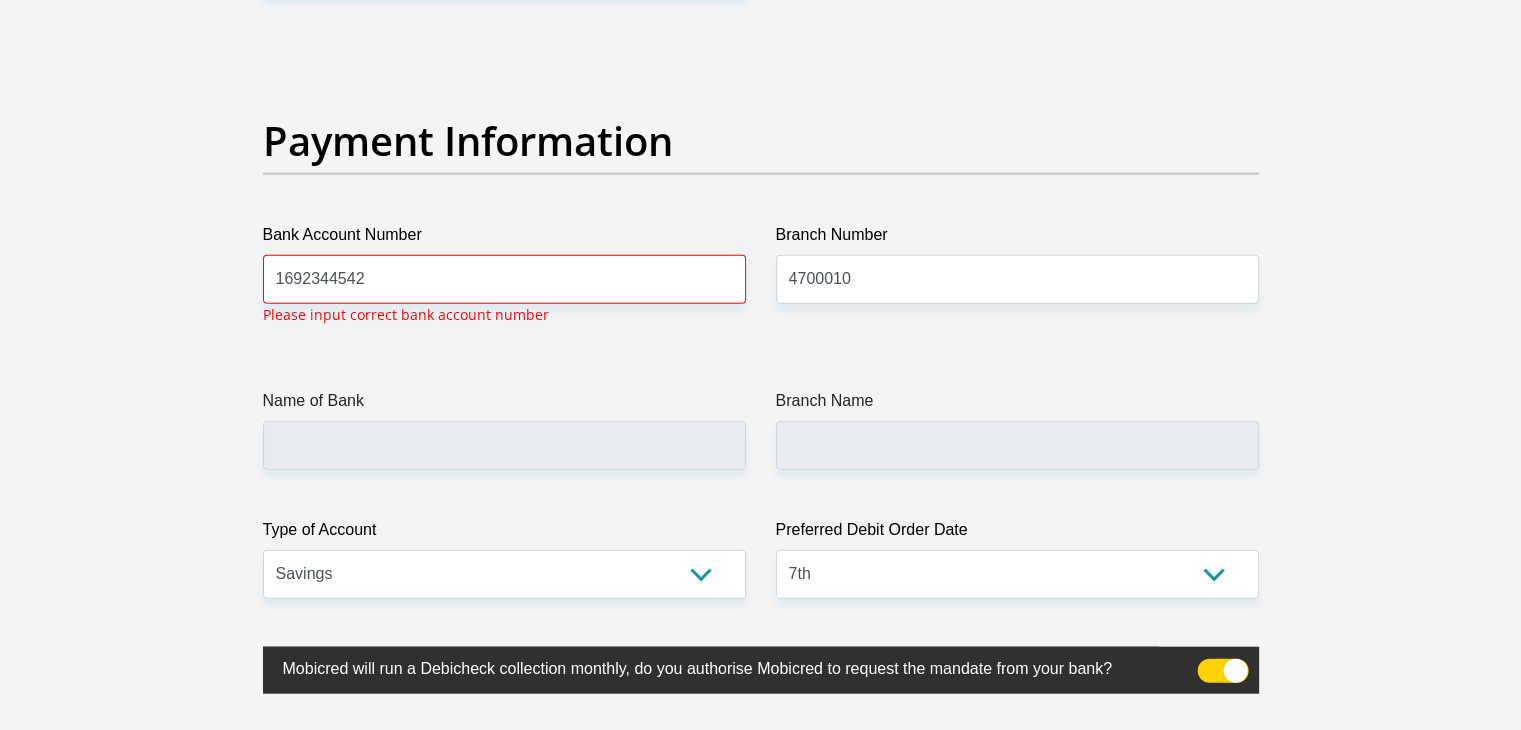 scroll, scrollTop: 4535, scrollLeft: 0, axis: vertical 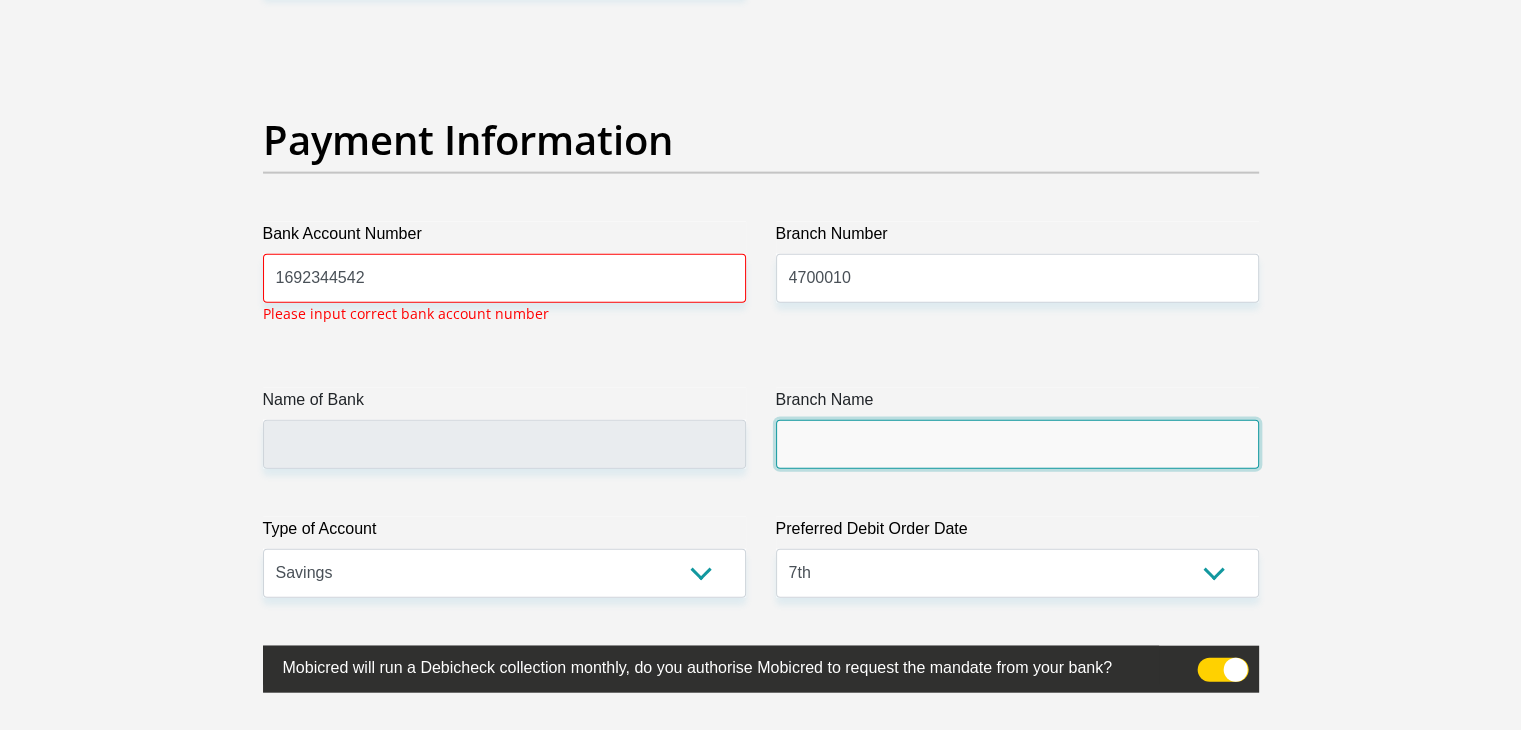 drag, startPoint x: 832, startPoint y: 489, endPoint x: 816, endPoint y: 441, distance: 50.596443 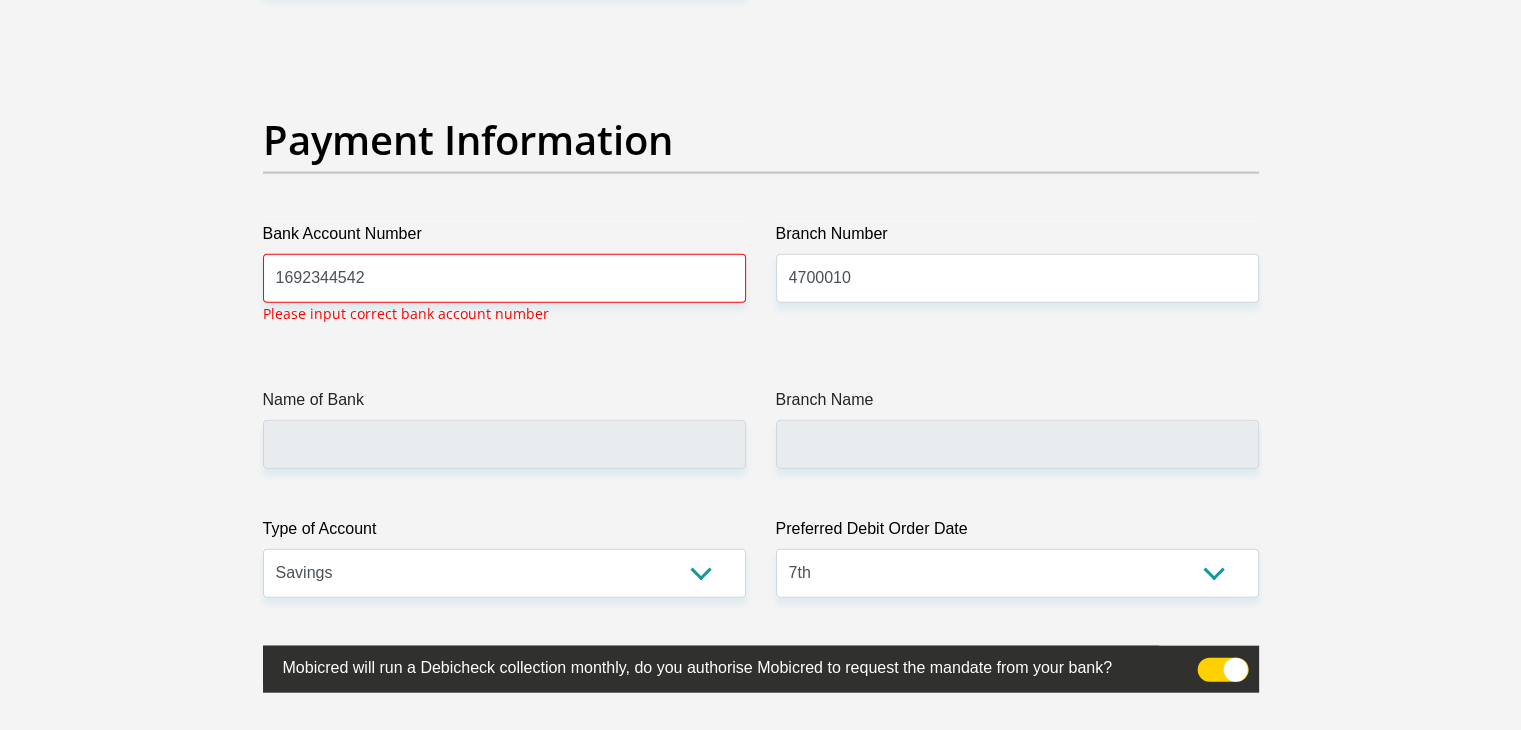 drag, startPoint x: 816, startPoint y: 441, endPoint x: 524, endPoint y: 249, distance: 349.46817 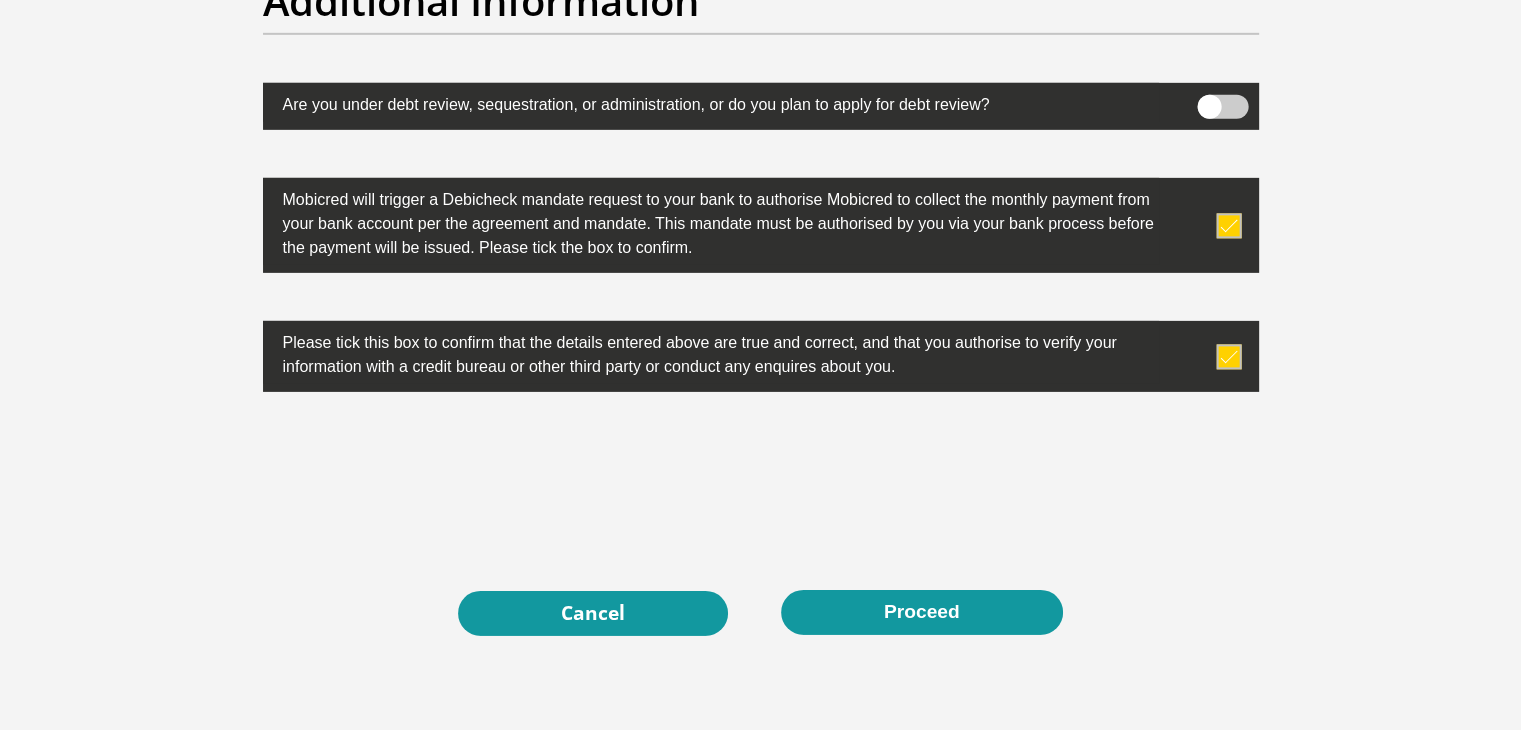 scroll, scrollTop: 6478, scrollLeft: 0, axis: vertical 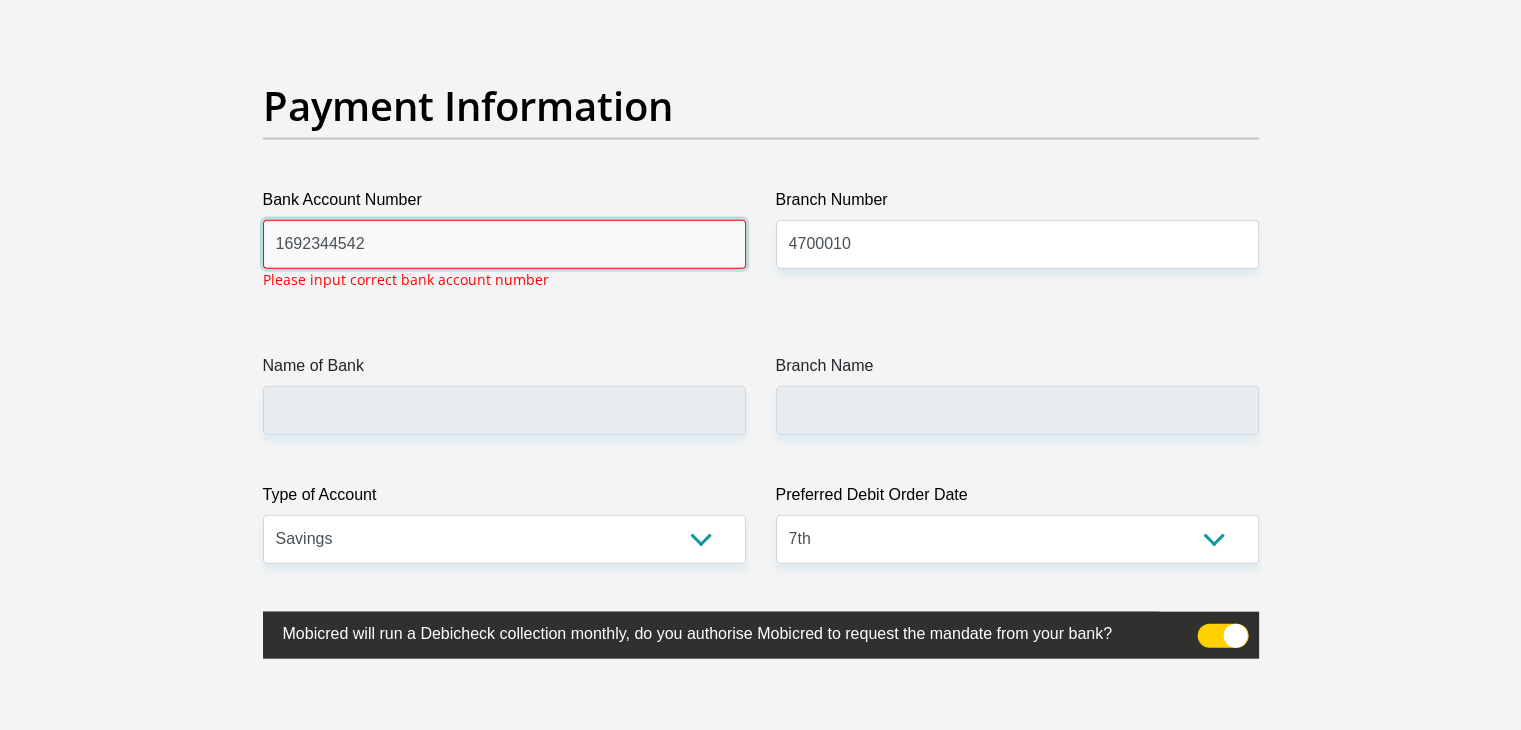 click on "1692344542" at bounding box center [504, 244] 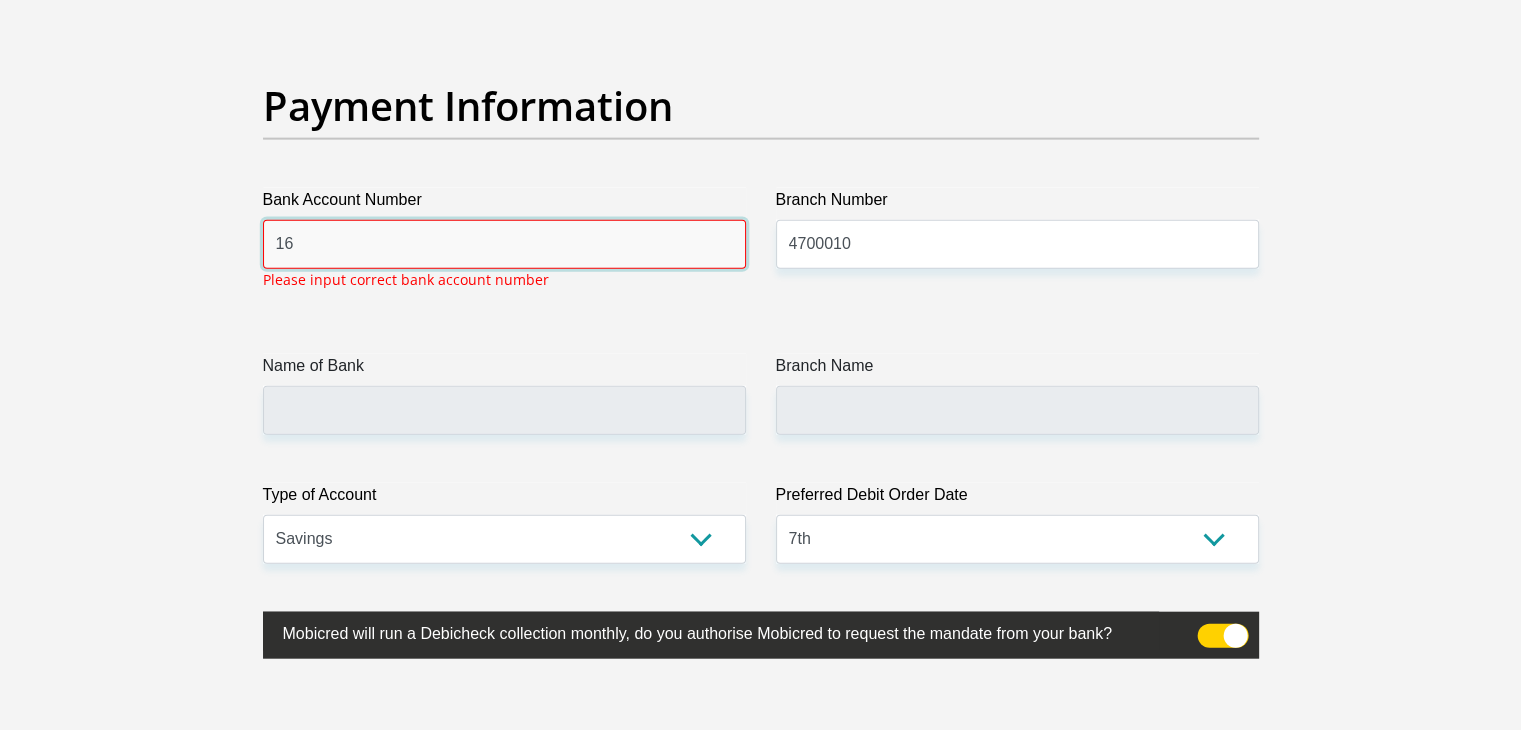 type on "1" 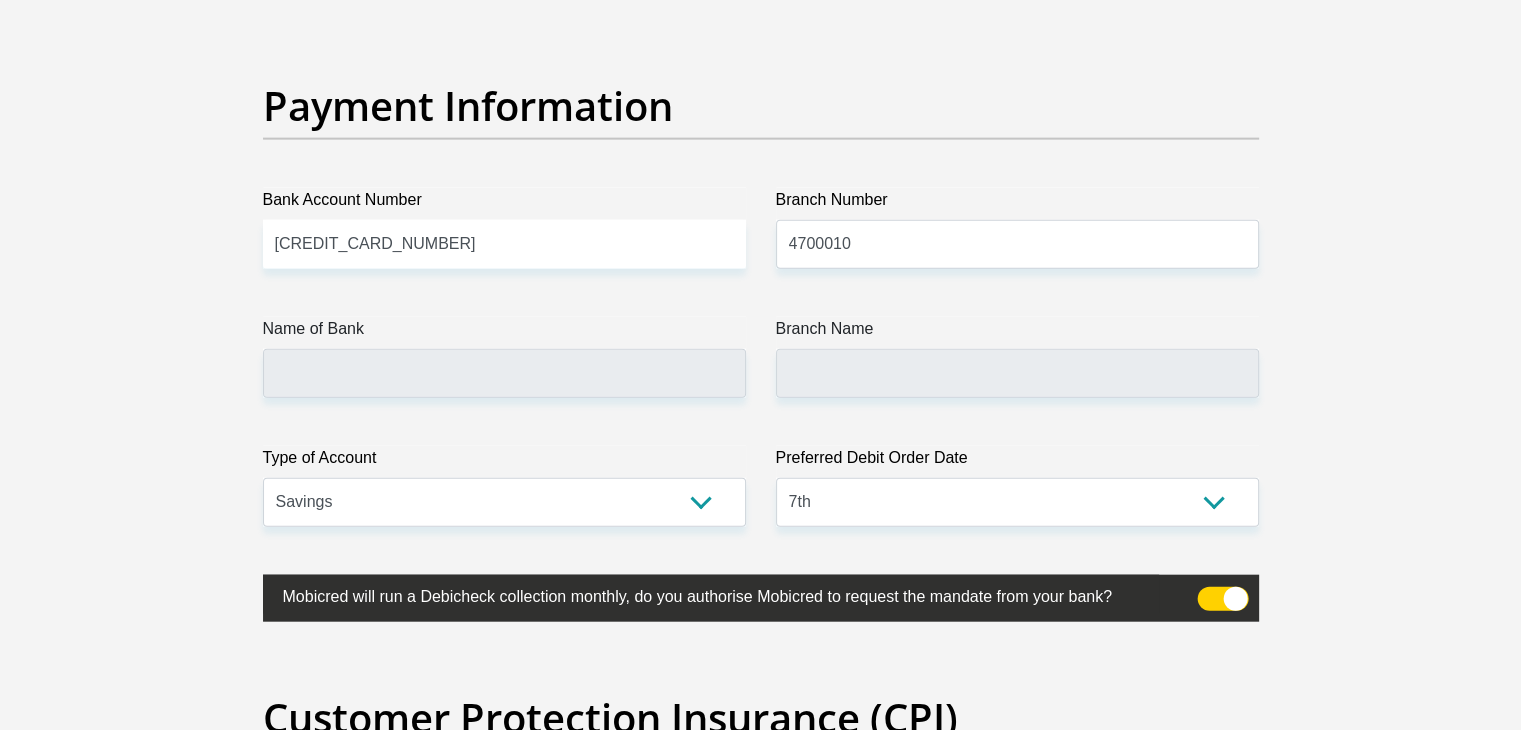 click on "Payment Information" at bounding box center (761, 135) 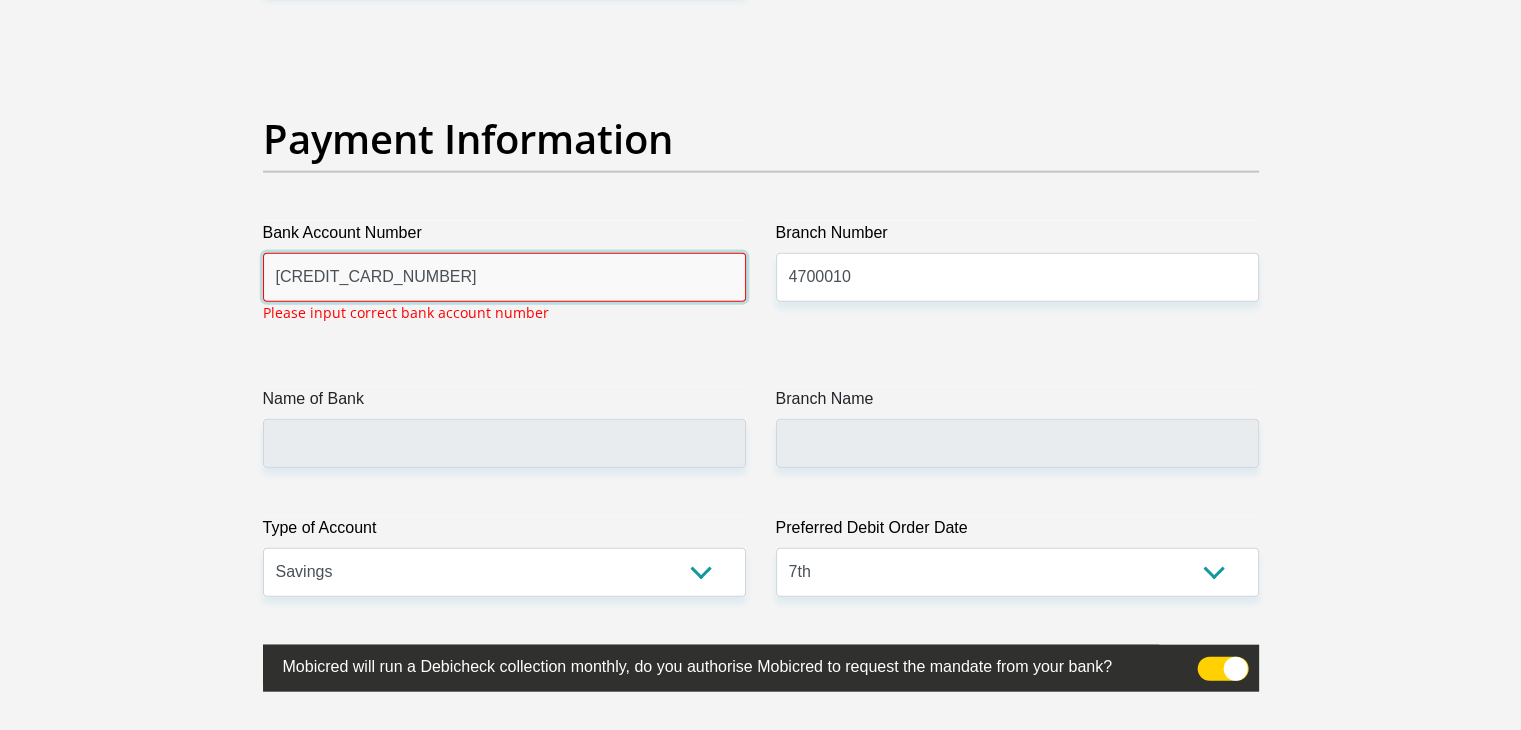 scroll, scrollTop: 4535, scrollLeft: 0, axis: vertical 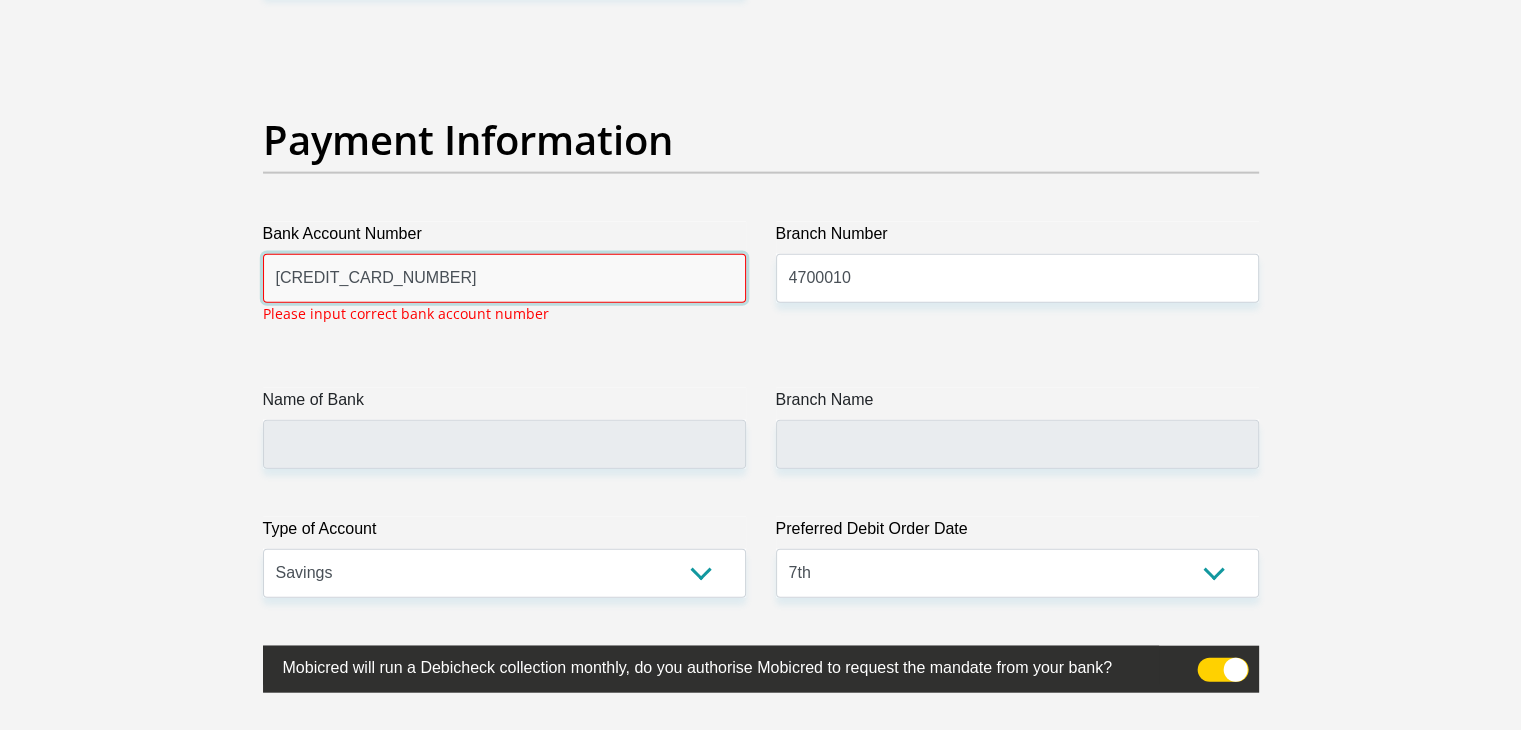 click on "[CREDIT_CARD_NUMBER]" at bounding box center (504, 278) 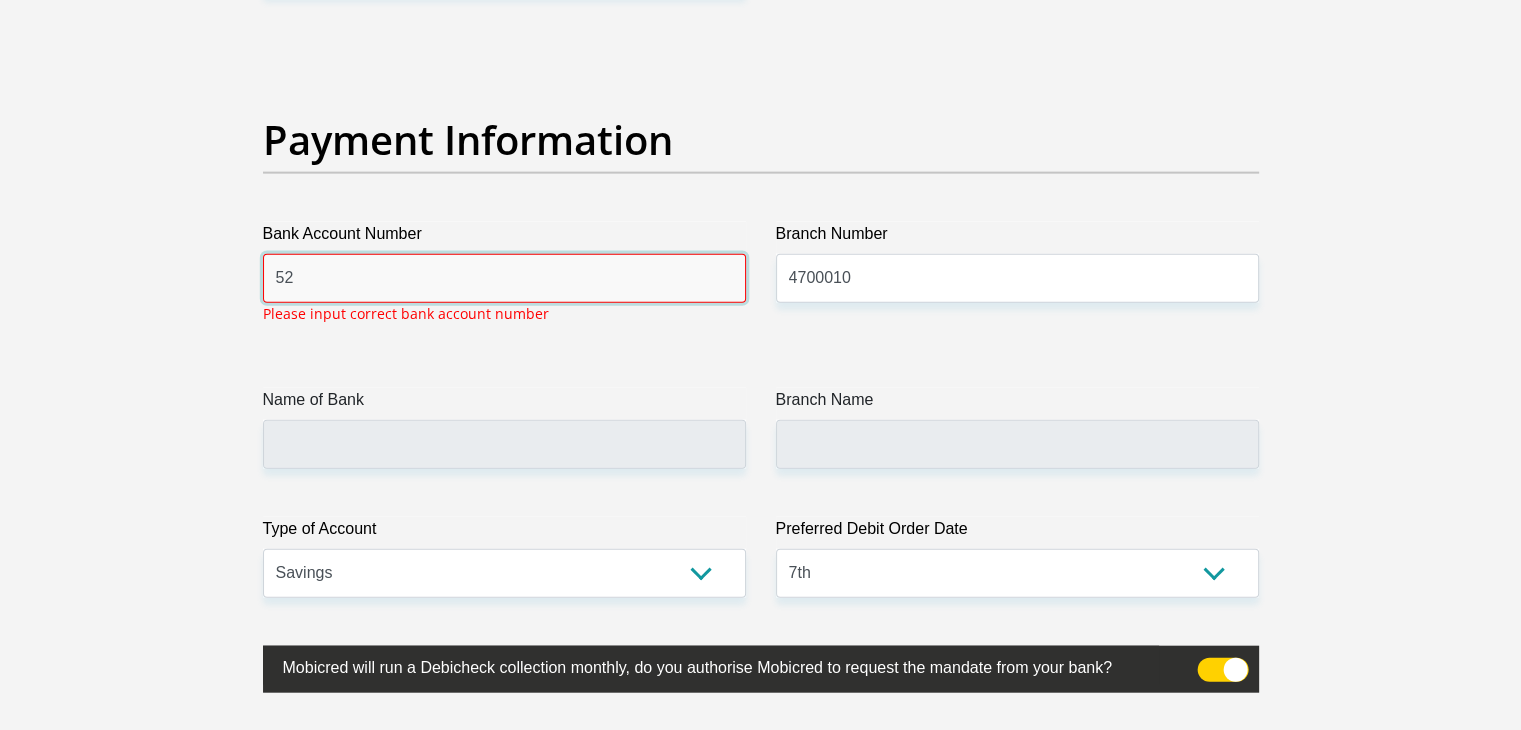 type on "5" 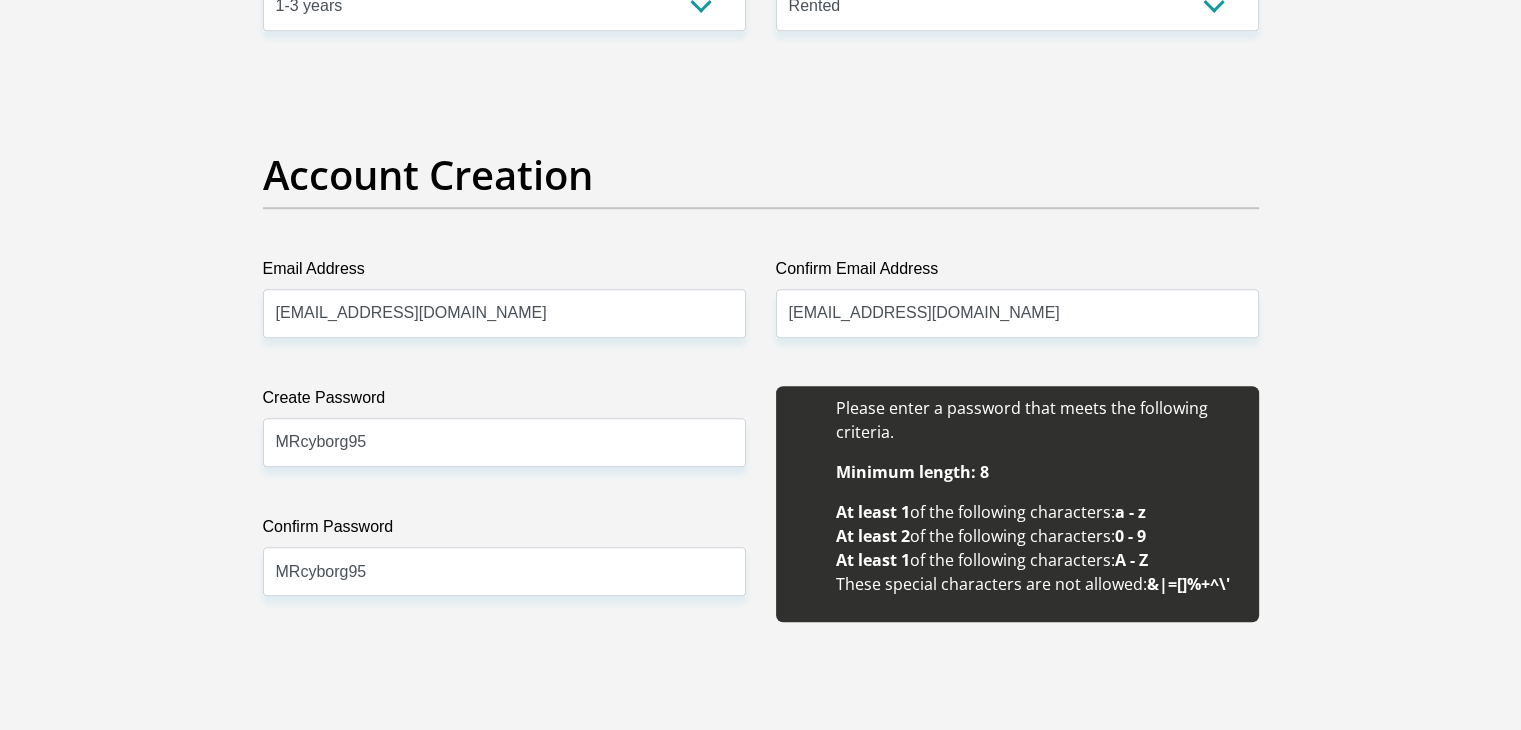 scroll, scrollTop: 4535, scrollLeft: 0, axis: vertical 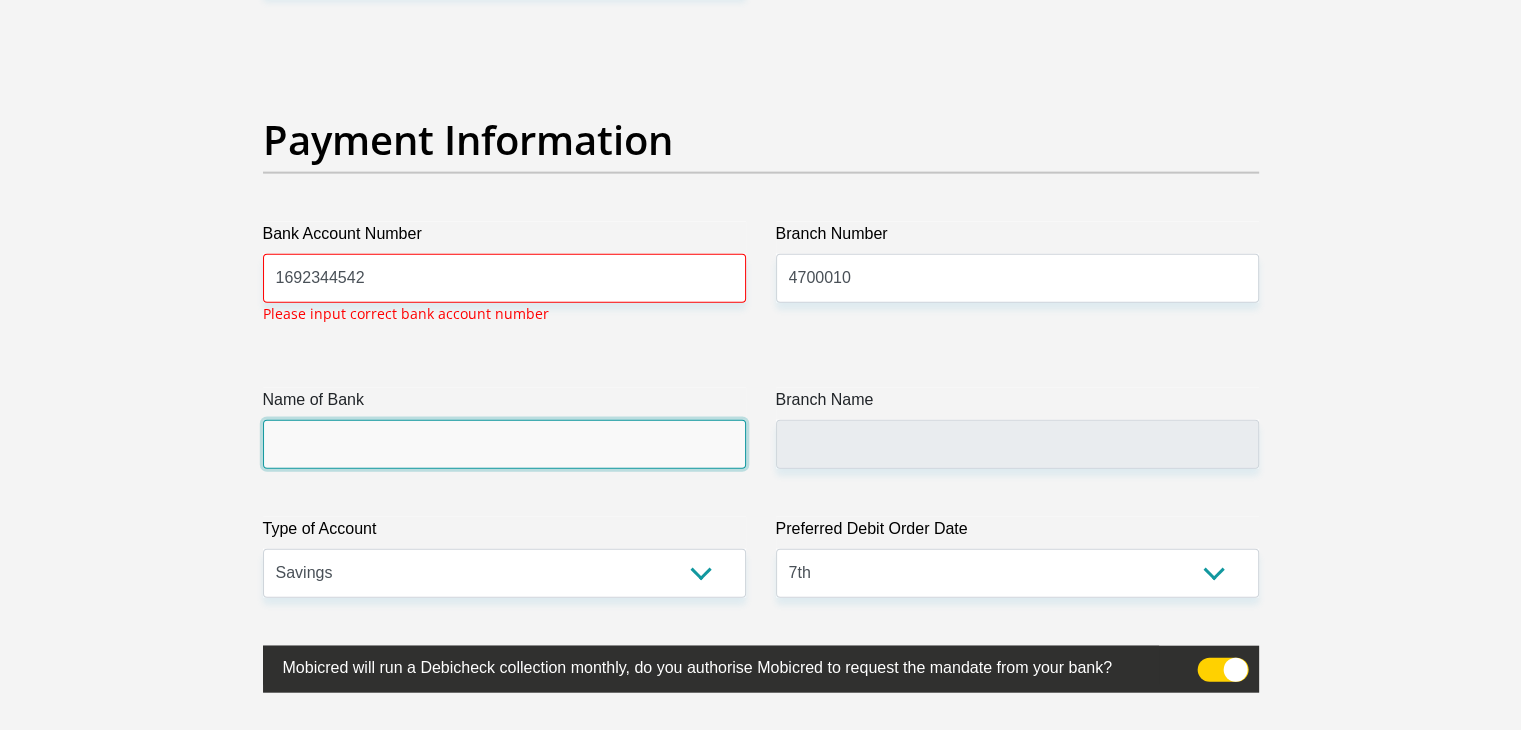 click on "Name of Bank" at bounding box center (504, 444) 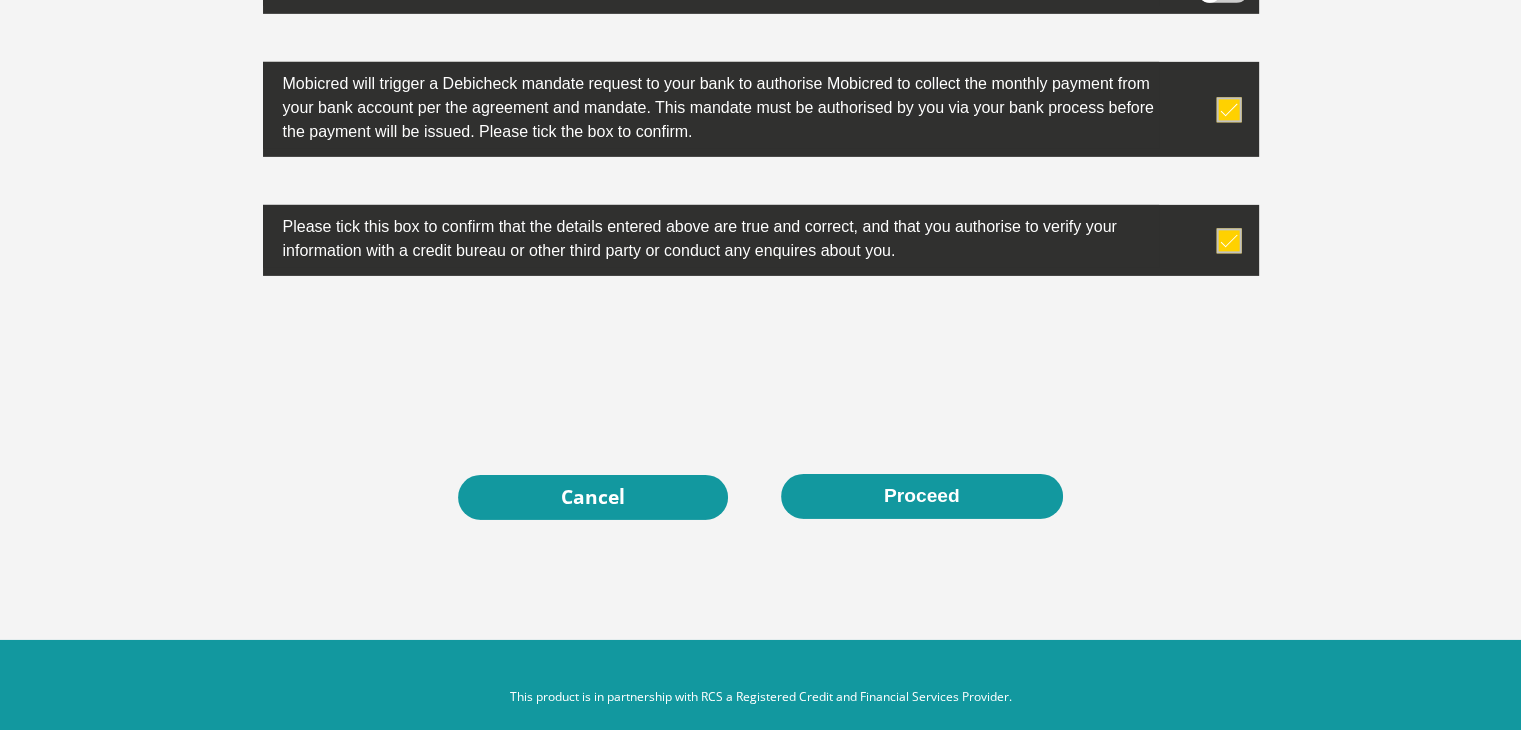 scroll, scrollTop: 6478, scrollLeft: 0, axis: vertical 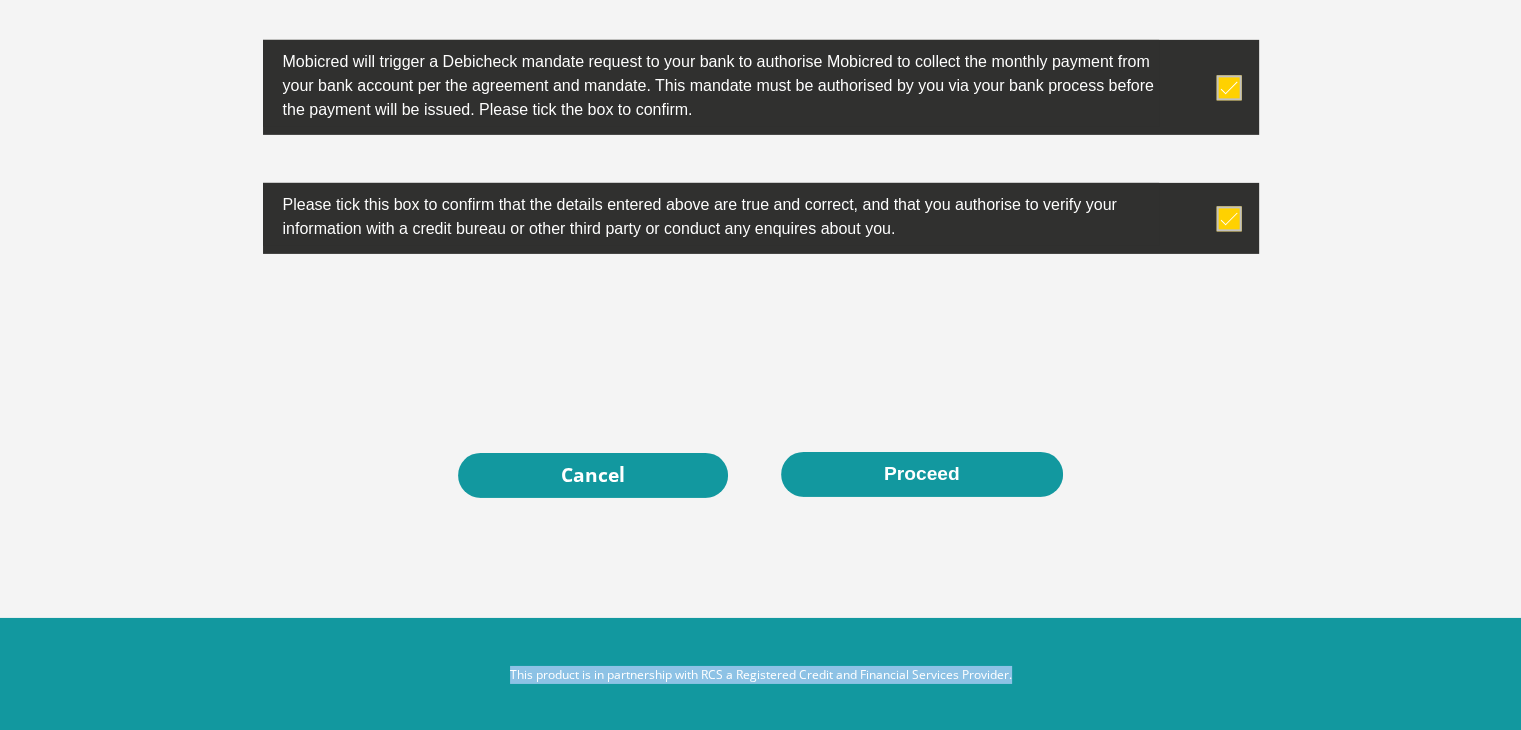 drag, startPoint x: 1520, startPoint y: 667, endPoint x: 1532, endPoint y: 537, distance: 130.55267 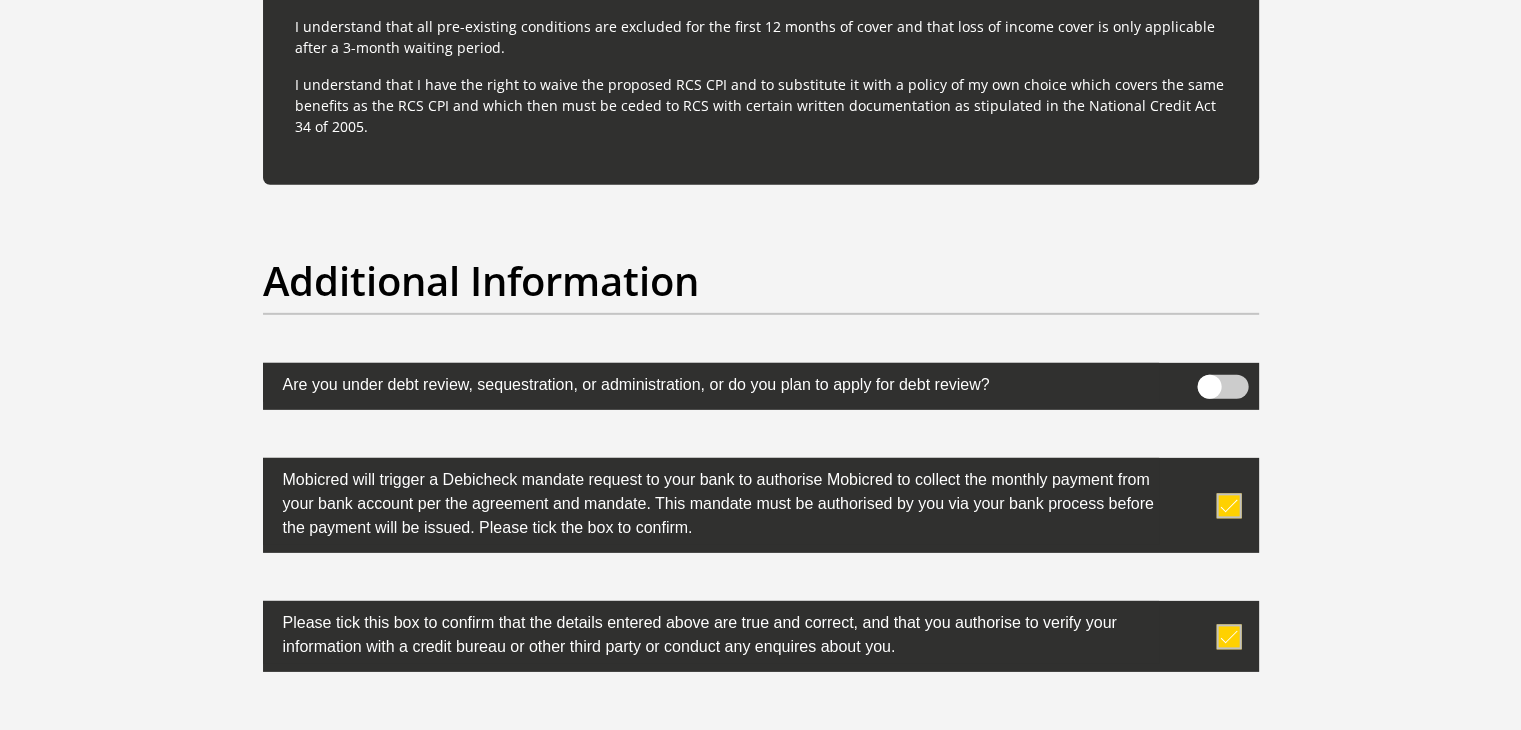 scroll, scrollTop: 6068, scrollLeft: 0, axis: vertical 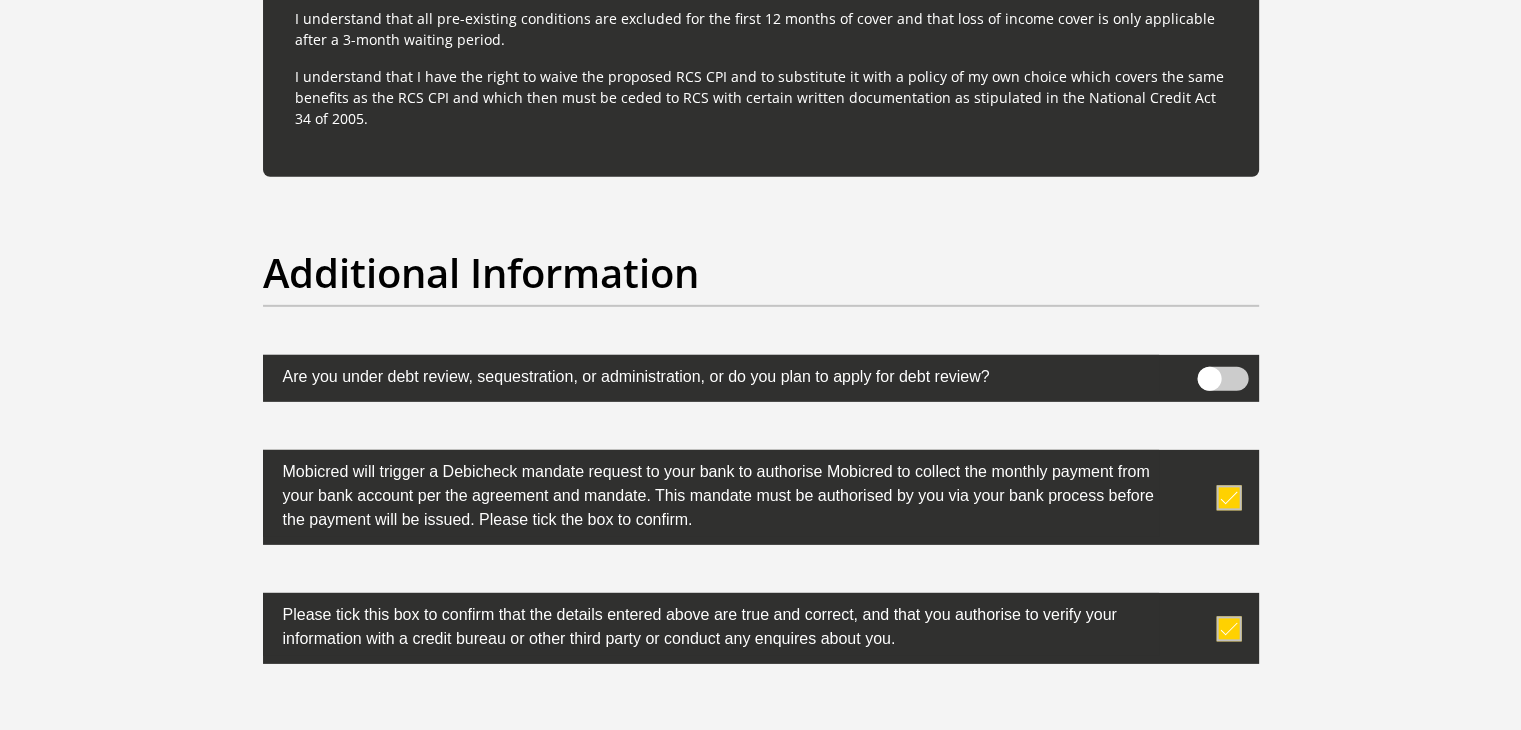 drag, startPoint x: 284, startPoint y: 374, endPoint x: 1047, endPoint y: 377, distance: 763.0059 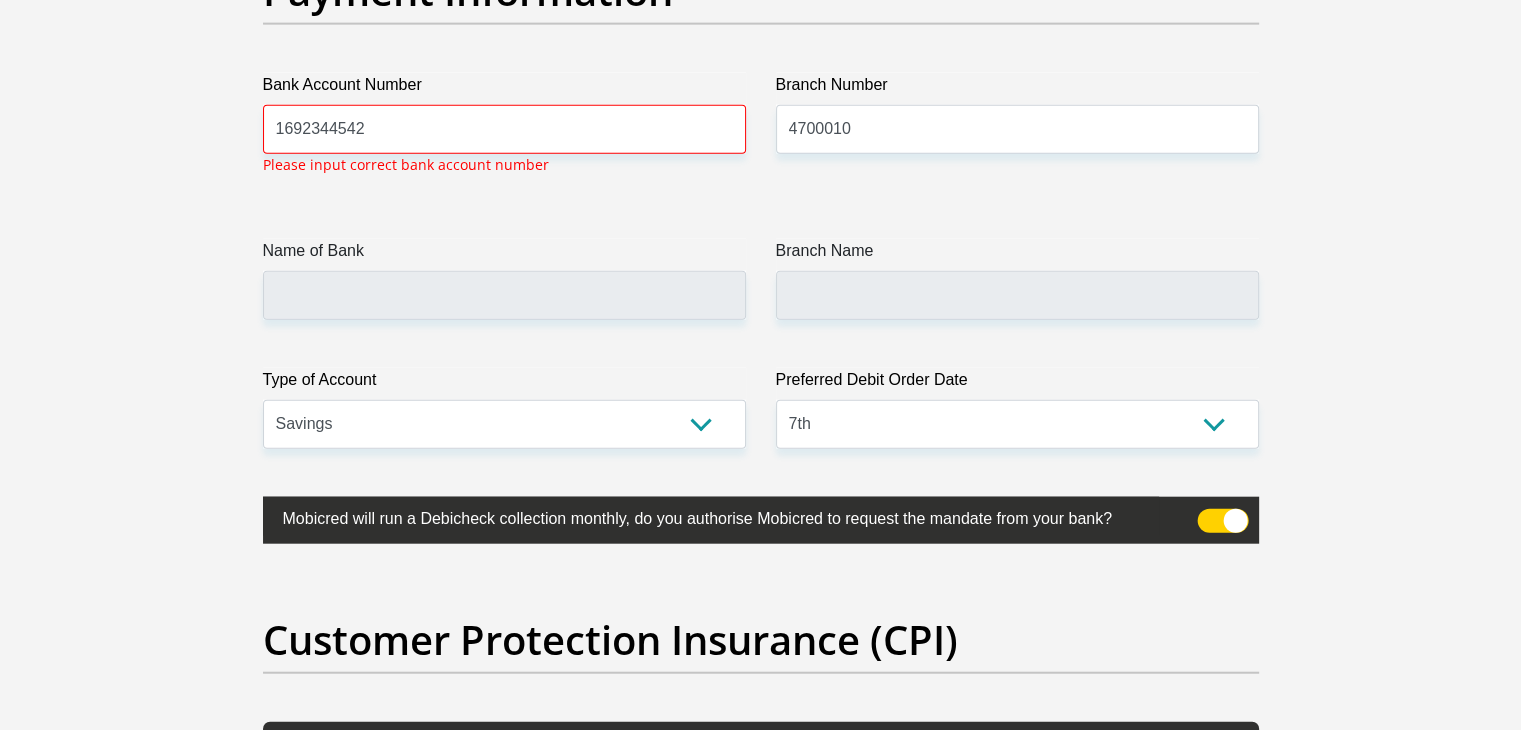 scroll, scrollTop: 4633, scrollLeft: 0, axis: vertical 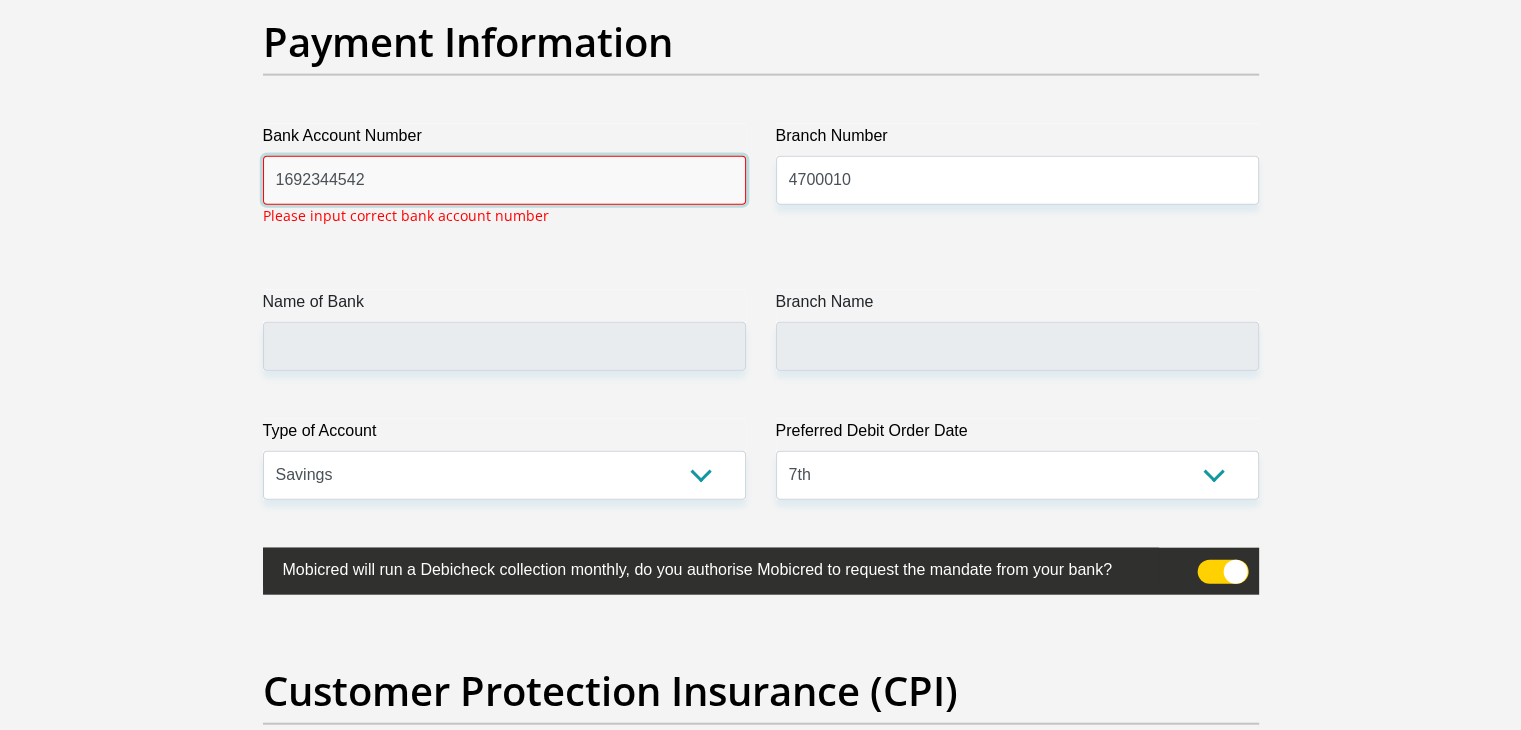 click on "1692344542" at bounding box center (504, 180) 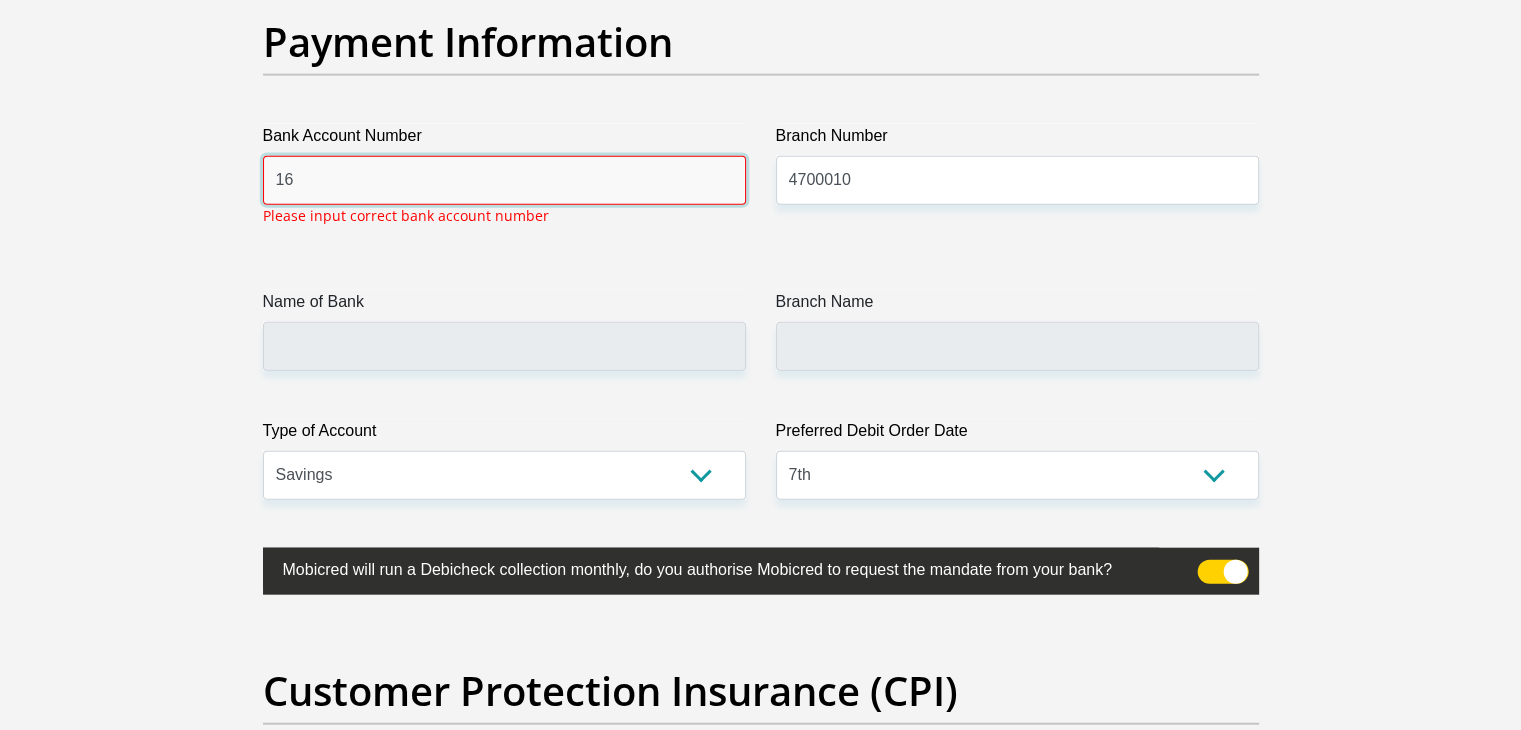 type on "1" 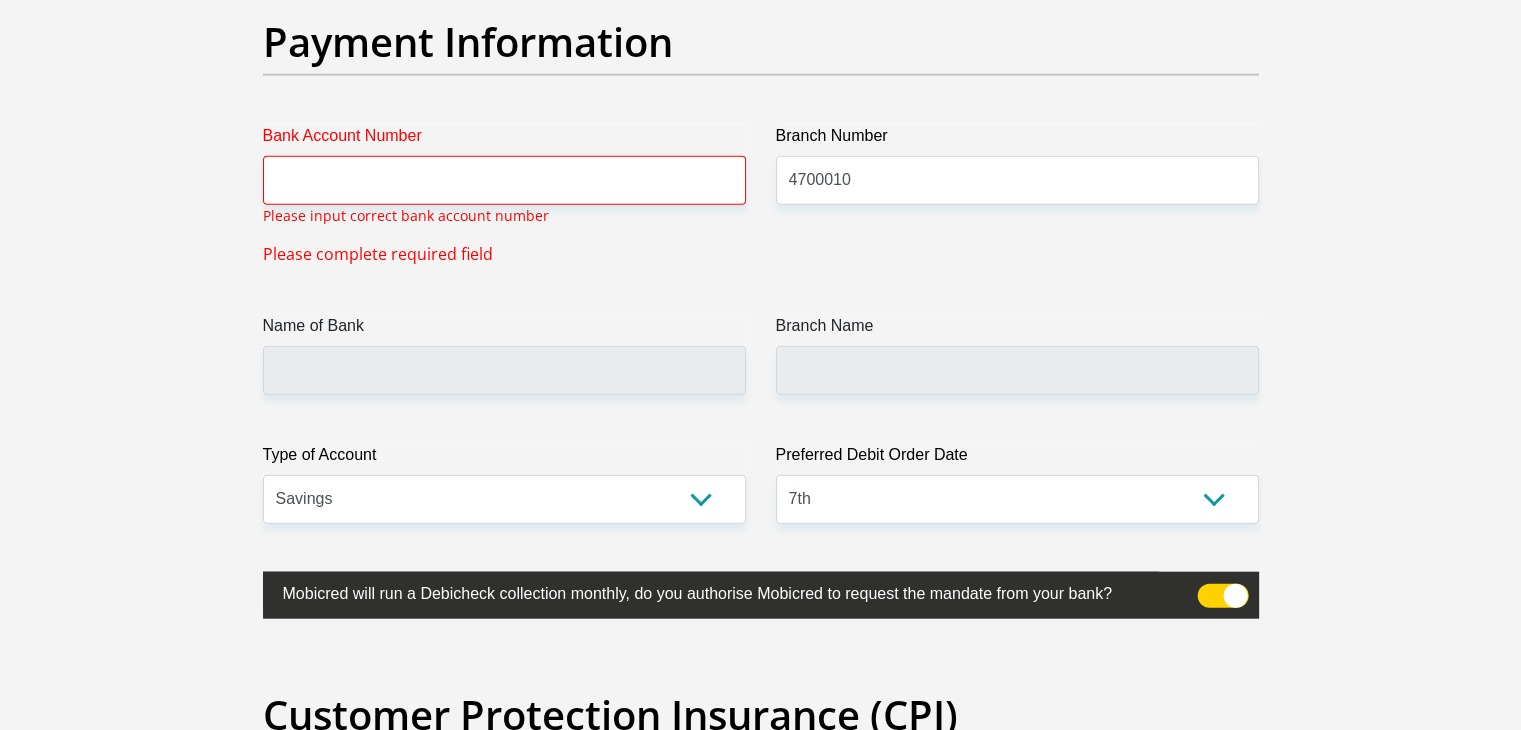 scroll, scrollTop: 6444, scrollLeft: 0, axis: vertical 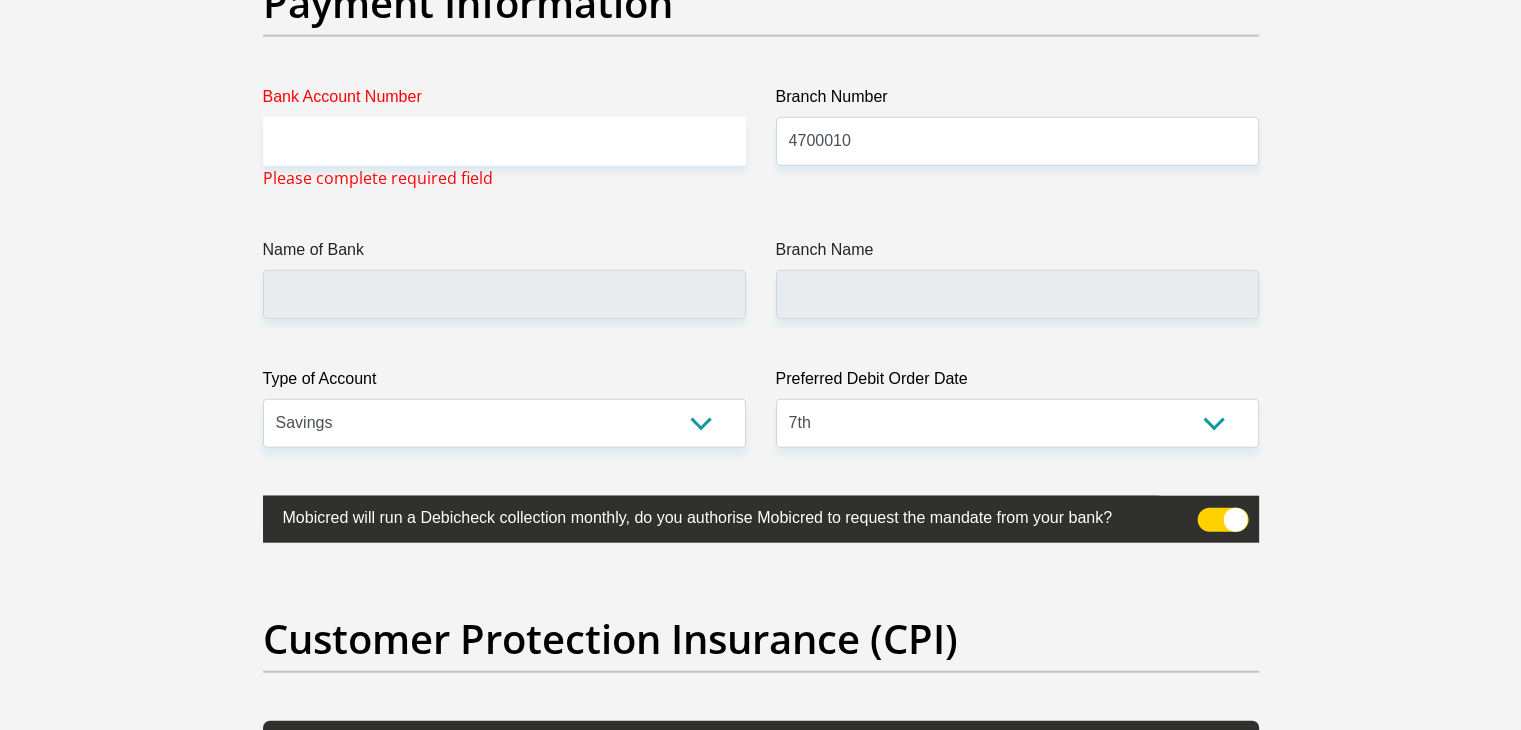 click on "Bank Account Number
Please complete required field" at bounding box center [504, 137] 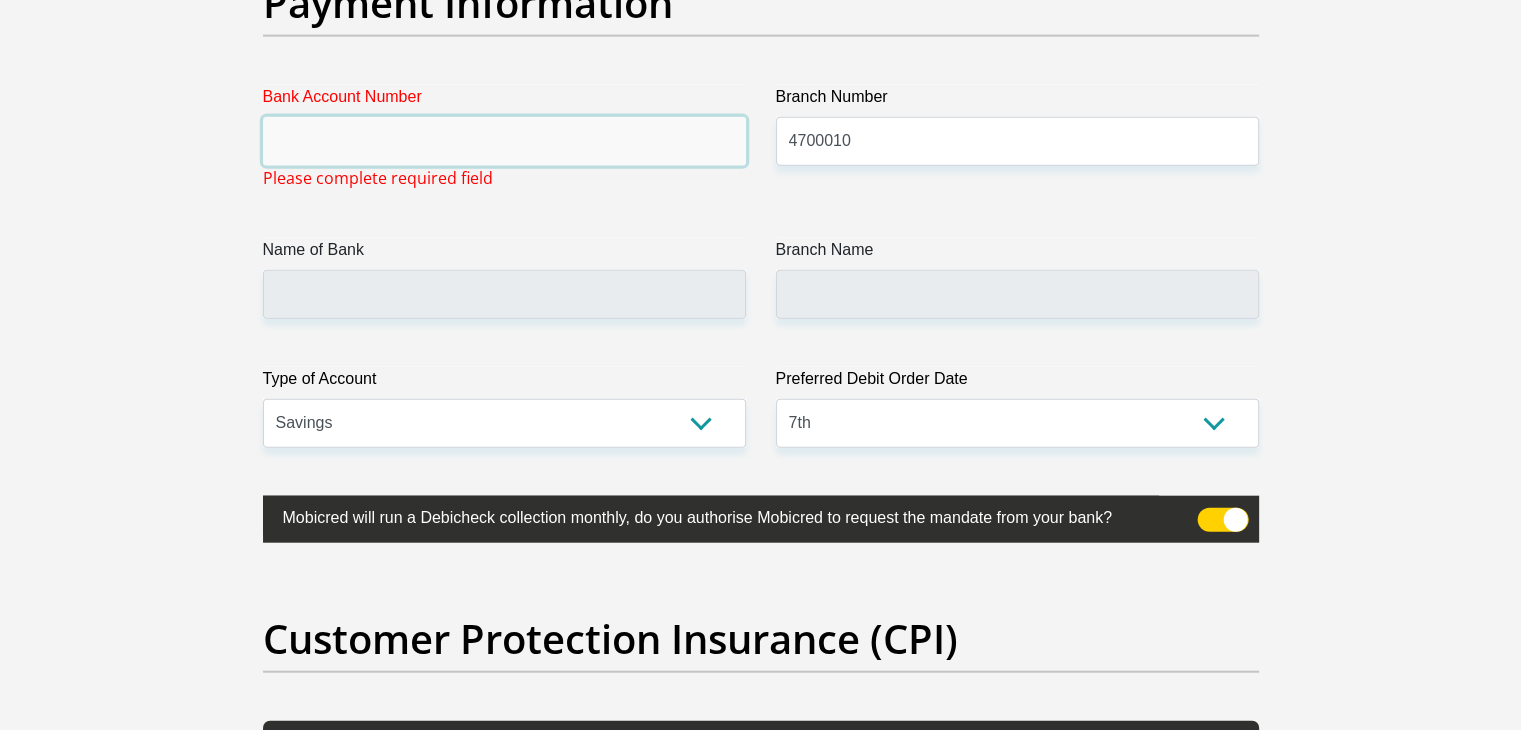 click on "Bank Account Number" at bounding box center [504, 141] 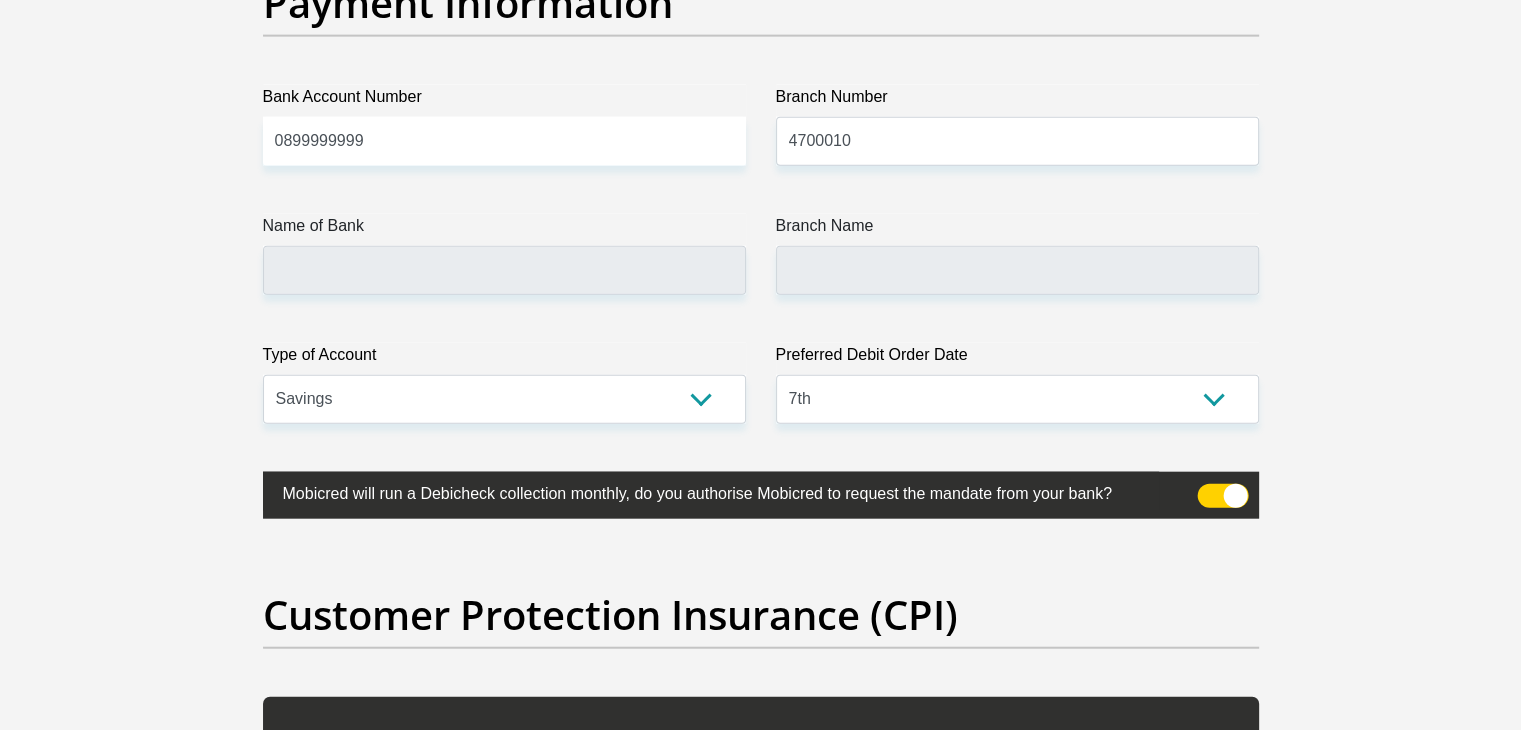 click on "Title
Mr
Ms
Mrs
Dr
[PERSON_NAME]
First Name
Dumisani
Surname
[PERSON_NAME]
ID Number
0008175522088
Please input valid ID number
Race
Black
Coloured
Indian
White
Other
Contact Number
0823910579
Please input valid contact number
Nationality
[GEOGRAPHIC_DATA]
[GEOGRAPHIC_DATA]
[GEOGRAPHIC_DATA]  [GEOGRAPHIC_DATA]  [GEOGRAPHIC_DATA]" at bounding box center [761, -1105] 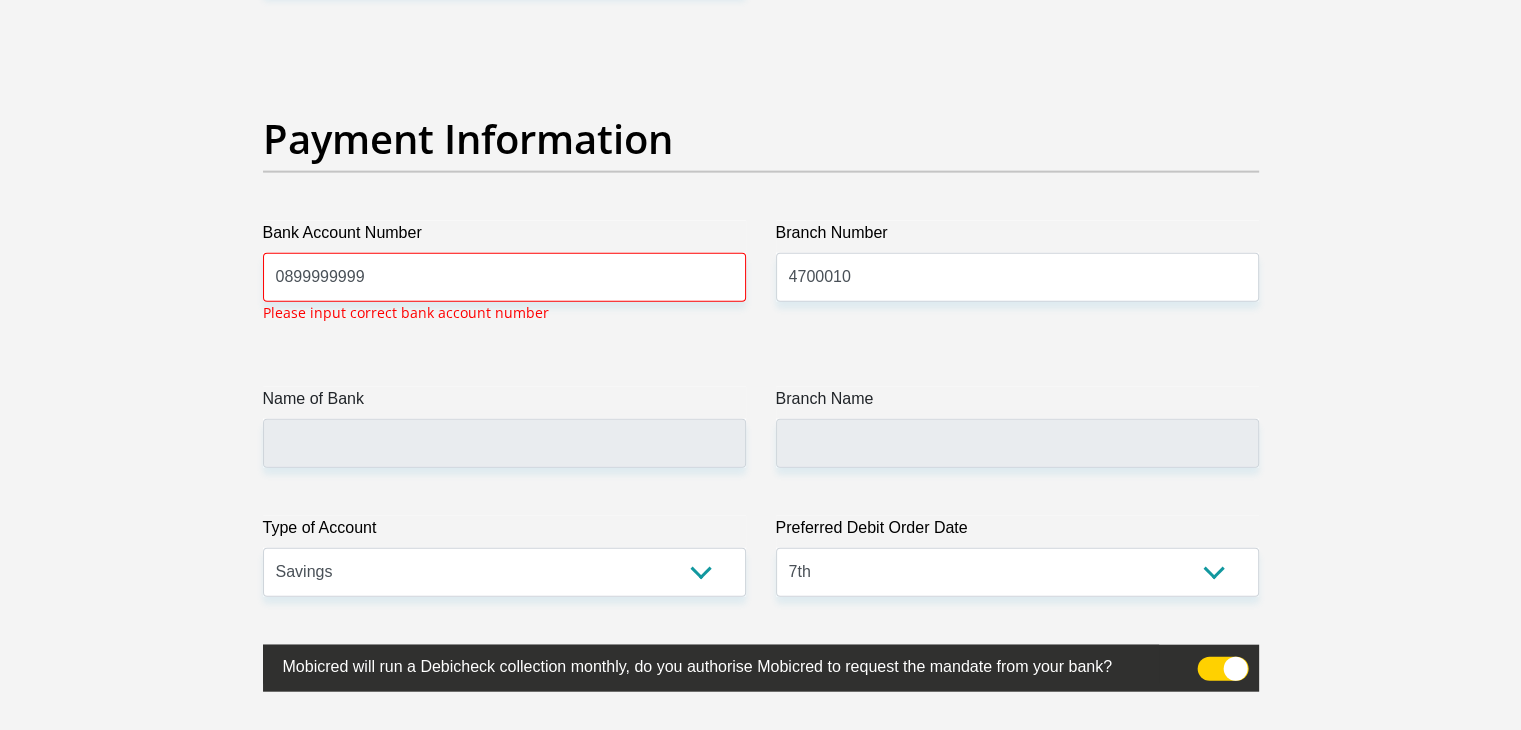 scroll, scrollTop: 4535, scrollLeft: 0, axis: vertical 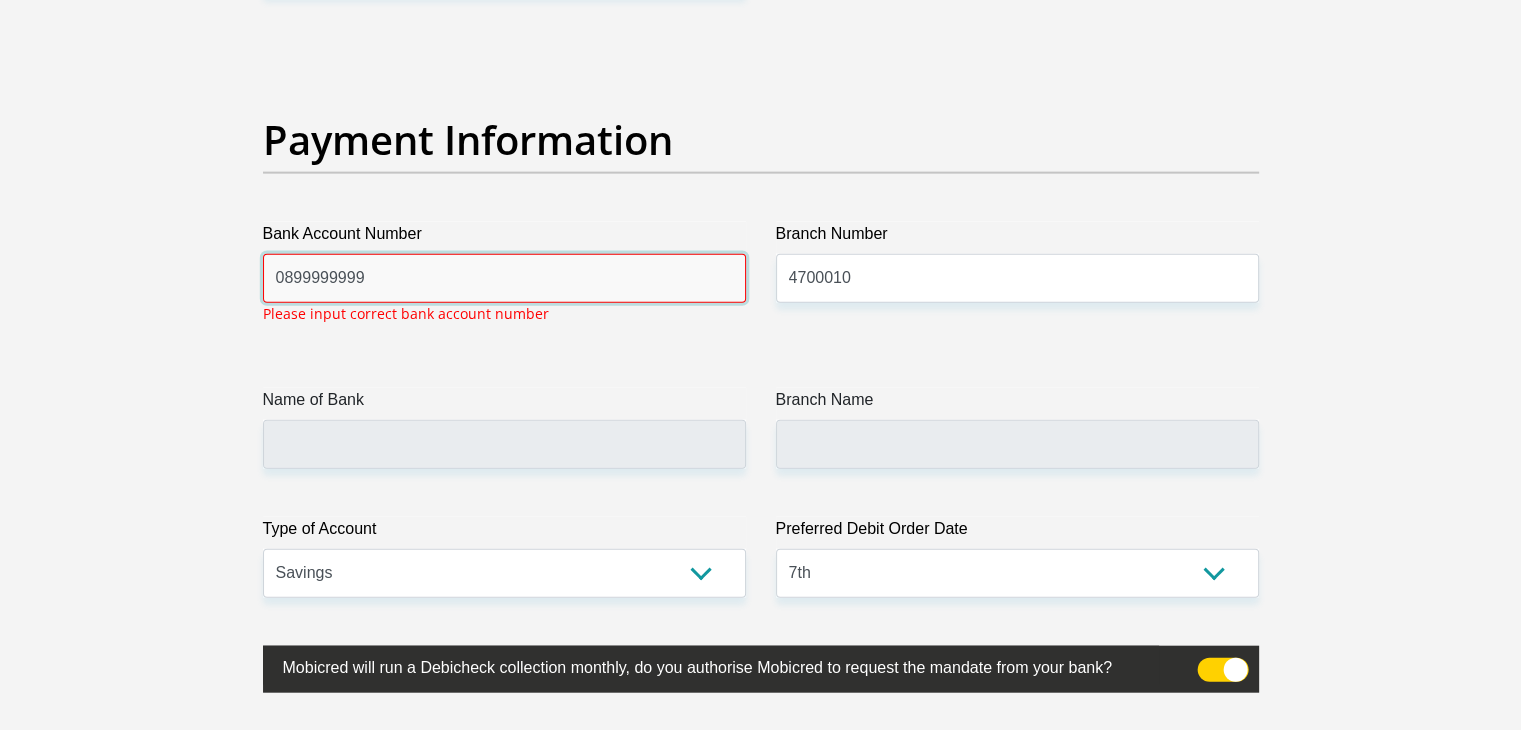 click on "0899999999" at bounding box center (504, 278) 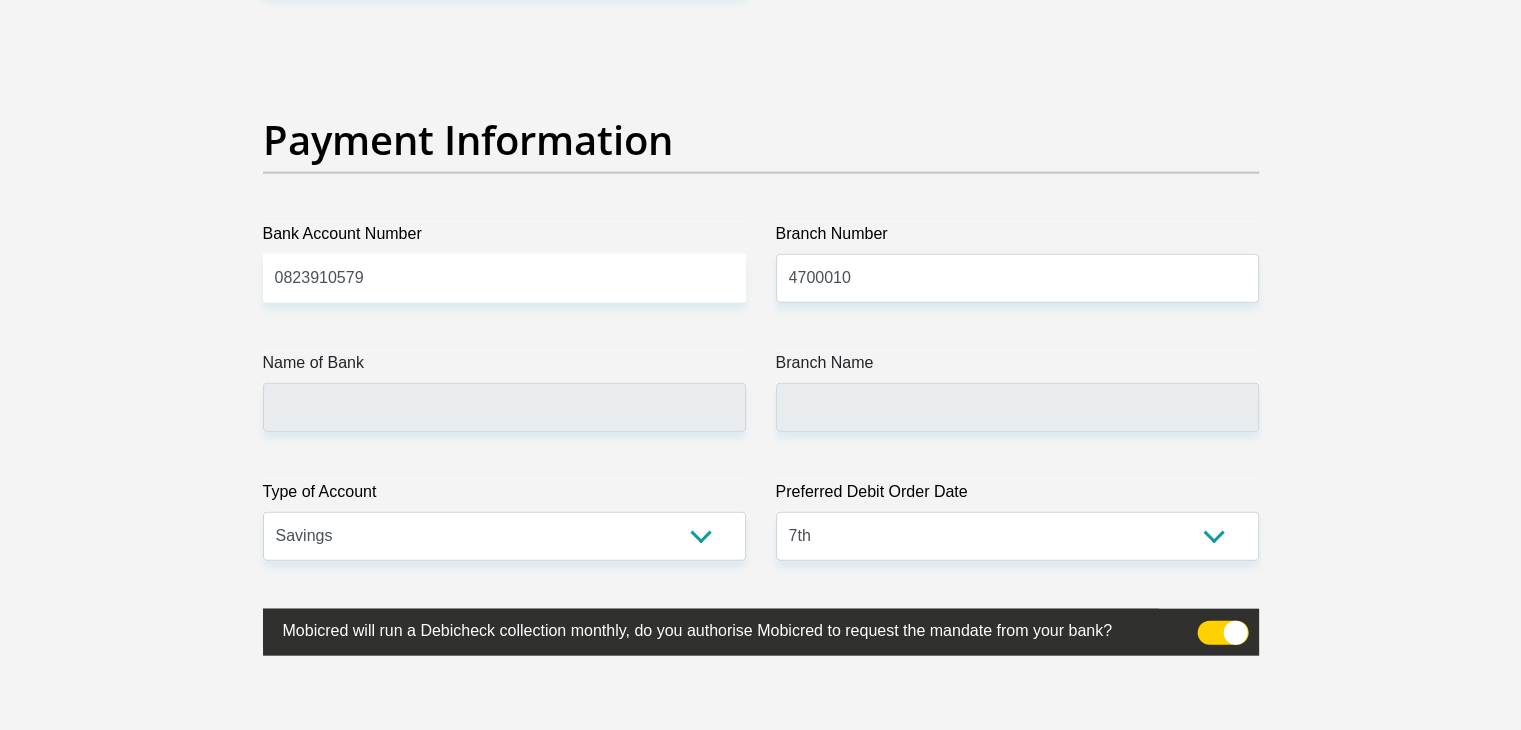 click on "Title
Mr
Ms
Mrs
Dr
[PERSON_NAME]
First Name
Dumisani
Surname
[PERSON_NAME]
ID Number
0008175522088
Please input valid ID number
Race
Black
Coloured
Indian
White
Other
Contact Number
0823910579
Please input valid contact number
Nationality
[GEOGRAPHIC_DATA]
[GEOGRAPHIC_DATA]
[GEOGRAPHIC_DATA]  [GEOGRAPHIC_DATA]  [GEOGRAPHIC_DATA]" at bounding box center [761, -968] 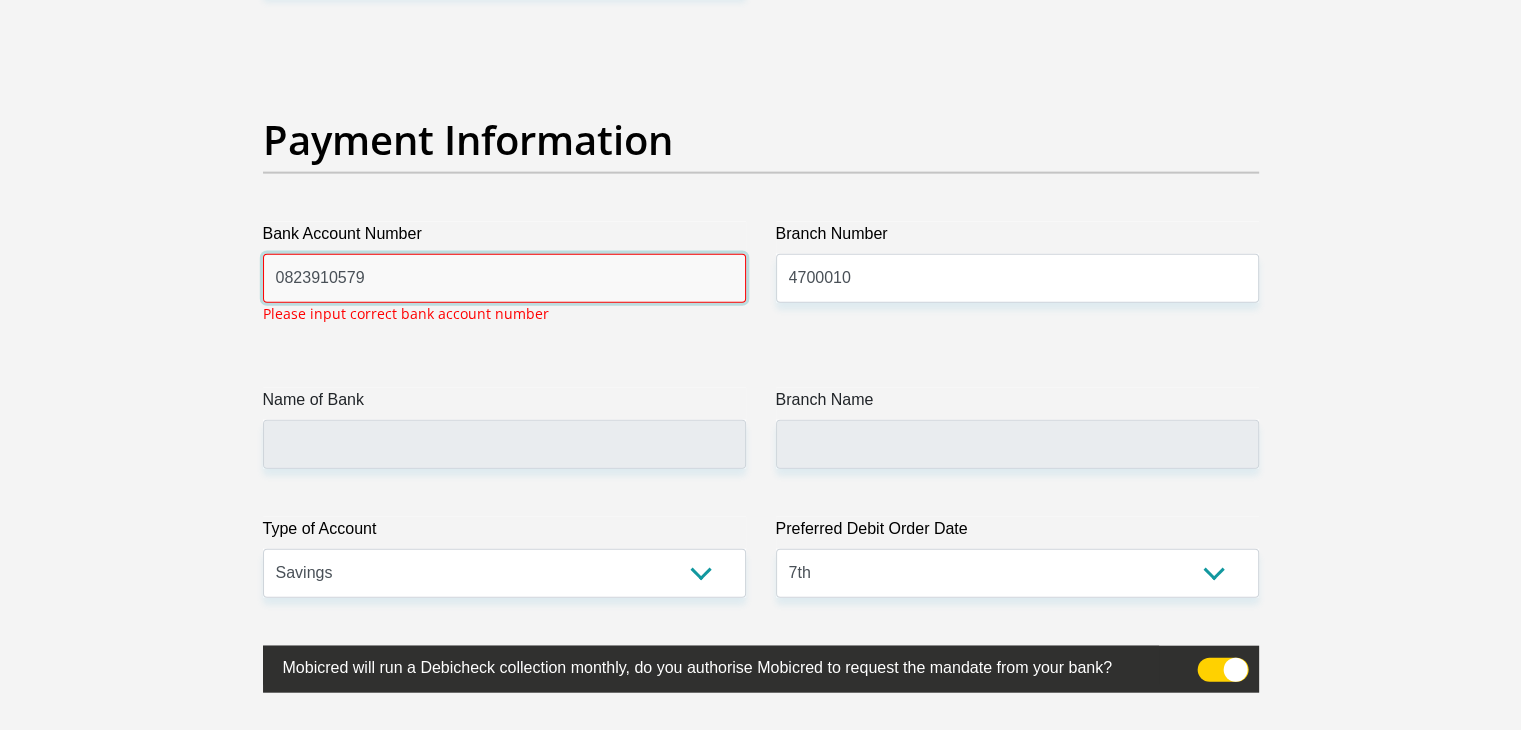 click on "0823910579" at bounding box center (504, 278) 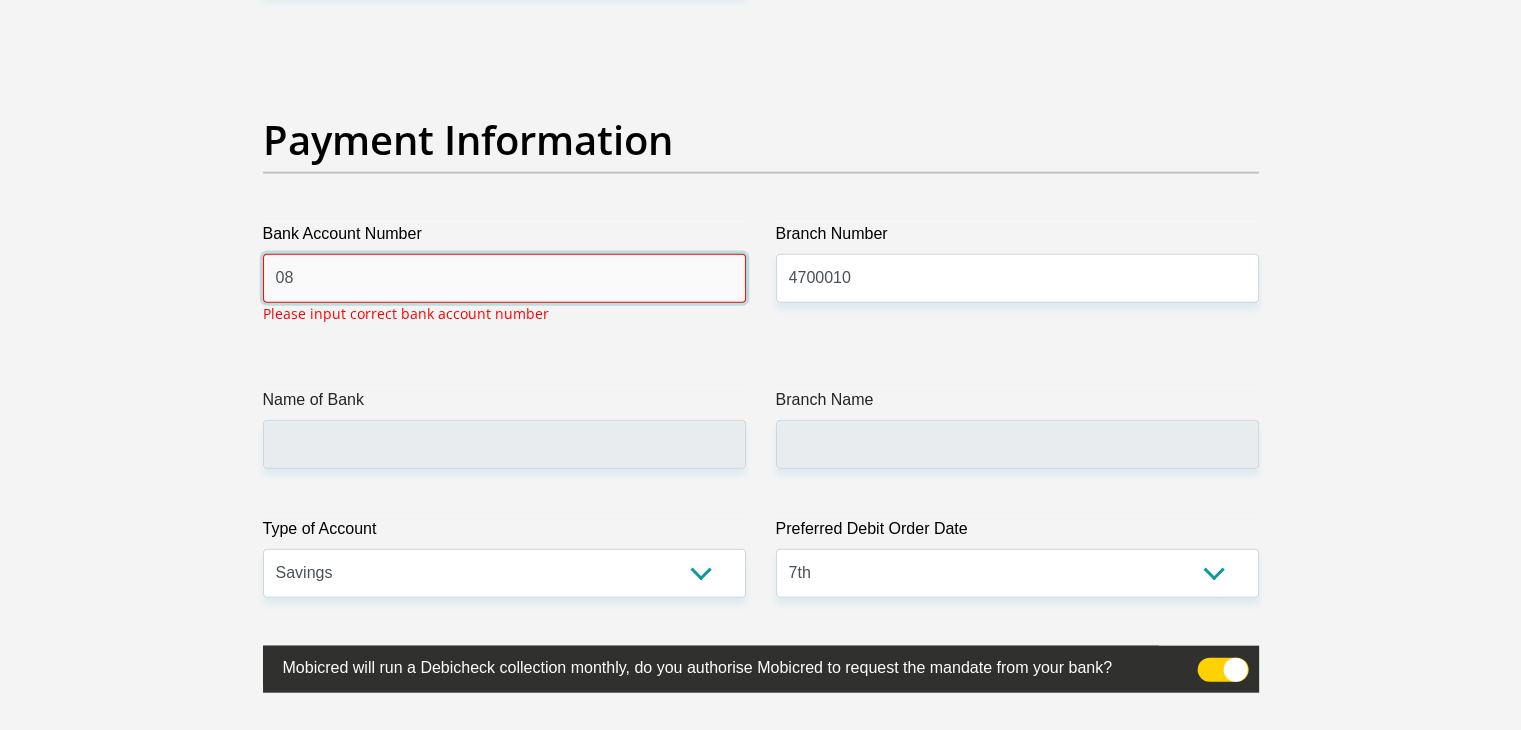 type on "0" 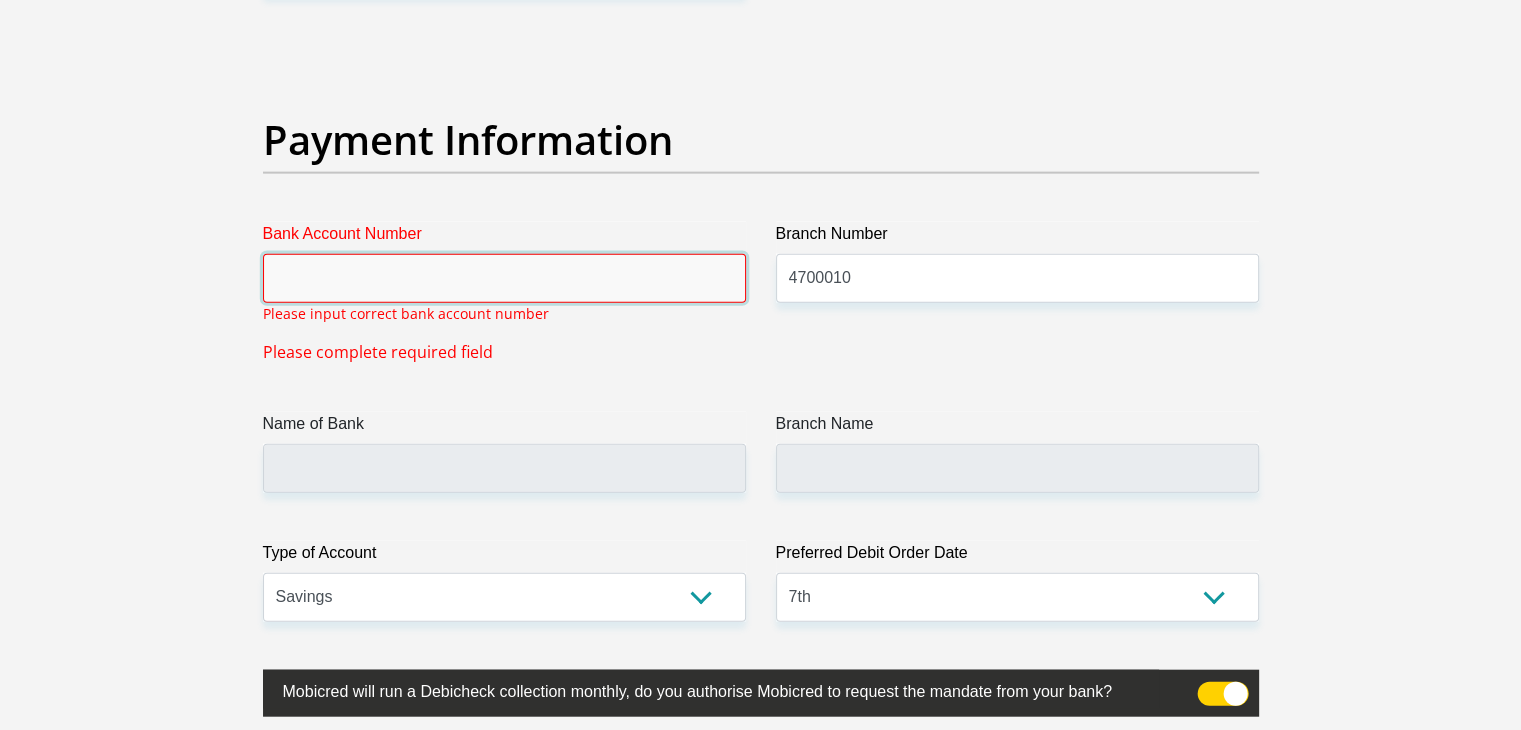 type 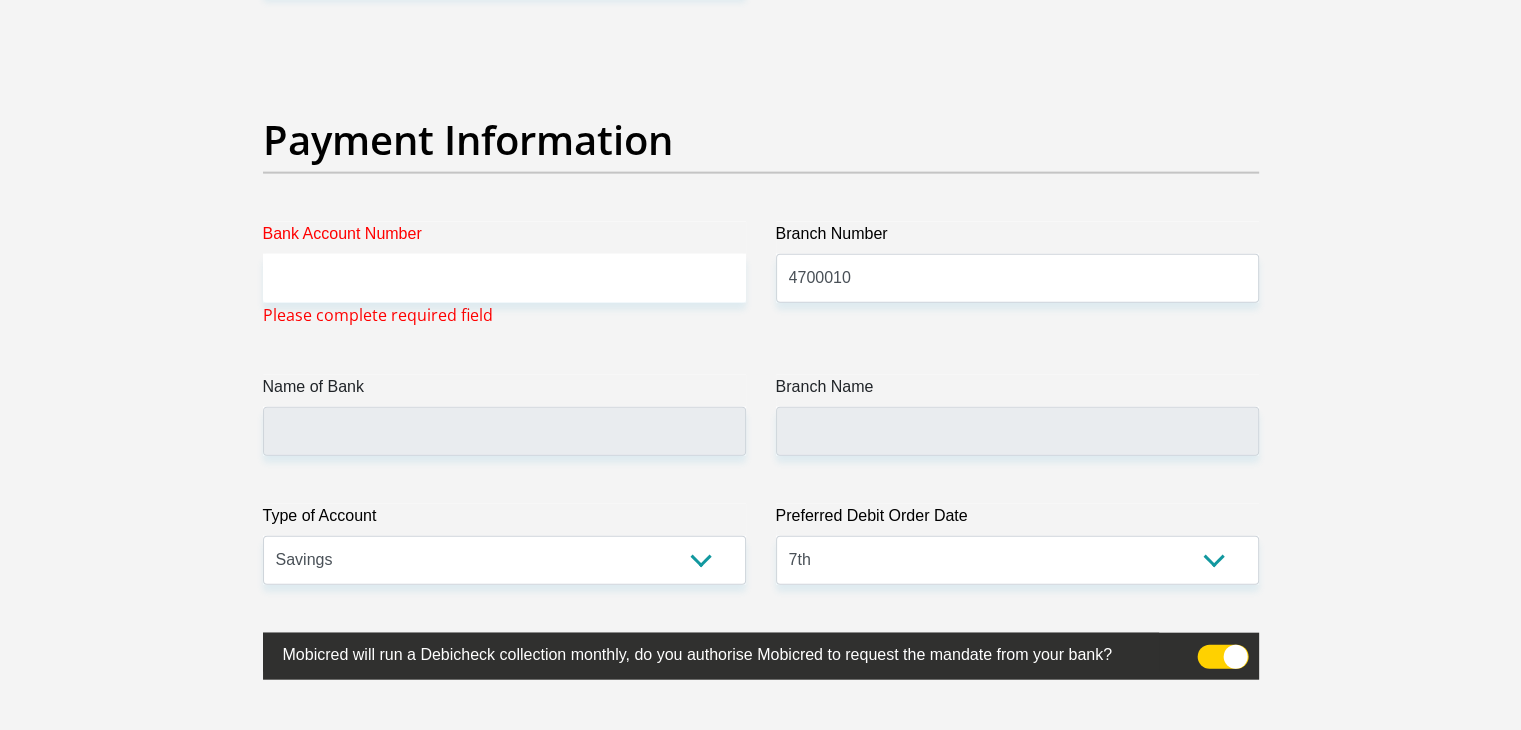 click on "Title
Mr
Ms
Mrs
Dr
[PERSON_NAME]
First Name
Dumisani
Surname
[PERSON_NAME]
ID Number
0008175522088
Please input valid ID number
Race
Black
Coloured
Indian
White
Other
Contact Number
0823910579
Please input valid contact number
Nationality
[GEOGRAPHIC_DATA]
[GEOGRAPHIC_DATA]
[GEOGRAPHIC_DATA]  [GEOGRAPHIC_DATA]  [GEOGRAPHIC_DATA]" at bounding box center [761, -956] 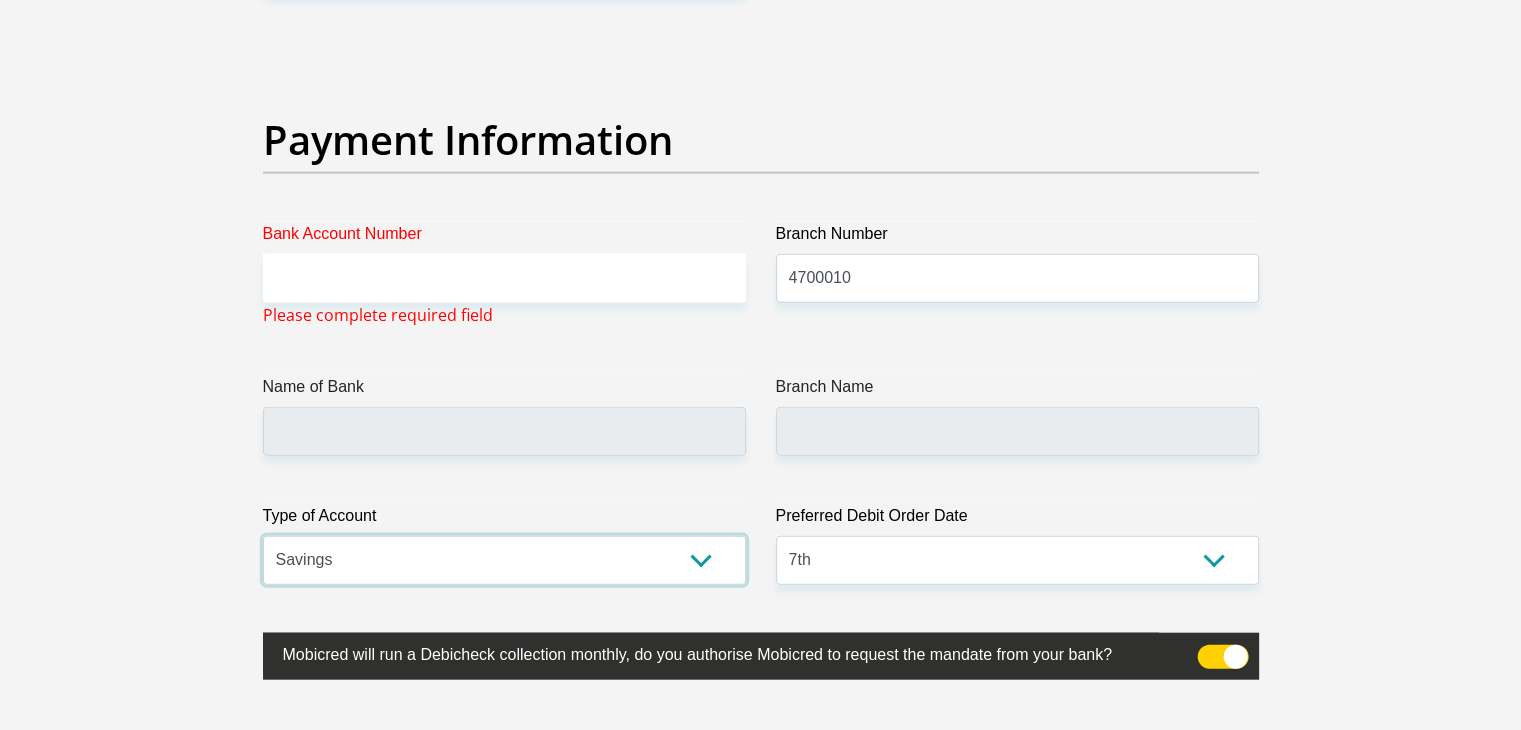 click on "Cheque
Savings" at bounding box center [504, 560] 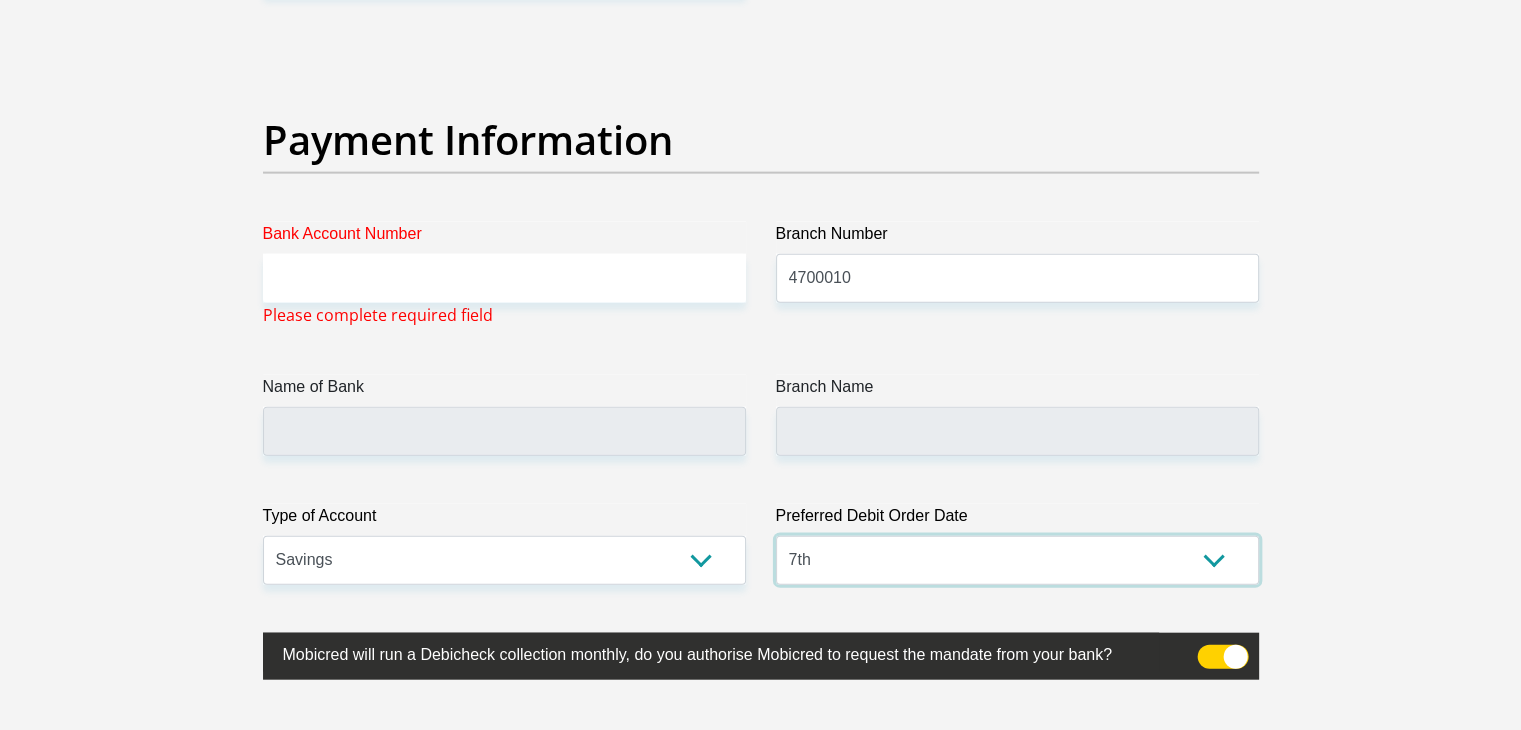 click on "1st
2nd
3rd
4th
5th
7th
18th
19th
20th
21st
22nd
23rd
24th
25th
26th
27th
28th
29th
30th" at bounding box center [1017, 560] 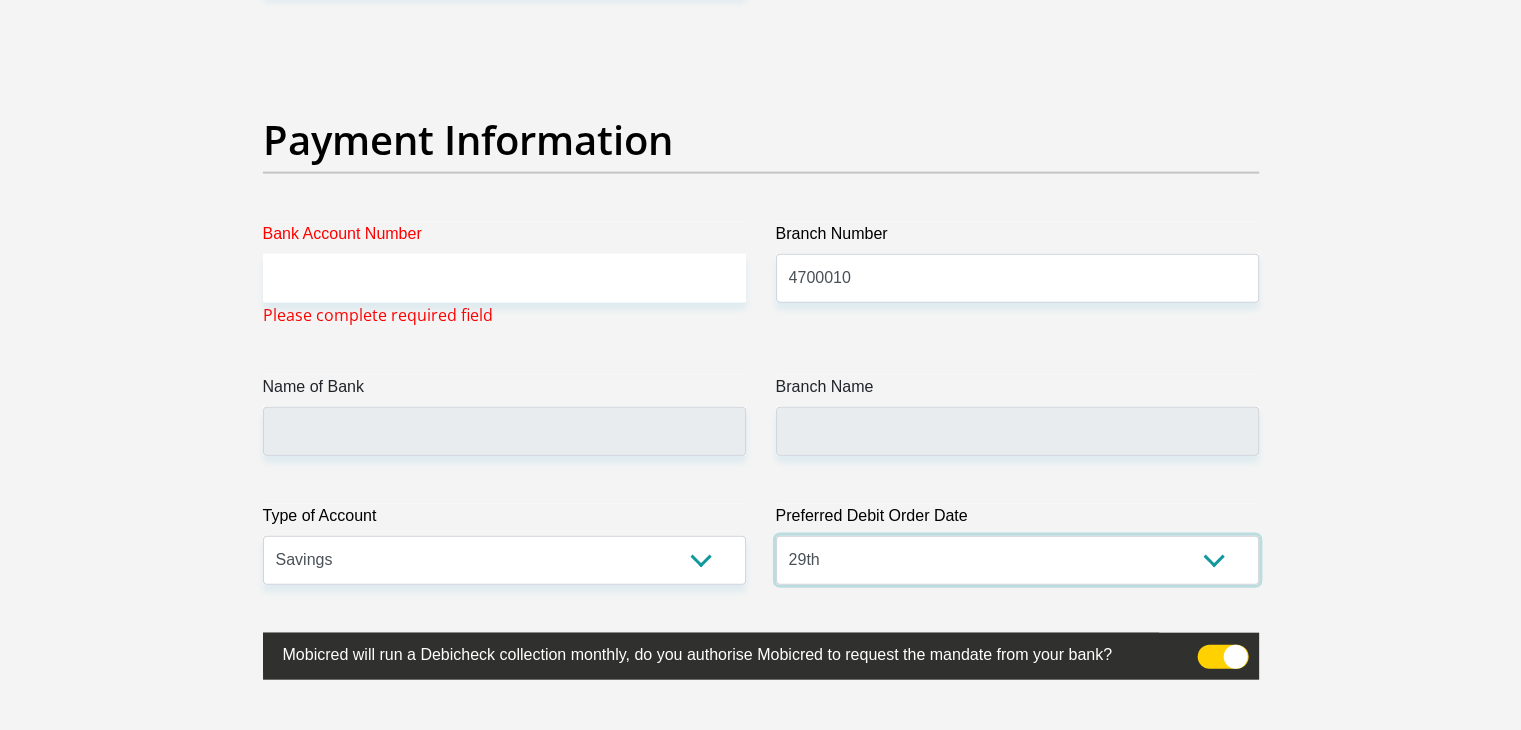 click on "1st
2nd
3rd
4th
5th
7th
18th
19th
20th
21st
22nd
23rd
24th
25th
26th
27th
28th
29th
30th" at bounding box center (1017, 560) 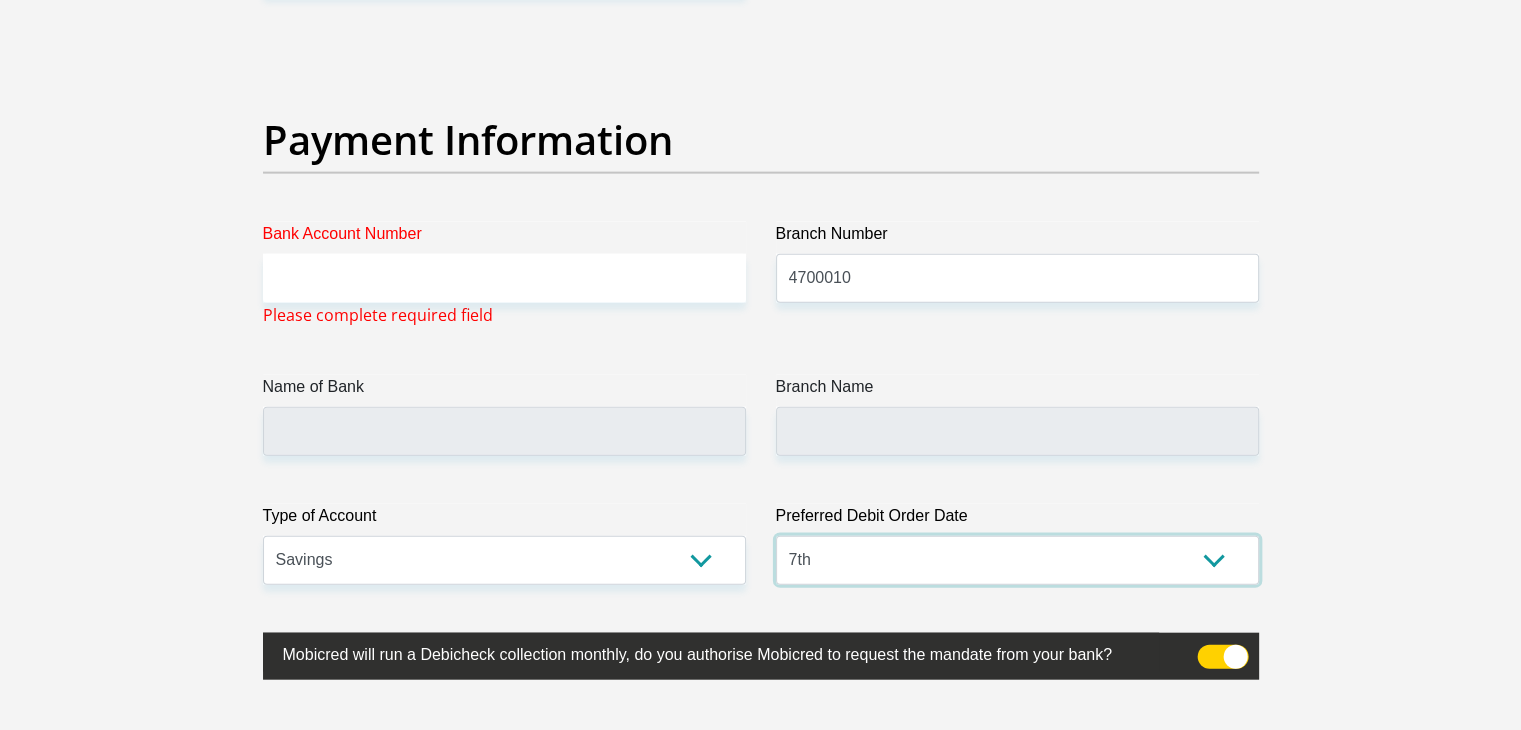 click on "1st
2nd
3rd
4th
5th
7th
18th
19th
20th
21st
22nd
23rd
24th
25th
26th
27th
28th
29th
30th" at bounding box center (1017, 560) 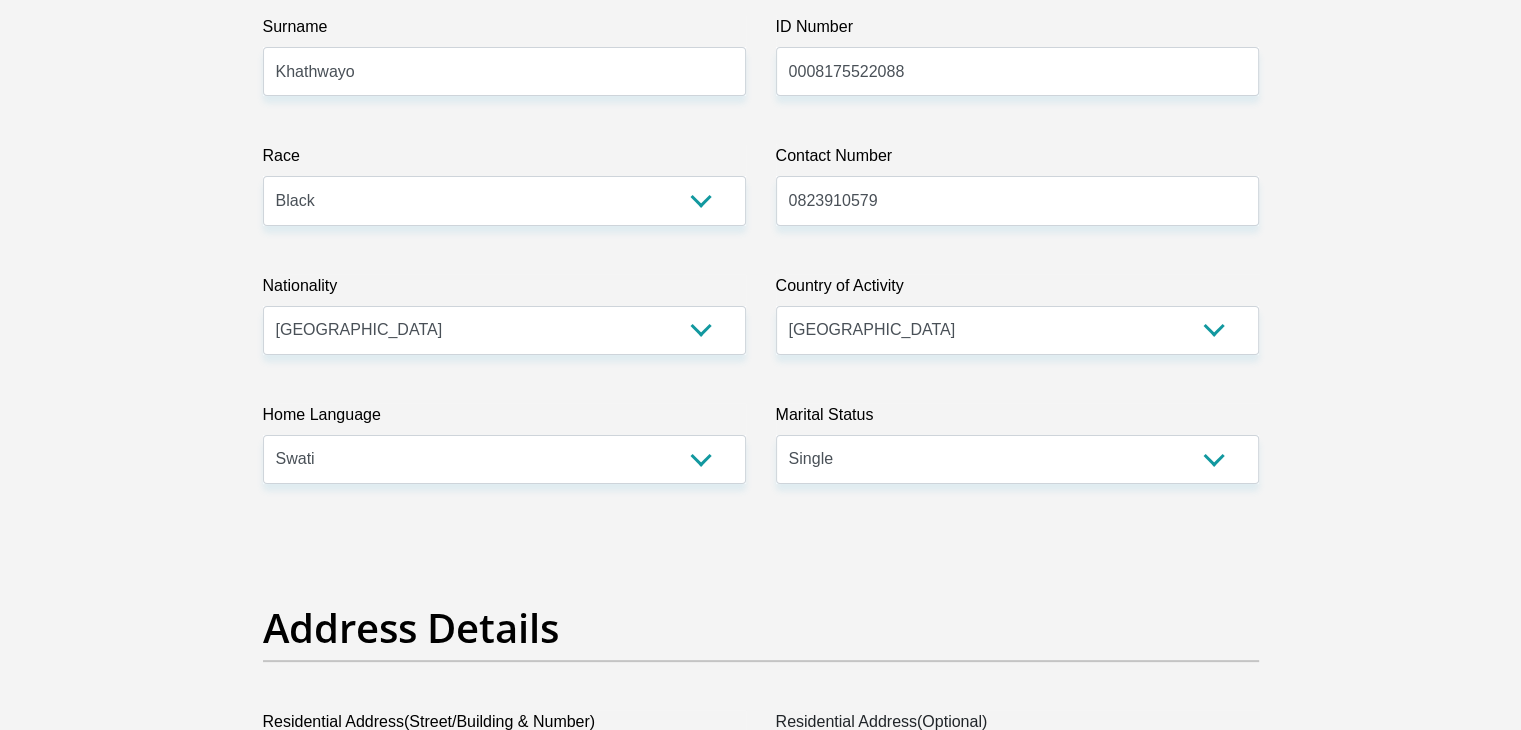 scroll, scrollTop: 0, scrollLeft: 0, axis: both 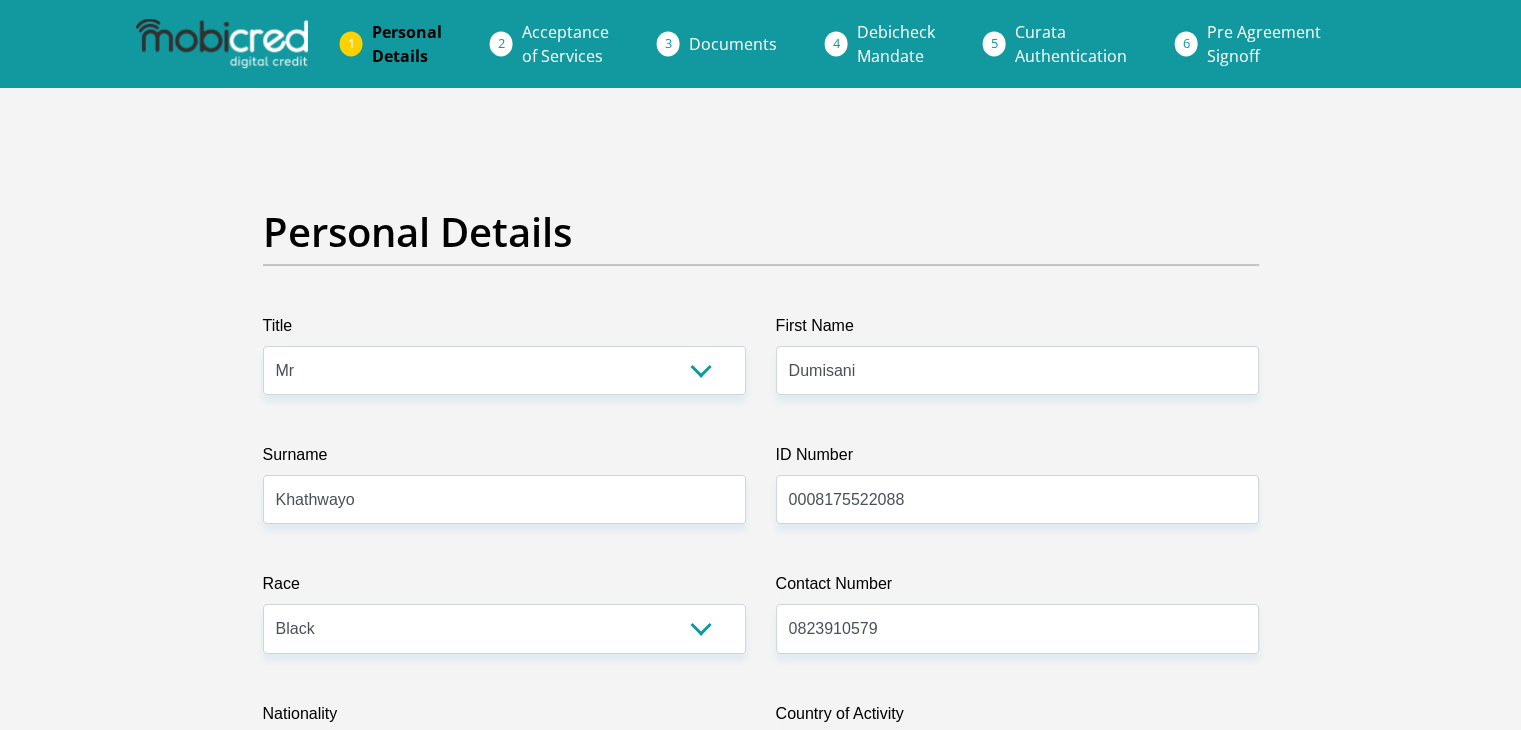 click on "Curata  Authentication" at bounding box center [1071, 44] 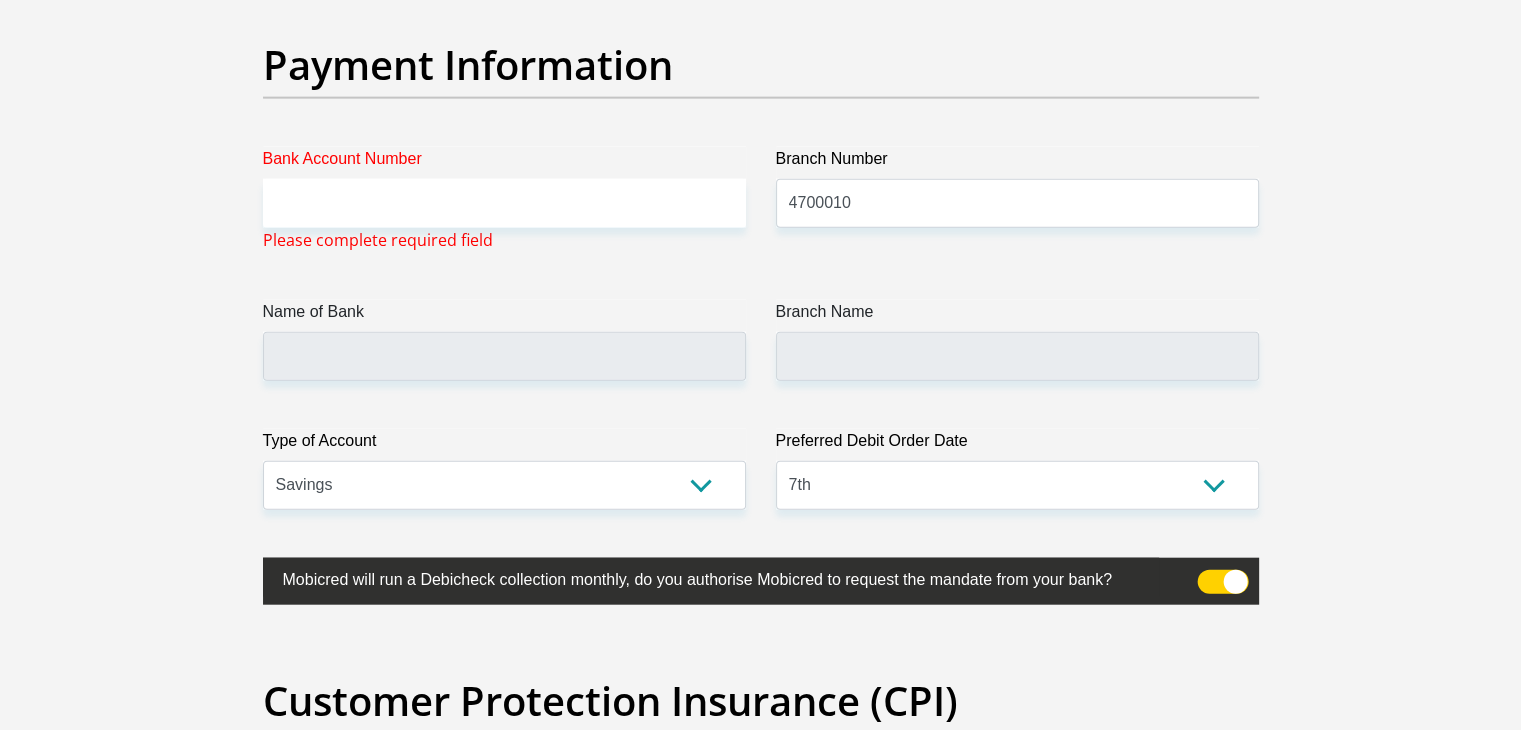 scroll, scrollTop: 4352, scrollLeft: 0, axis: vertical 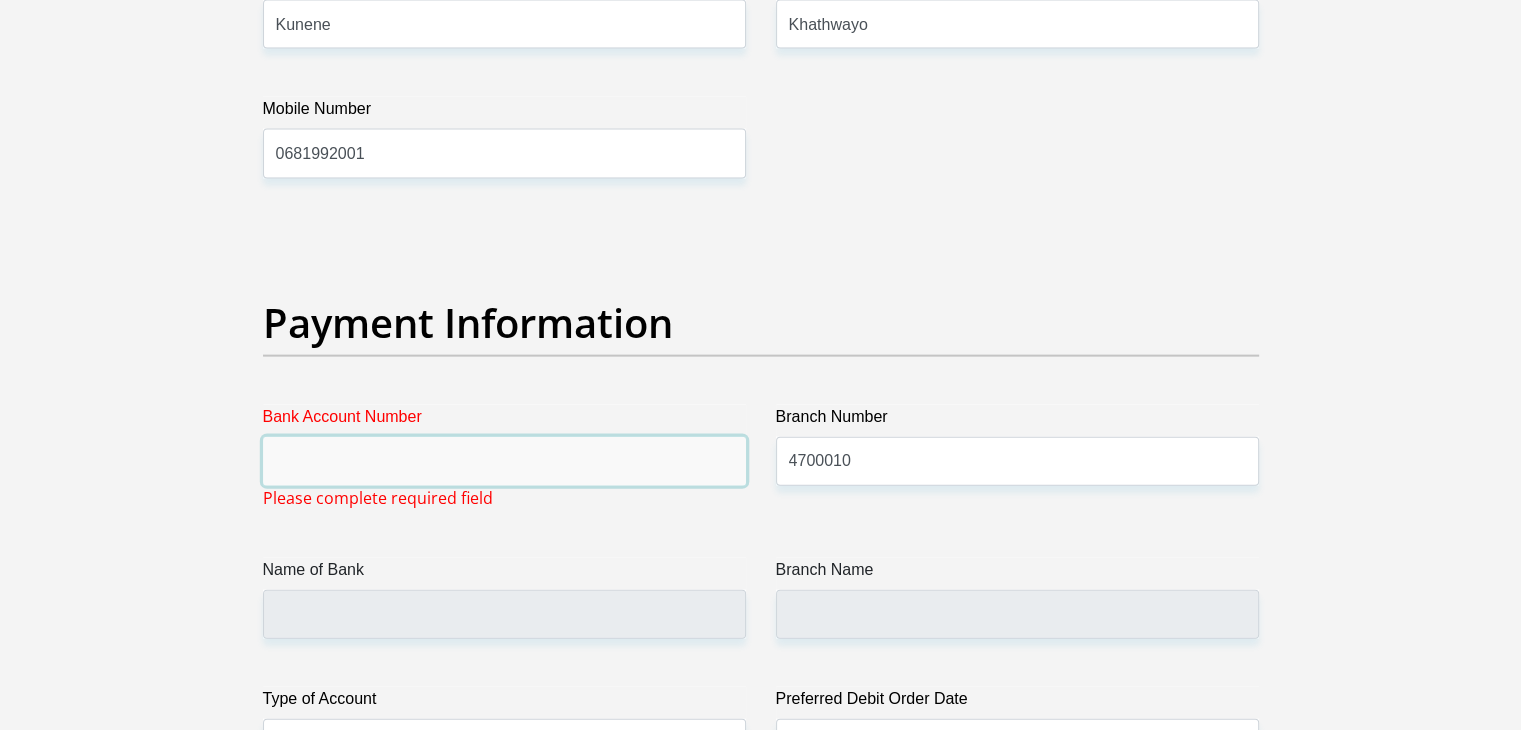click on "Bank Account Number" at bounding box center [504, 461] 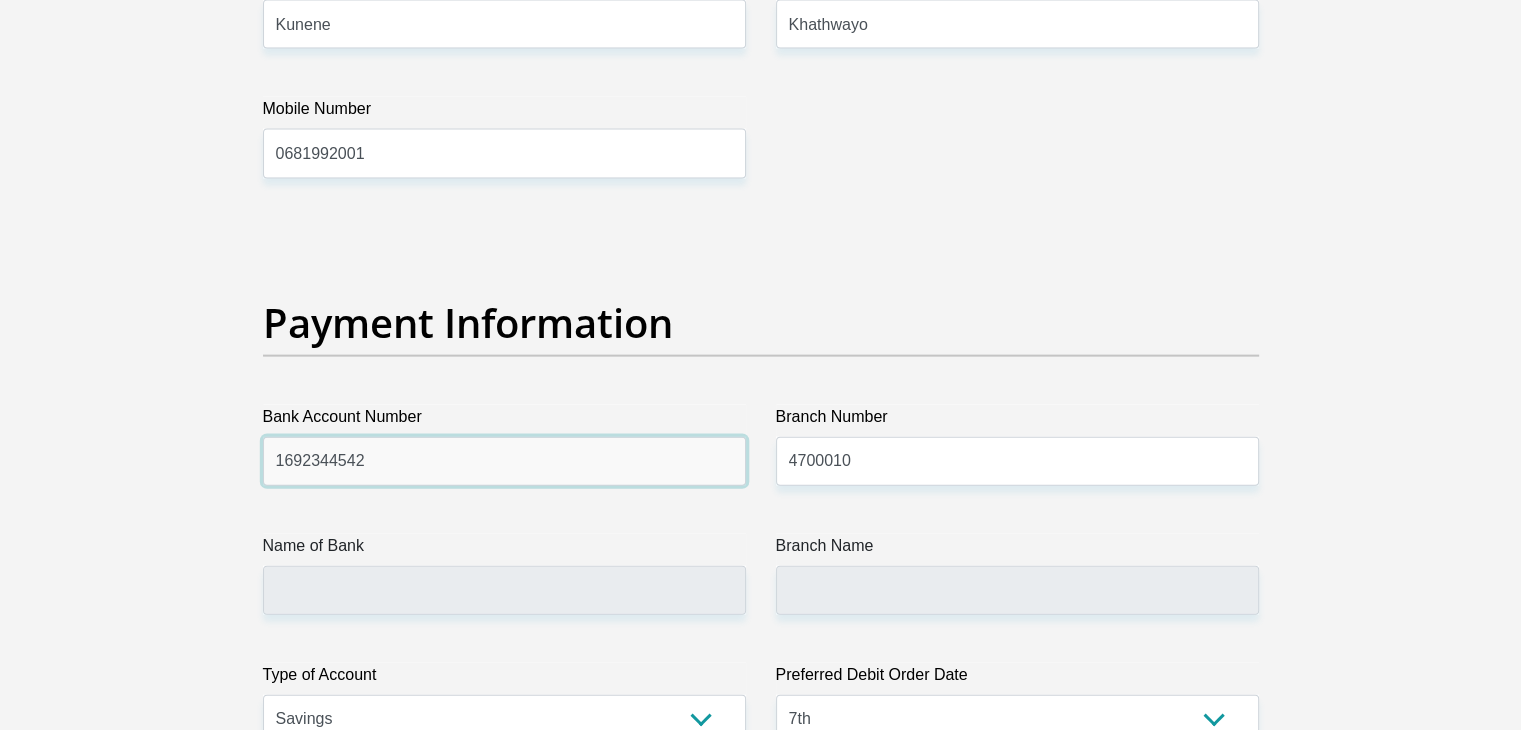 type on "1692344542" 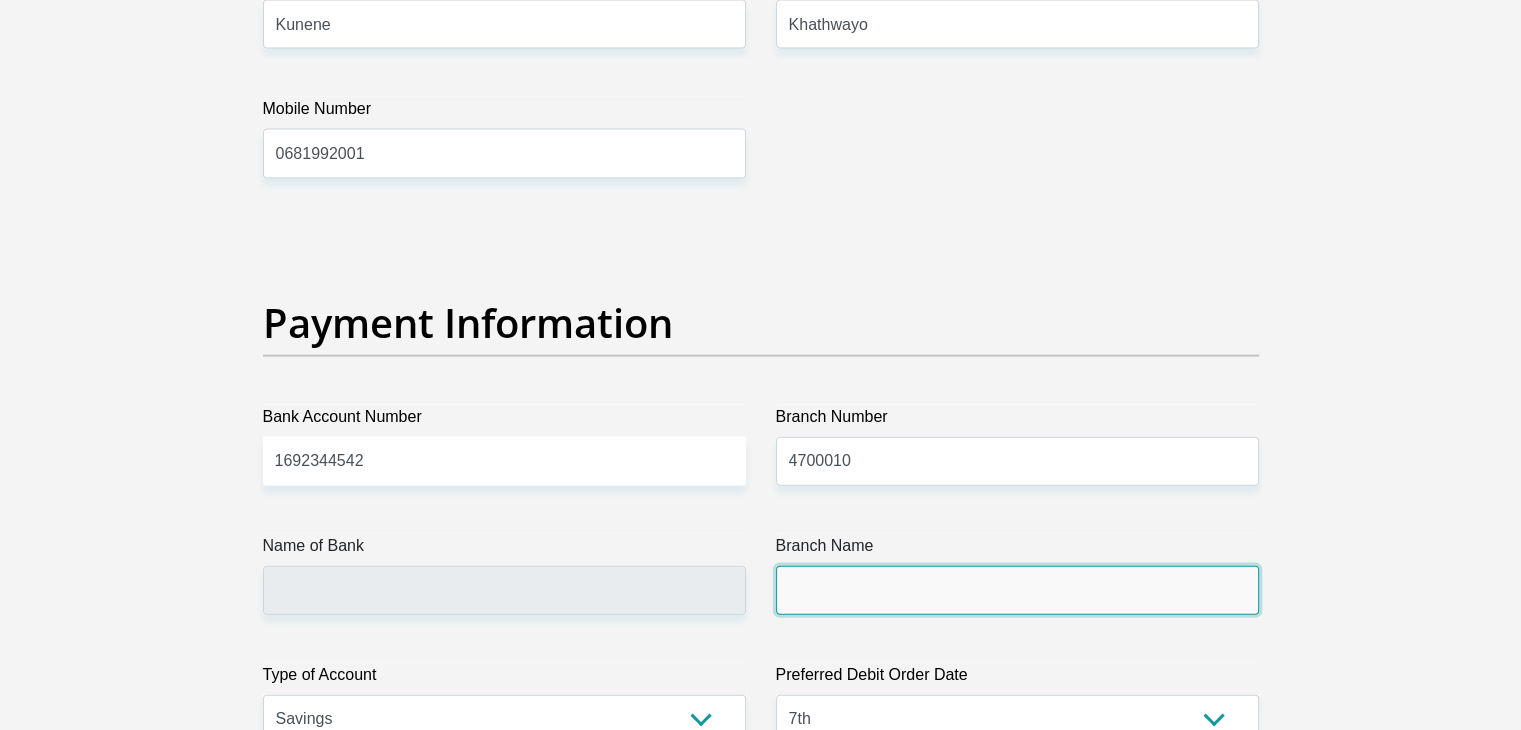 click on "Branch Name" at bounding box center (1017, 590) 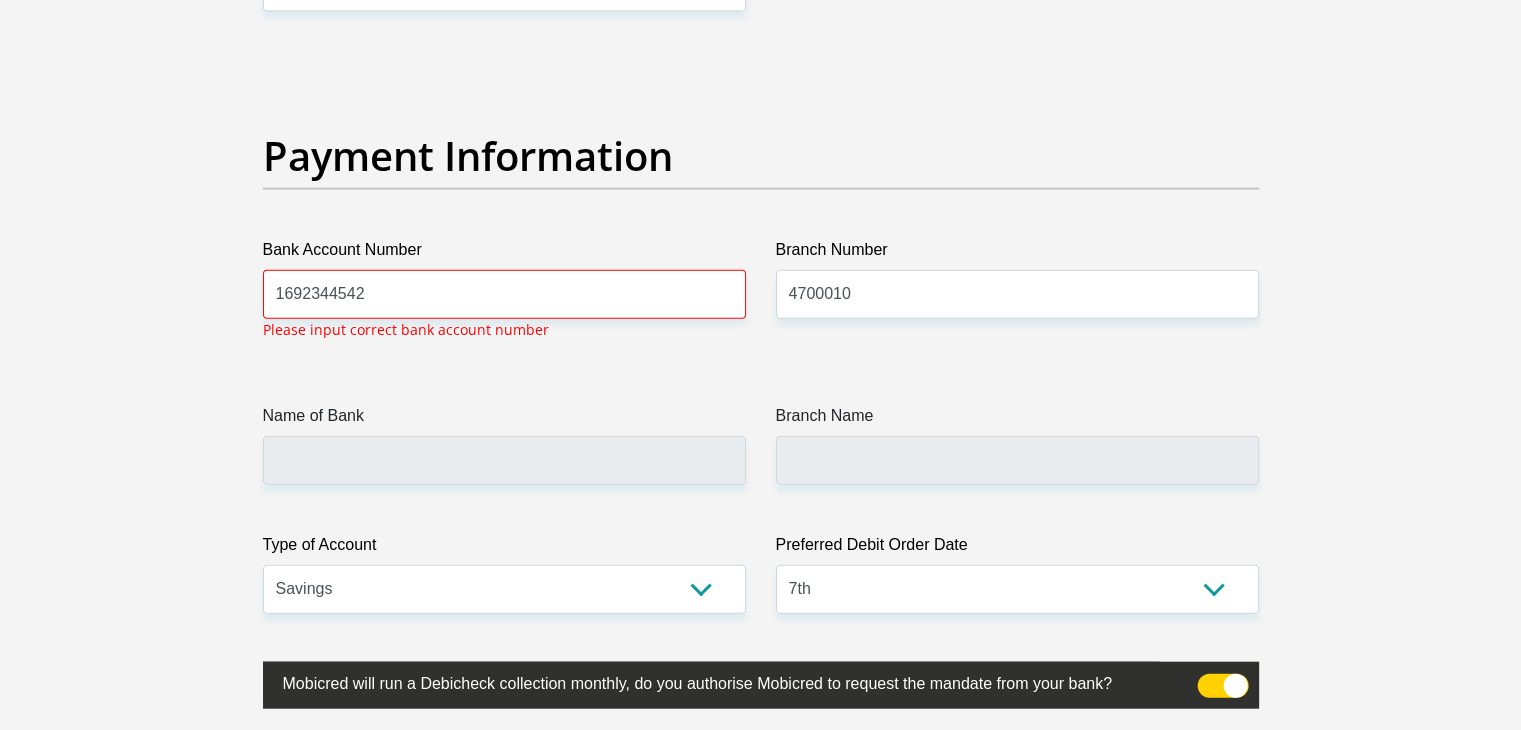 click on "Title
Mr
Ms
Mrs
Dr
[PERSON_NAME]
First Name
Dumisani
Surname
[PERSON_NAME]
ID Number
0008175522088
Please input valid ID number
Race
Black
Coloured
Indian
White
Other
Contact Number
0823910579
Please input valid contact number
Nationality
[GEOGRAPHIC_DATA]
[GEOGRAPHIC_DATA]
[GEOGRAPHIC_DATA]  [GEOGRAPHIC_DATA]  [GEOGRAPHIC_DATA]" at bounding box center [761, -933] 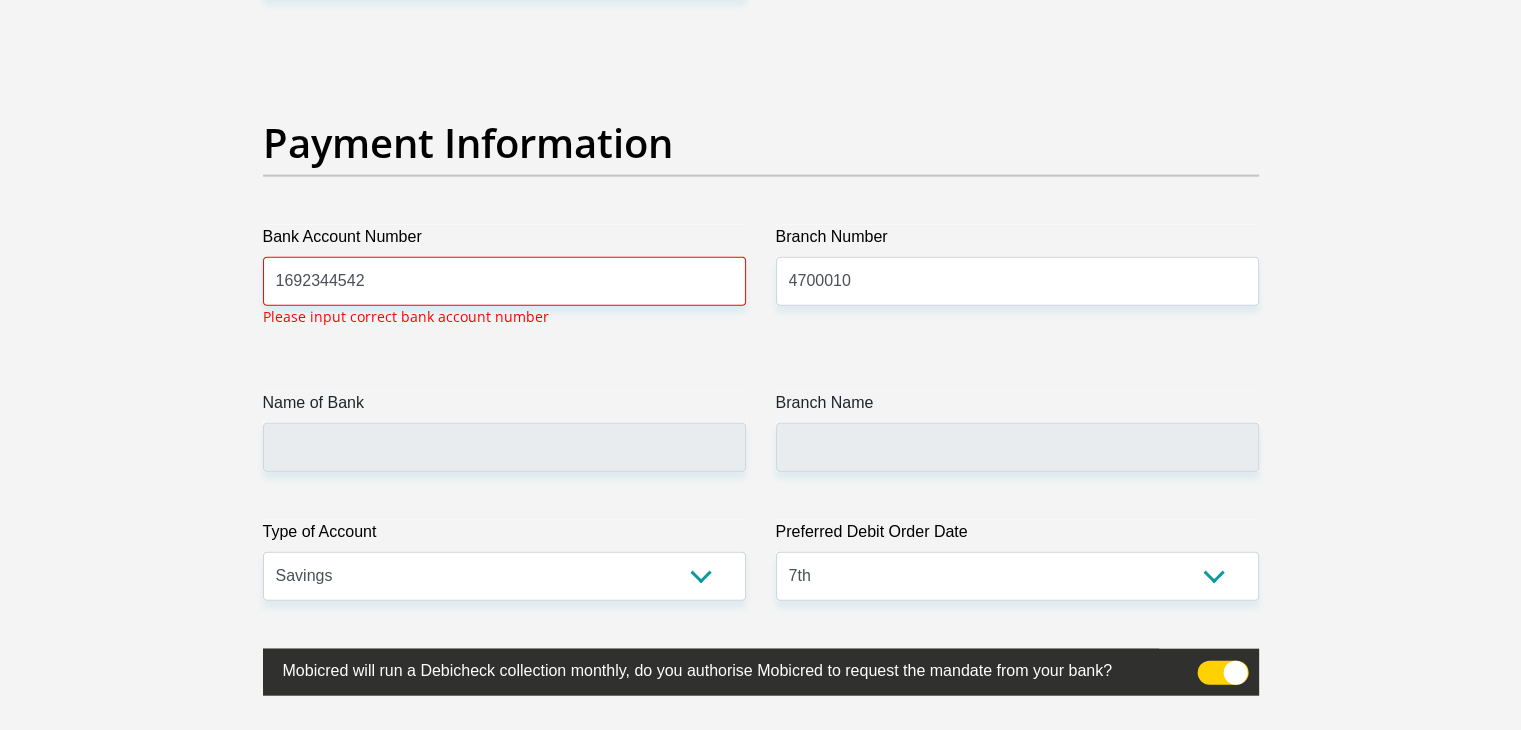 scroll, scrollTop: 4535, scrollLeft: 0, axis: vertical 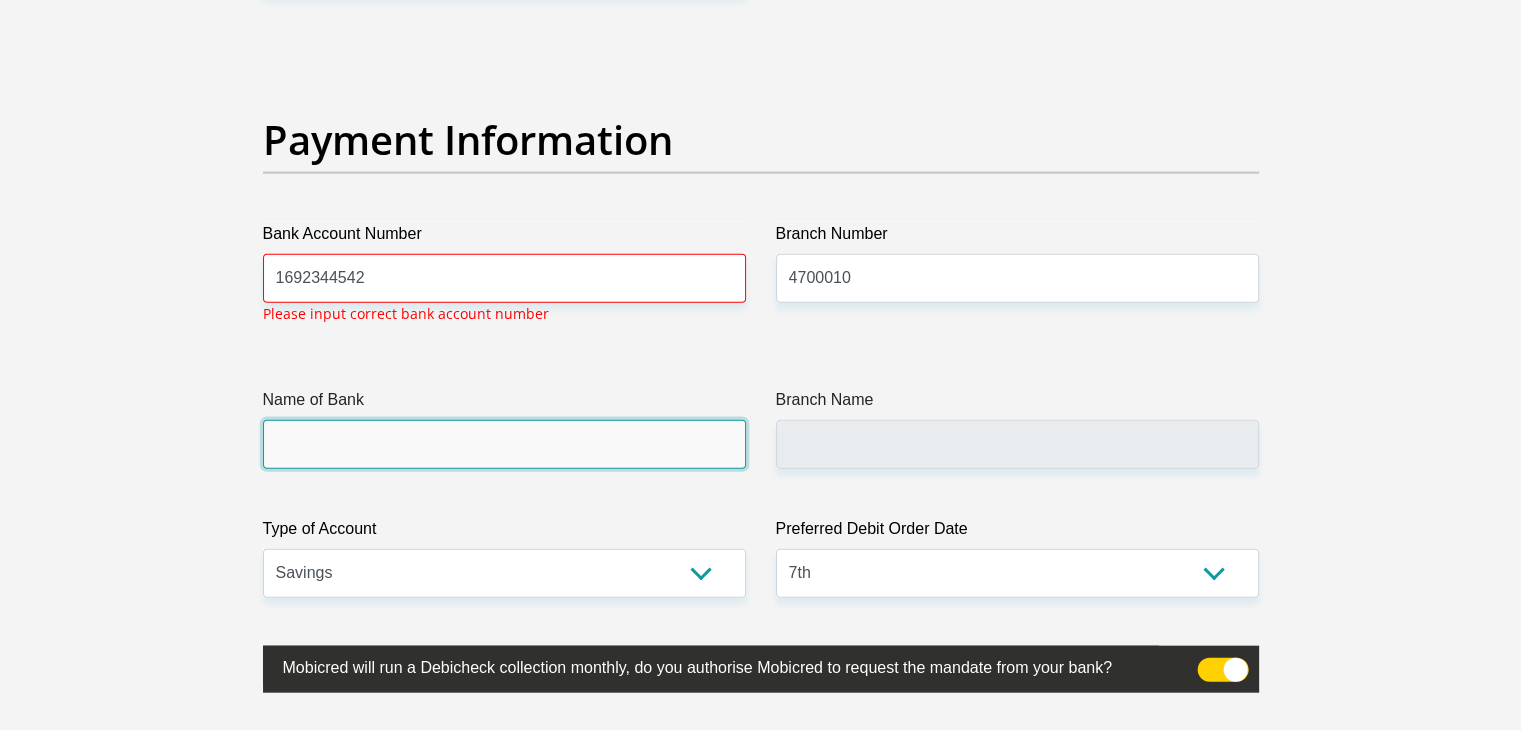 click on "Name of Bank" at bounding box center [504, 444] 